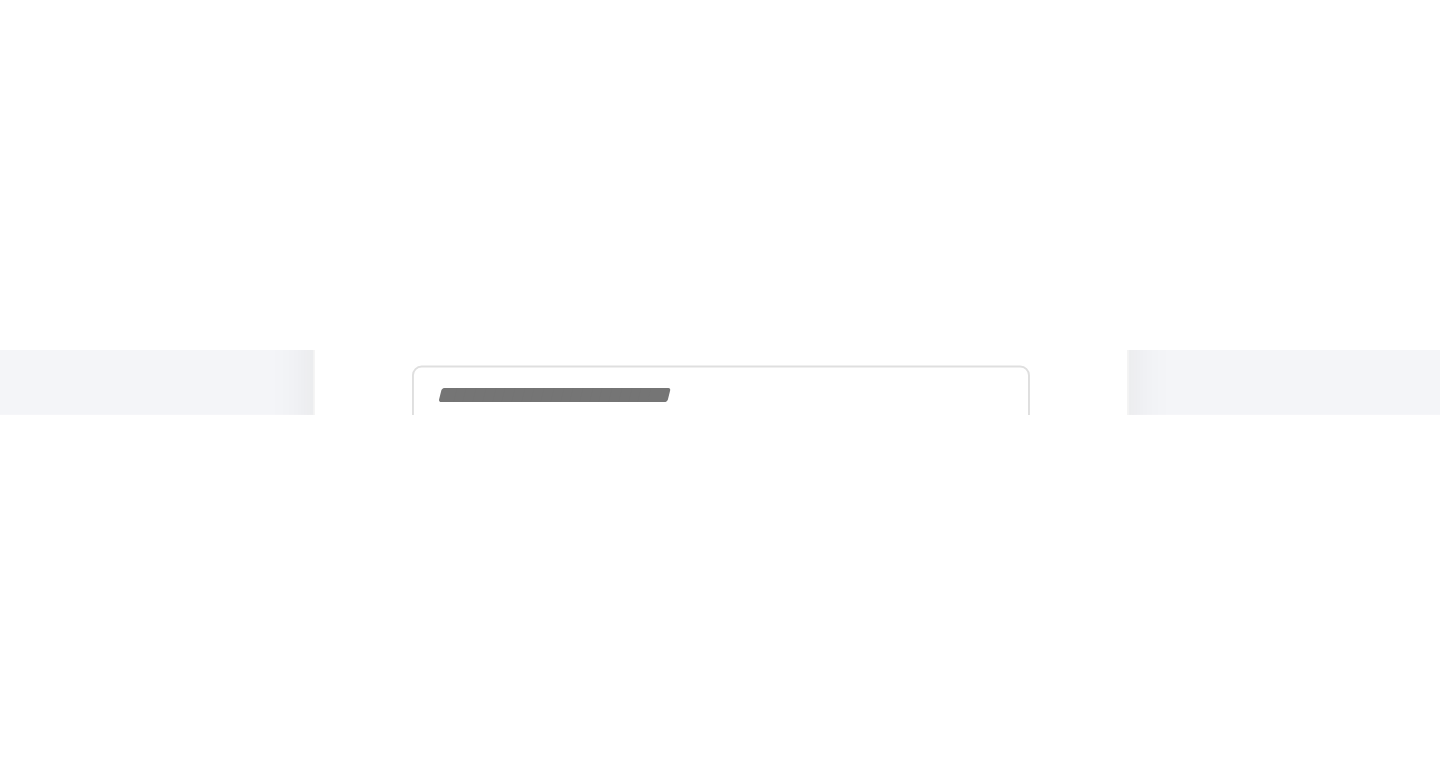 scroll, scrollTop: 0, scrollLeft: 0, axis: both 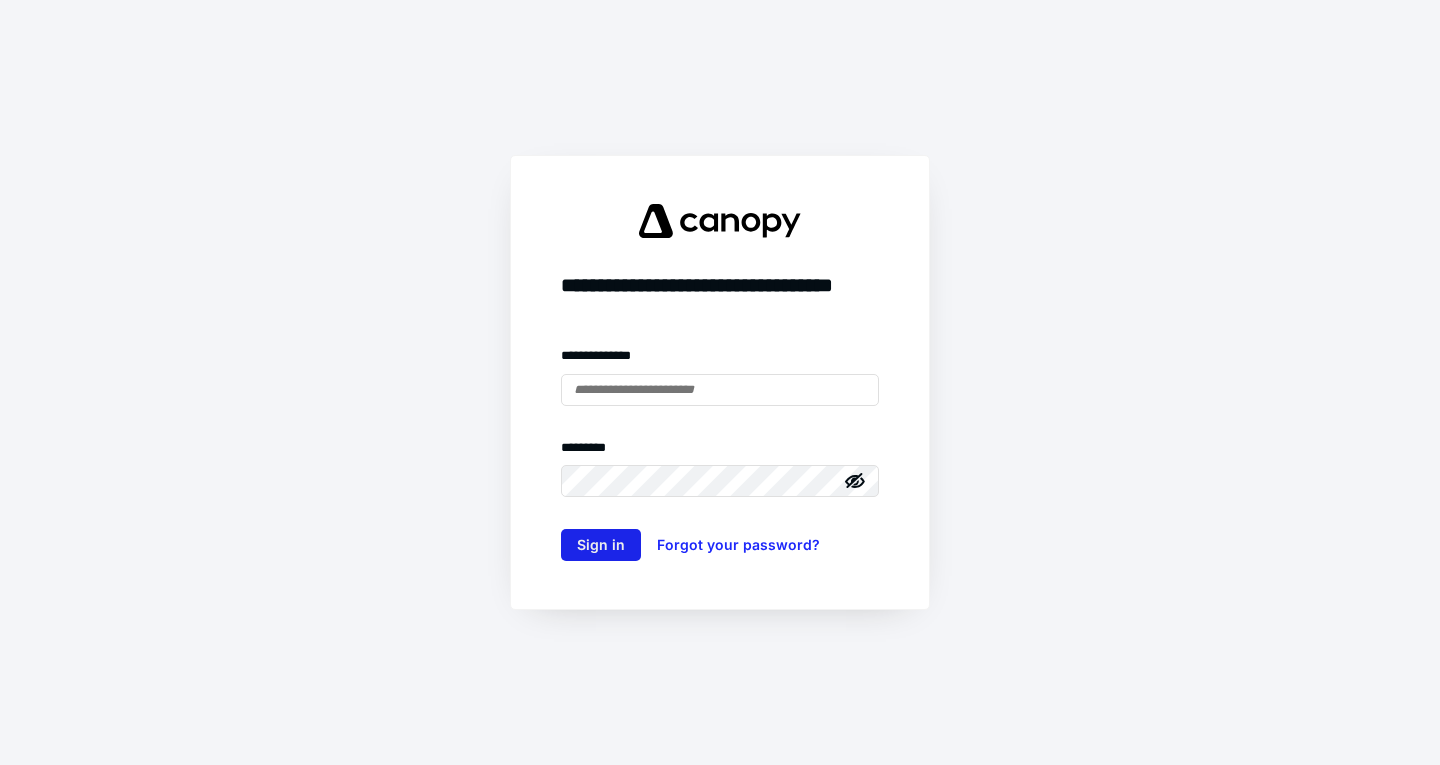 type on "**********" 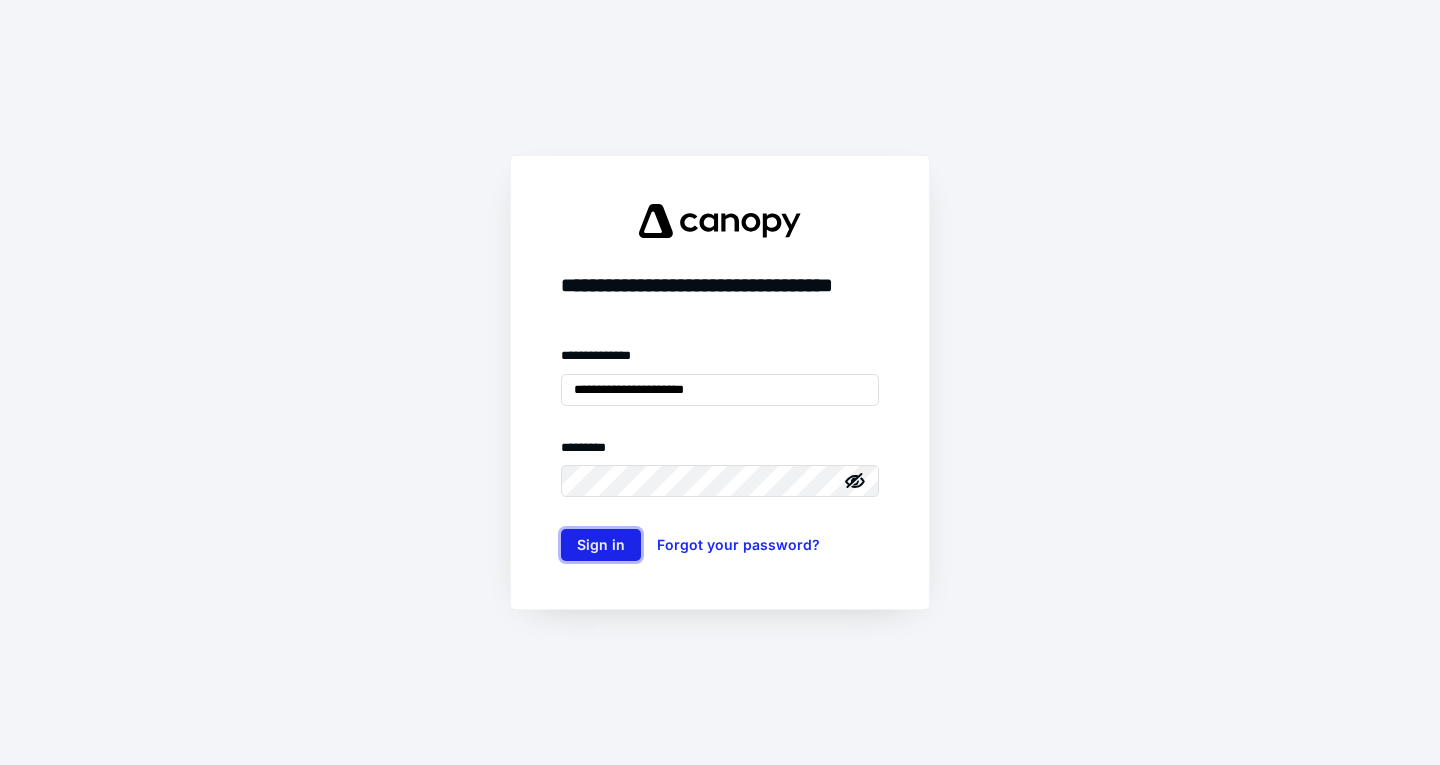 click on "Sign in" at bounding box center [601, 545] 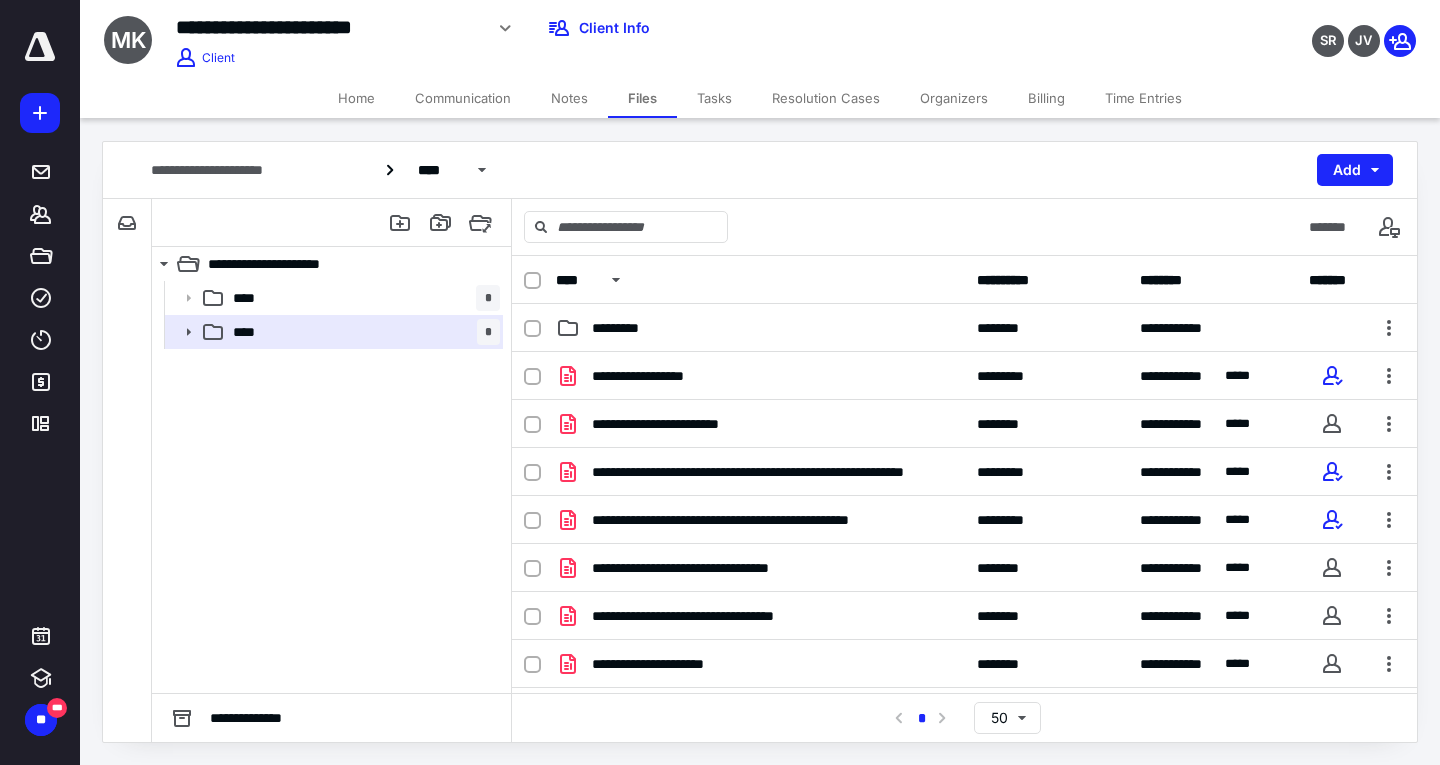 scroll, scrollTop: 0, scrollLeft: 0, axis: both 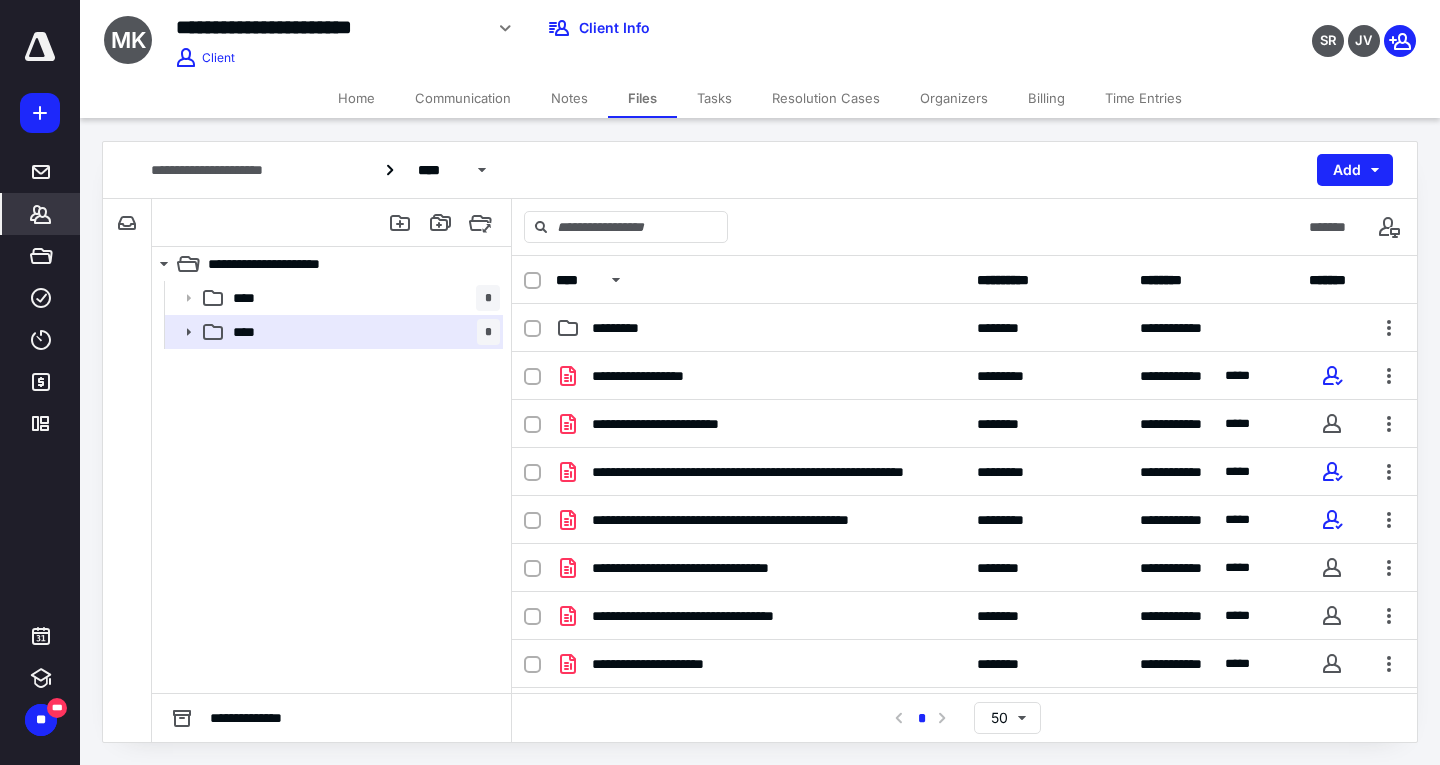 click 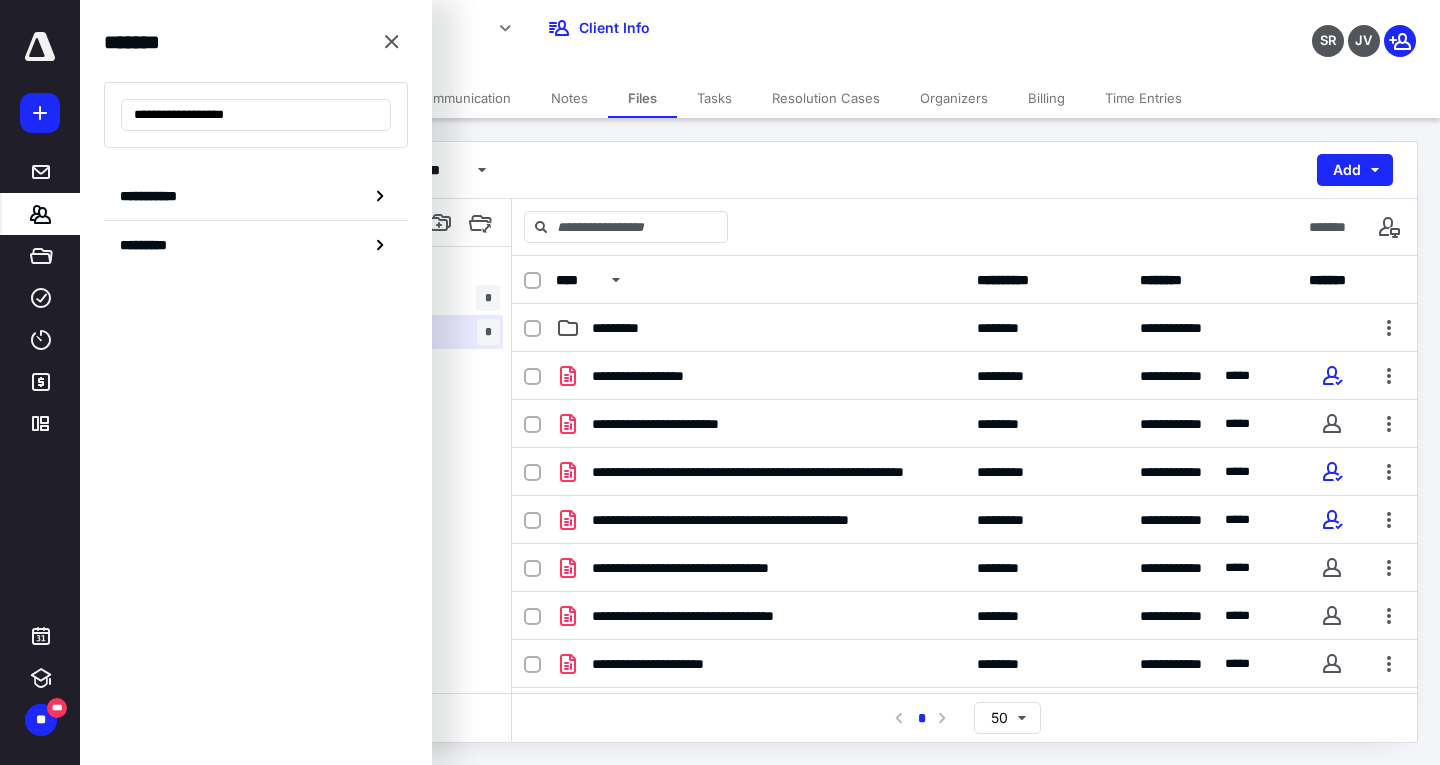 type on "**********" 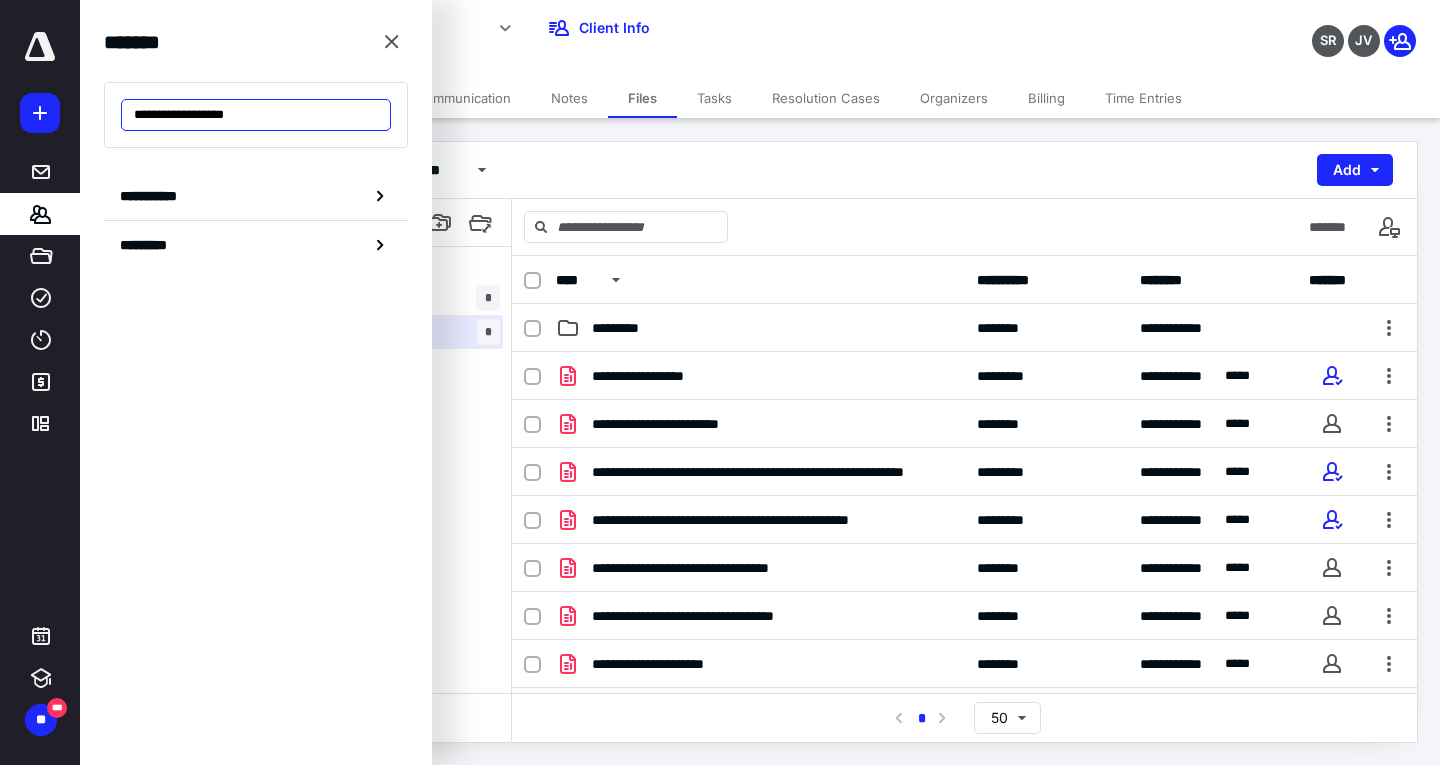 drag, startPoint x: 266, startPoint y: 116, endPoint x: 44, endPoint y: 101, distance: 222.50618 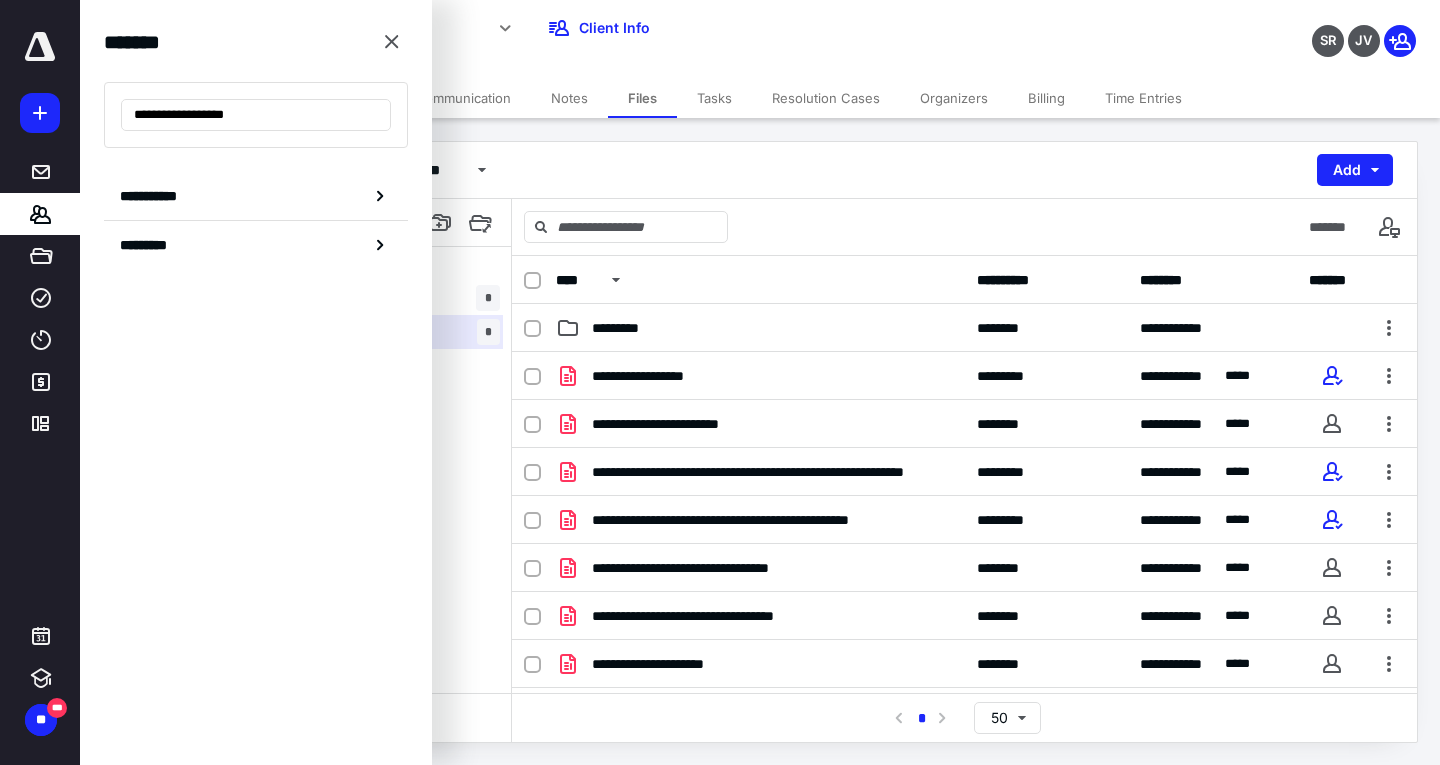 click on "**********" at bounding box center (720, 0) 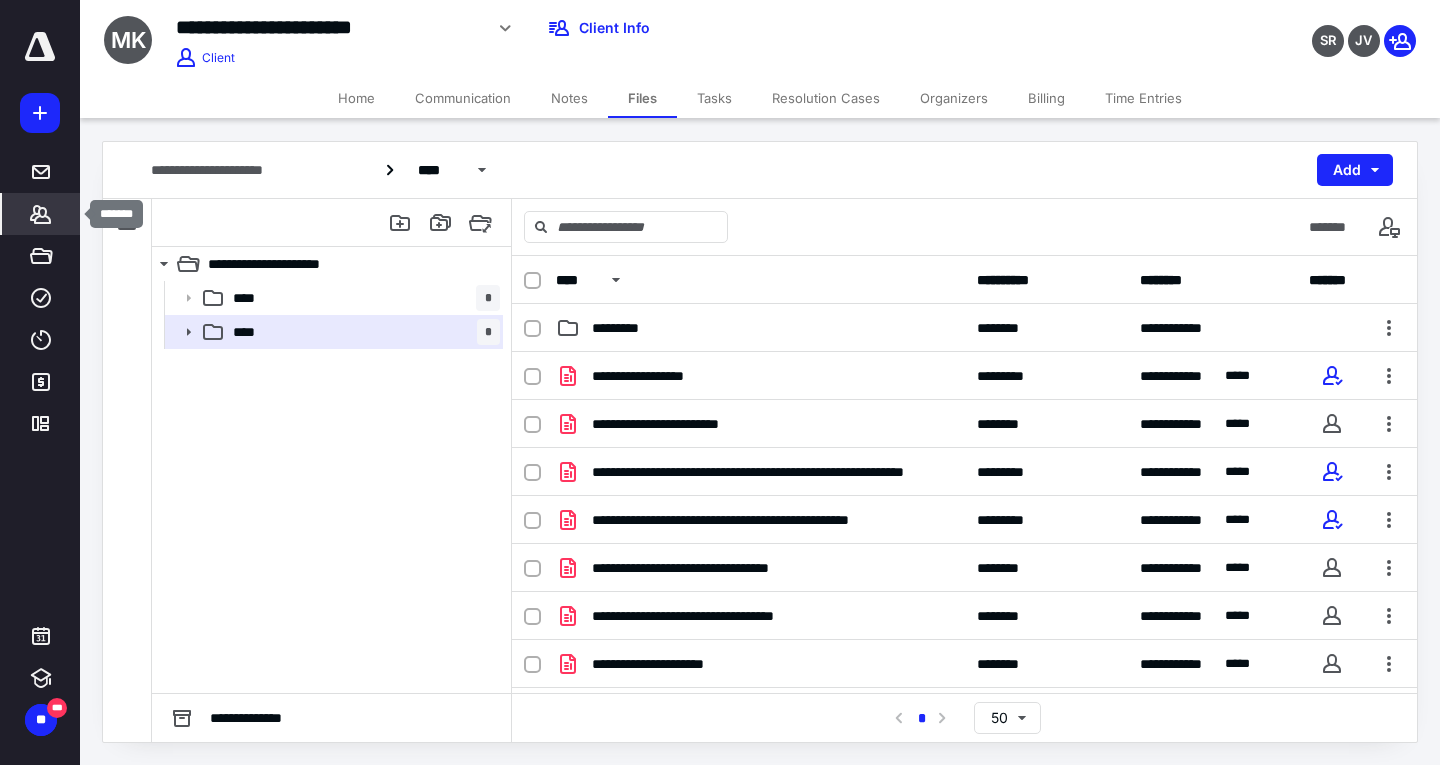 click 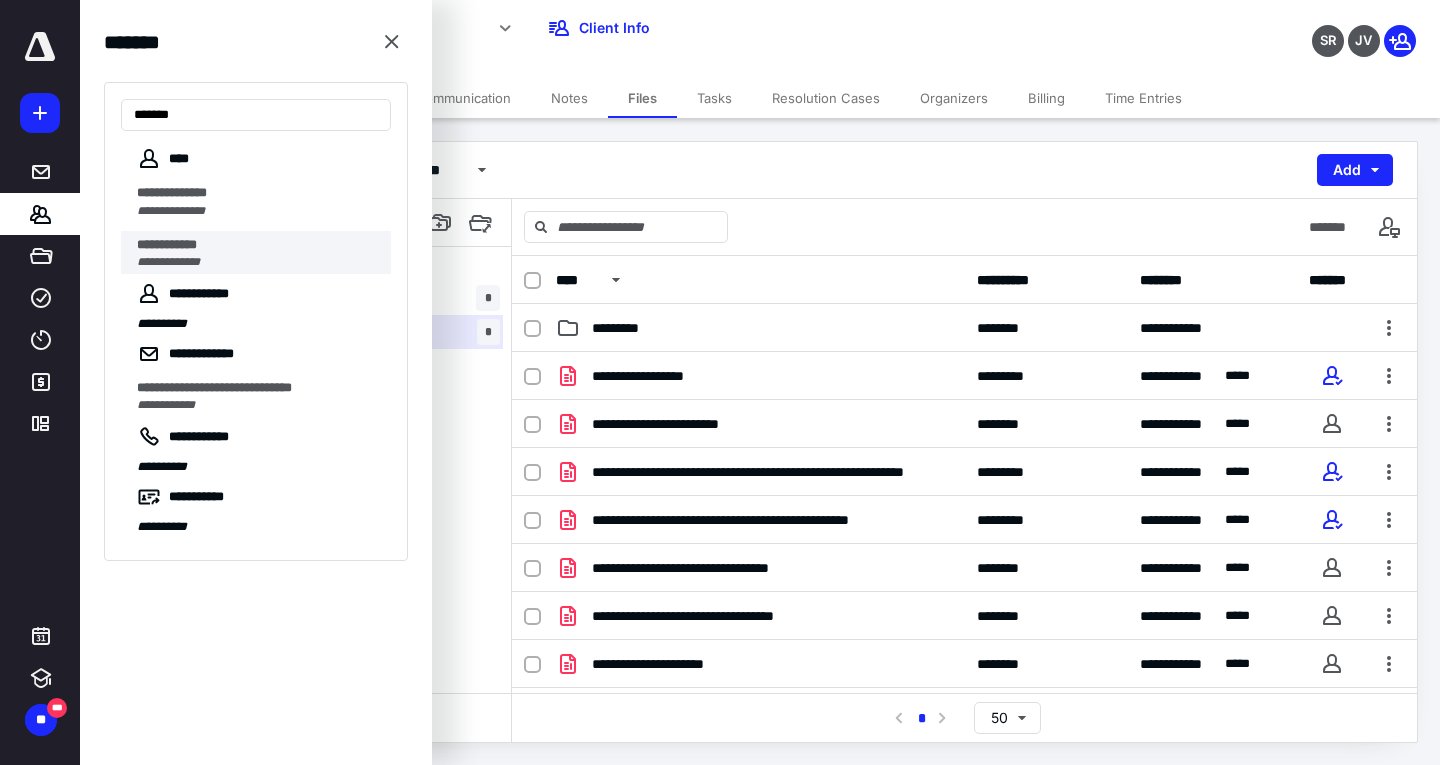 type on "******" 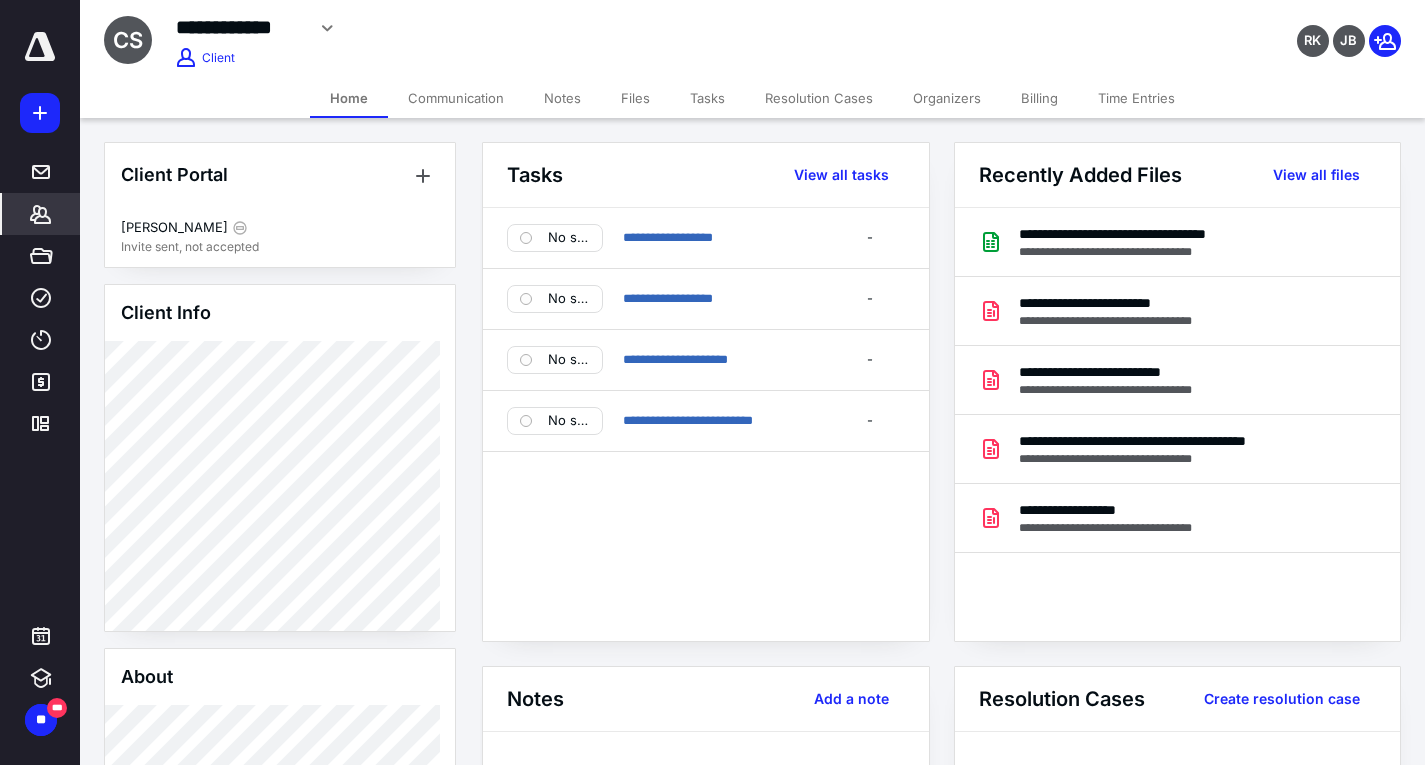 click on "Files" at bounding box center [635, 98] 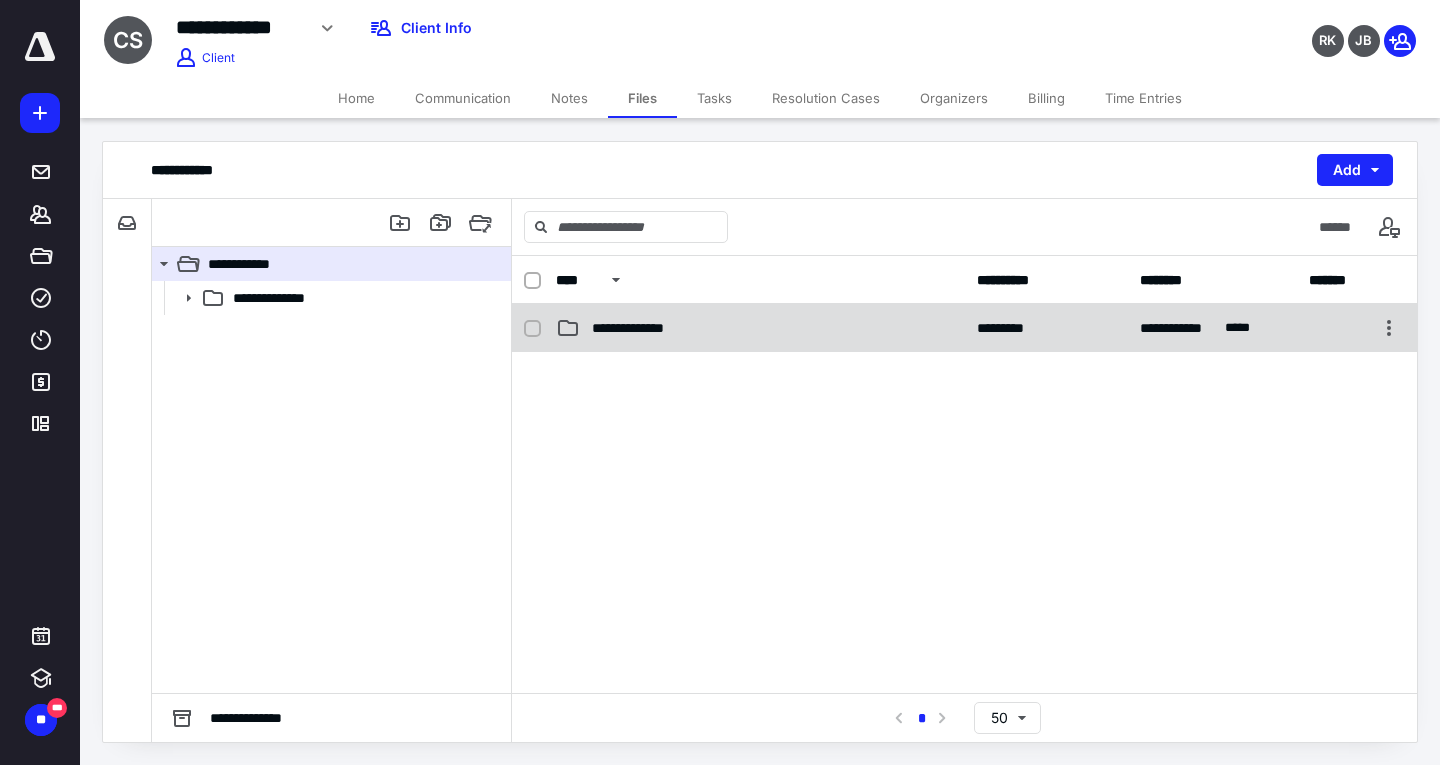 click on "**********" at bounding box center [760, 328] 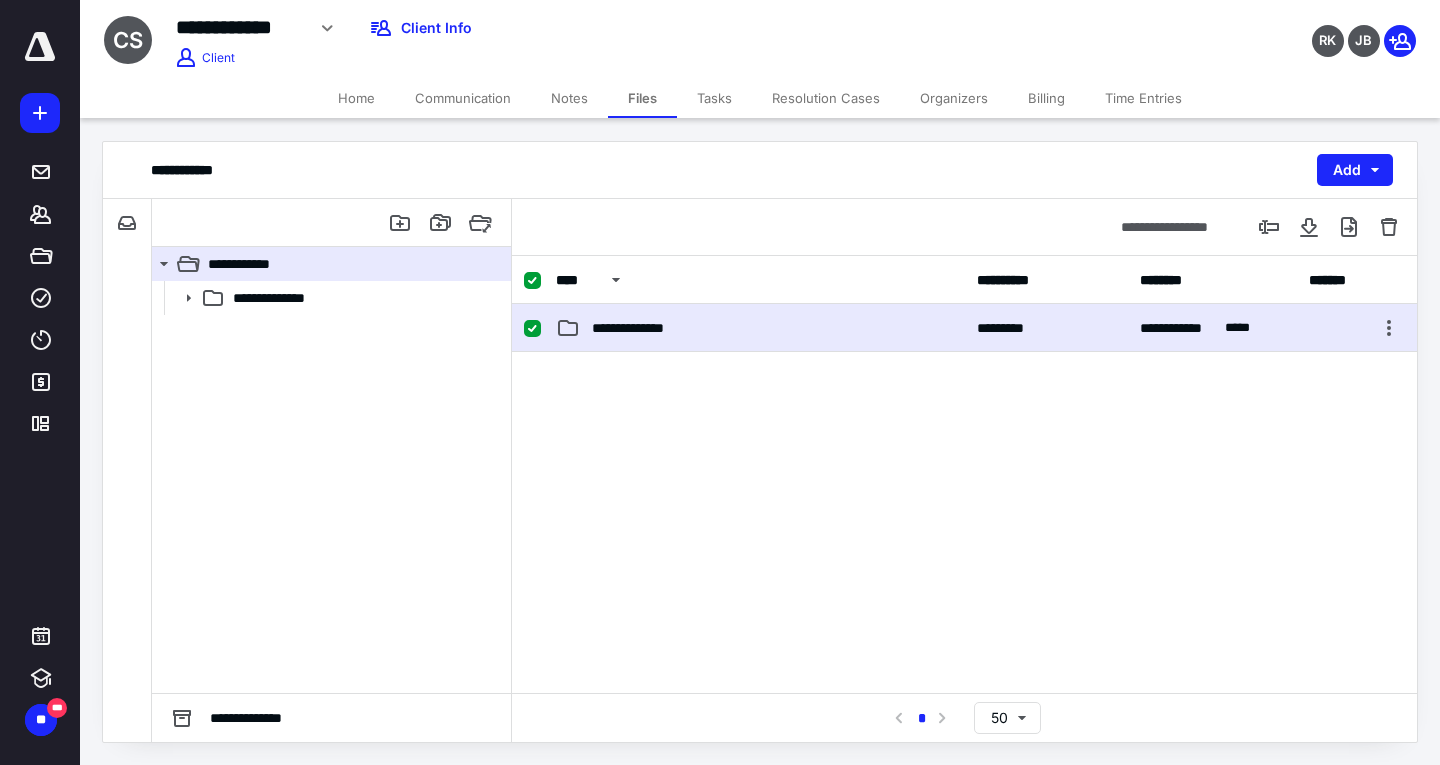 click on "**********" at bounding box center [760, 328] 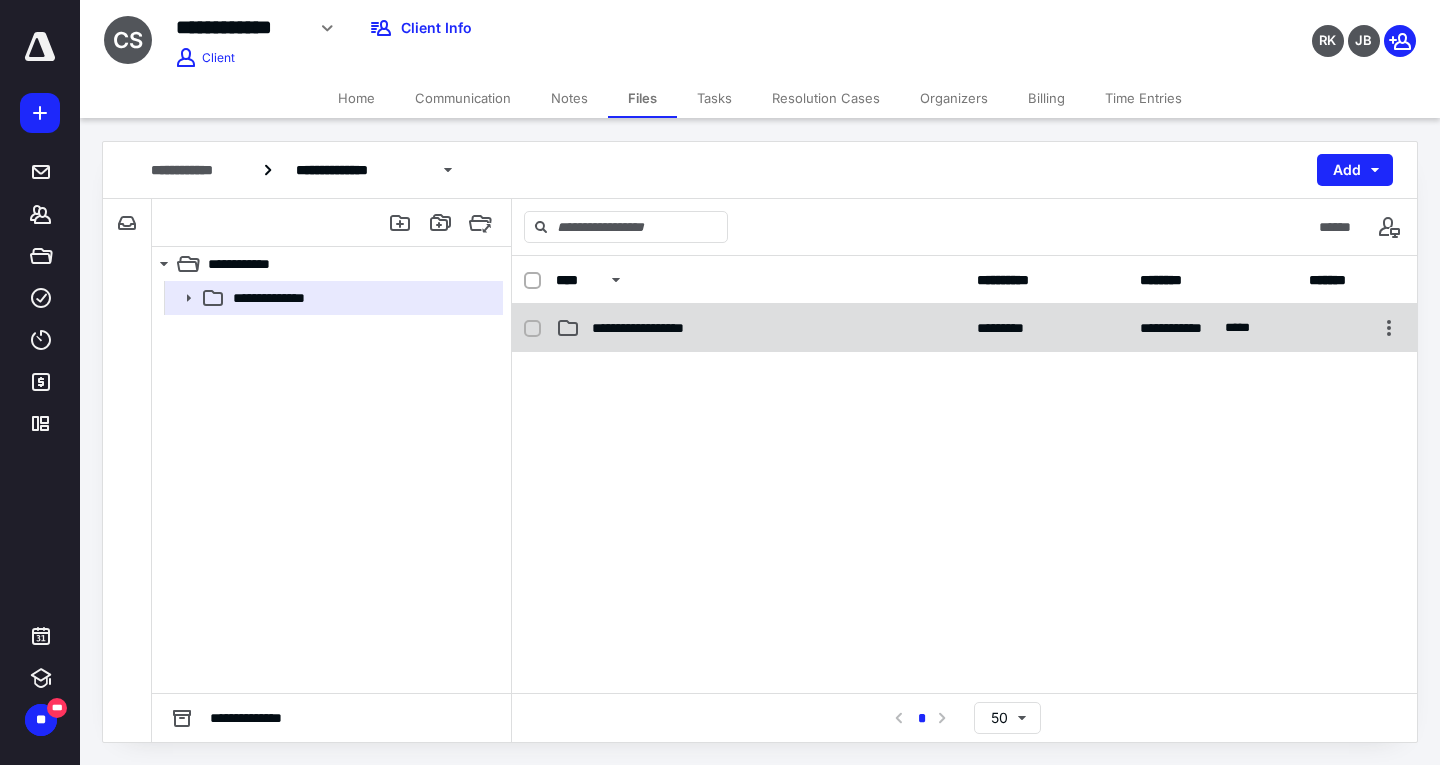 click on "**********" at bounding box center [760, 328] 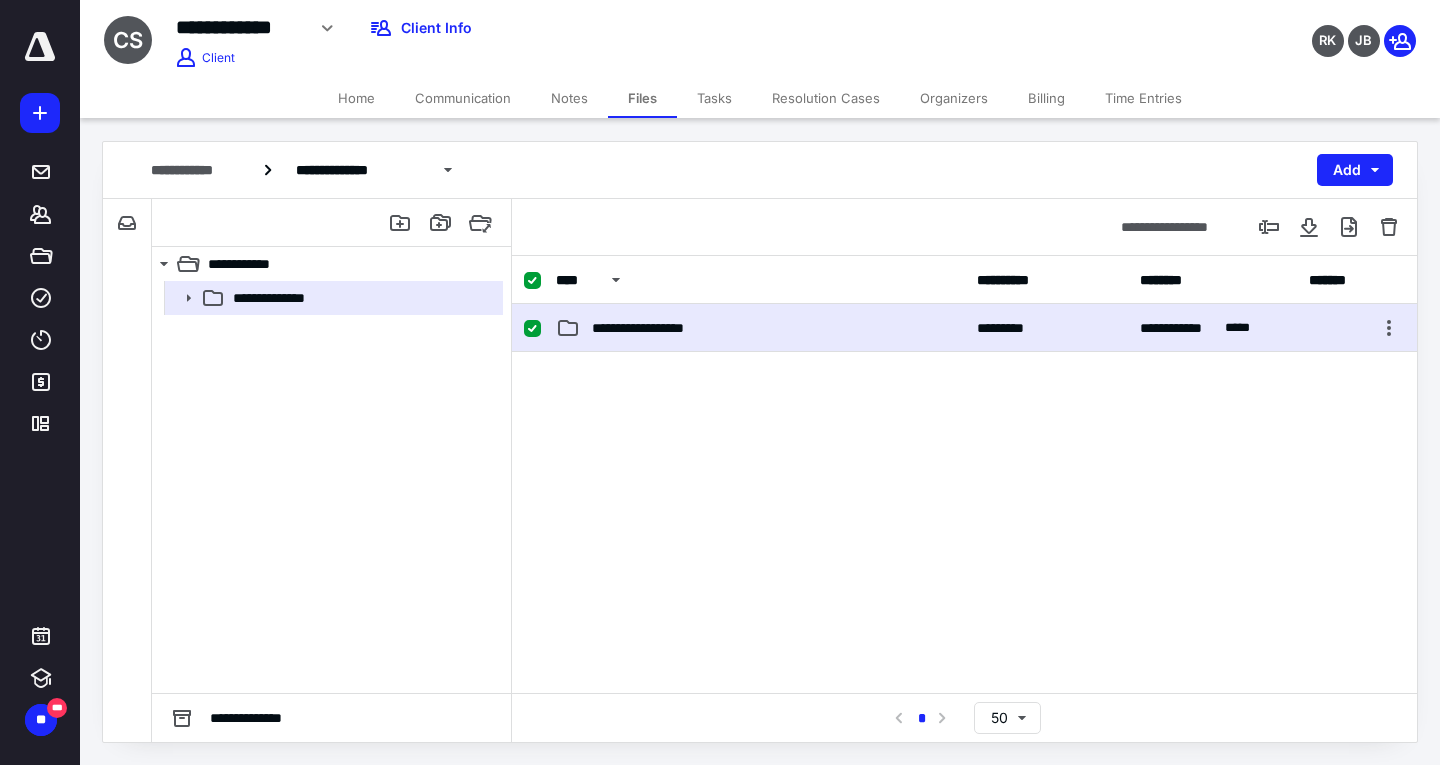 click on "**********" at bounding box center [760, 328] 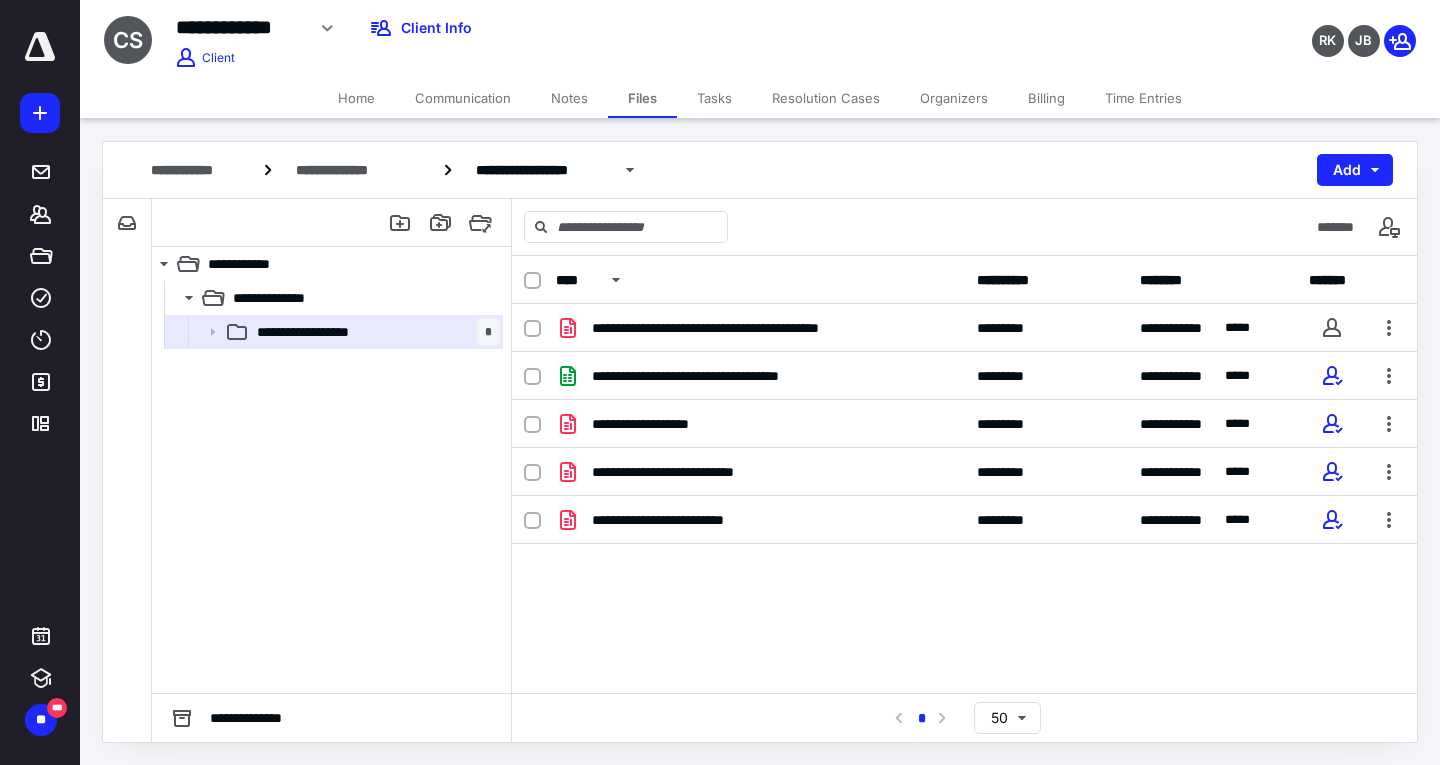 click on "Home" at bounding box center (356, 98) 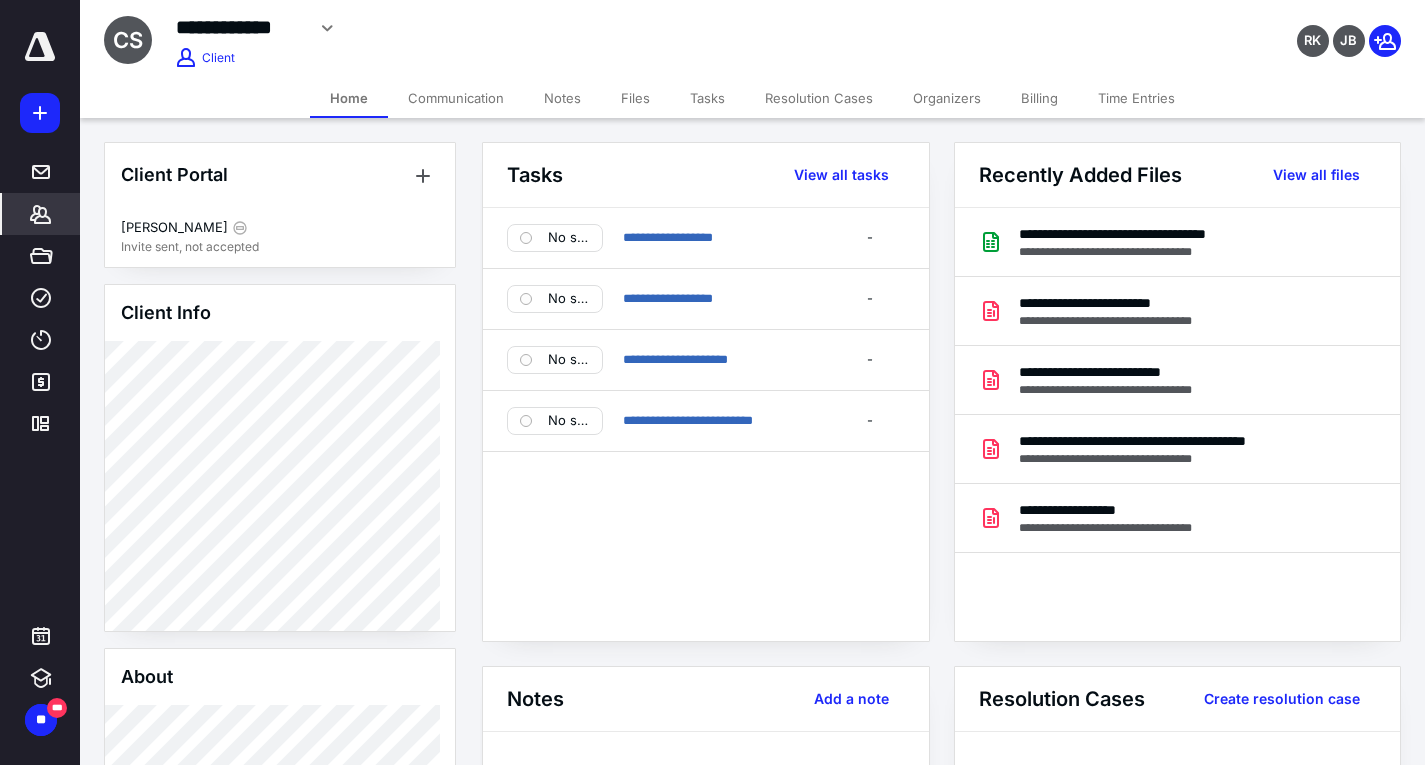 click on "Client Info" at bounding box center [280, 458] 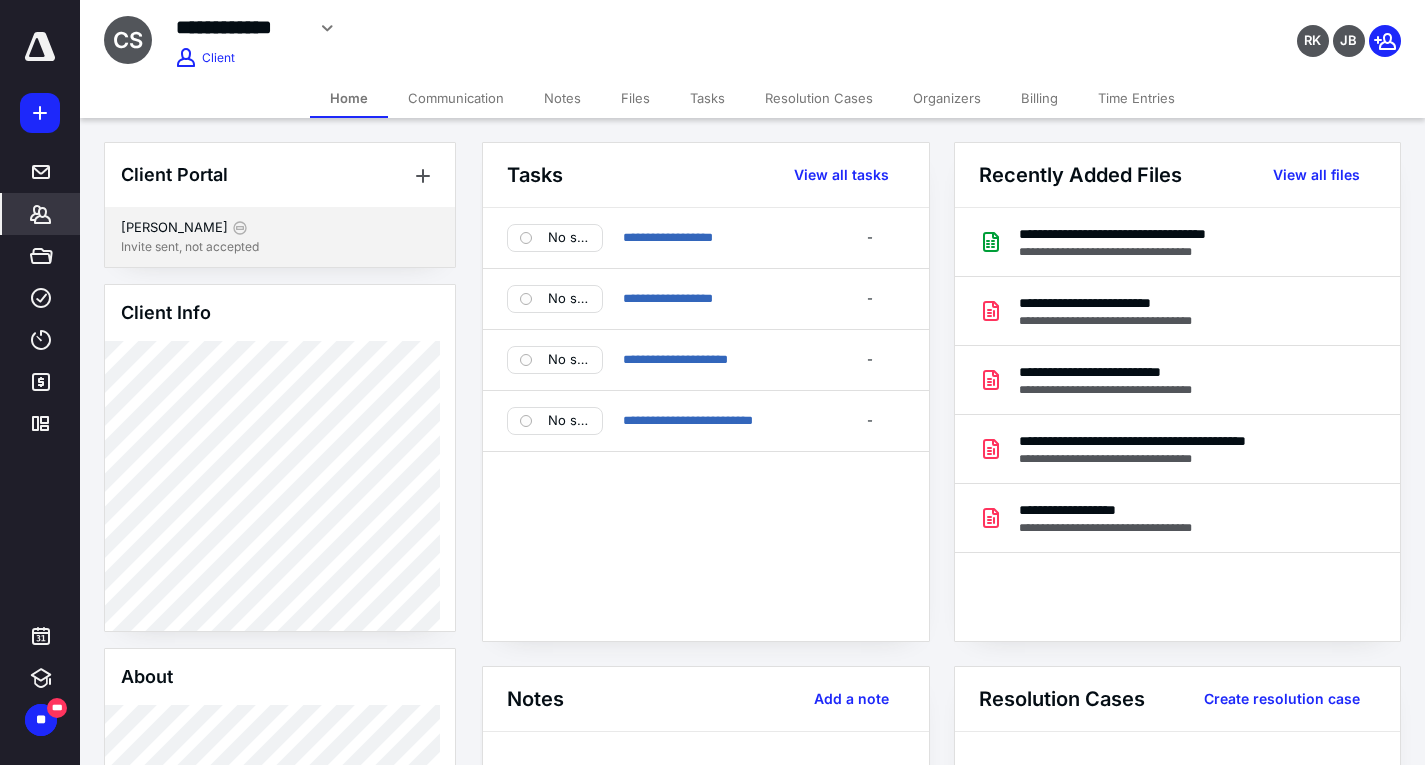 click on "[PERSON_NAME]" at bounding box center (174, 228) 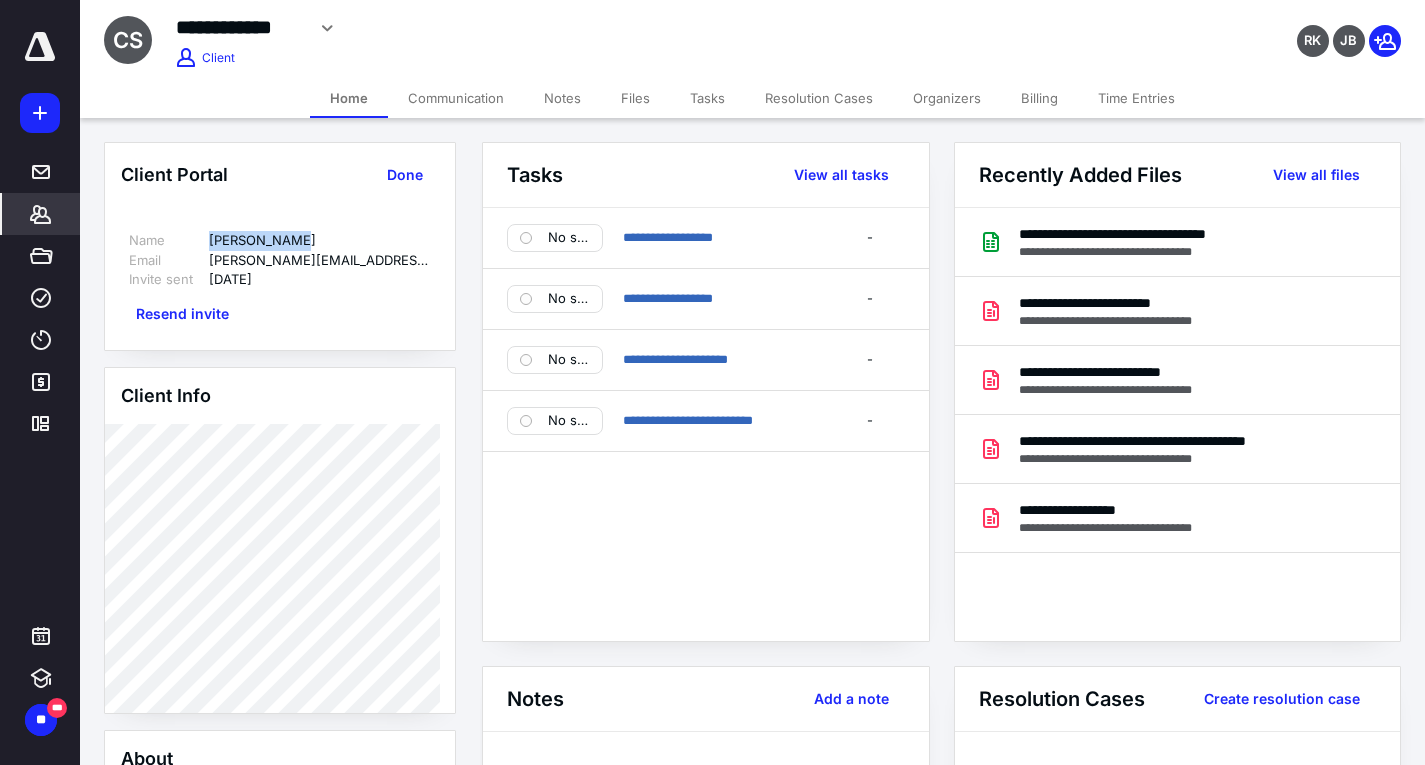 drag, startPoint x: 212, startPoint y: 239, endPoint x: 290, endPoint y: 238, distance: 78.00641 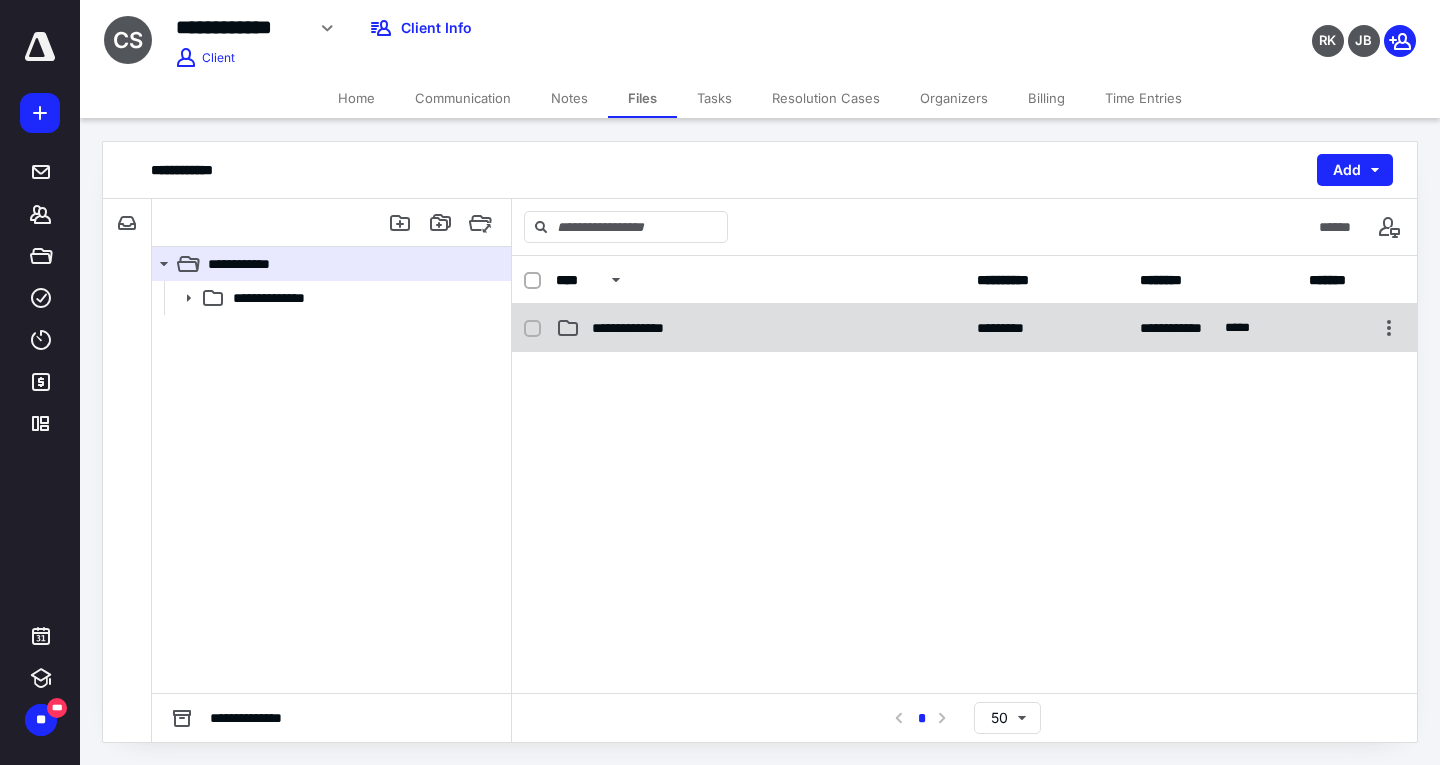 click on "**********" at bounding box center (760, 328) 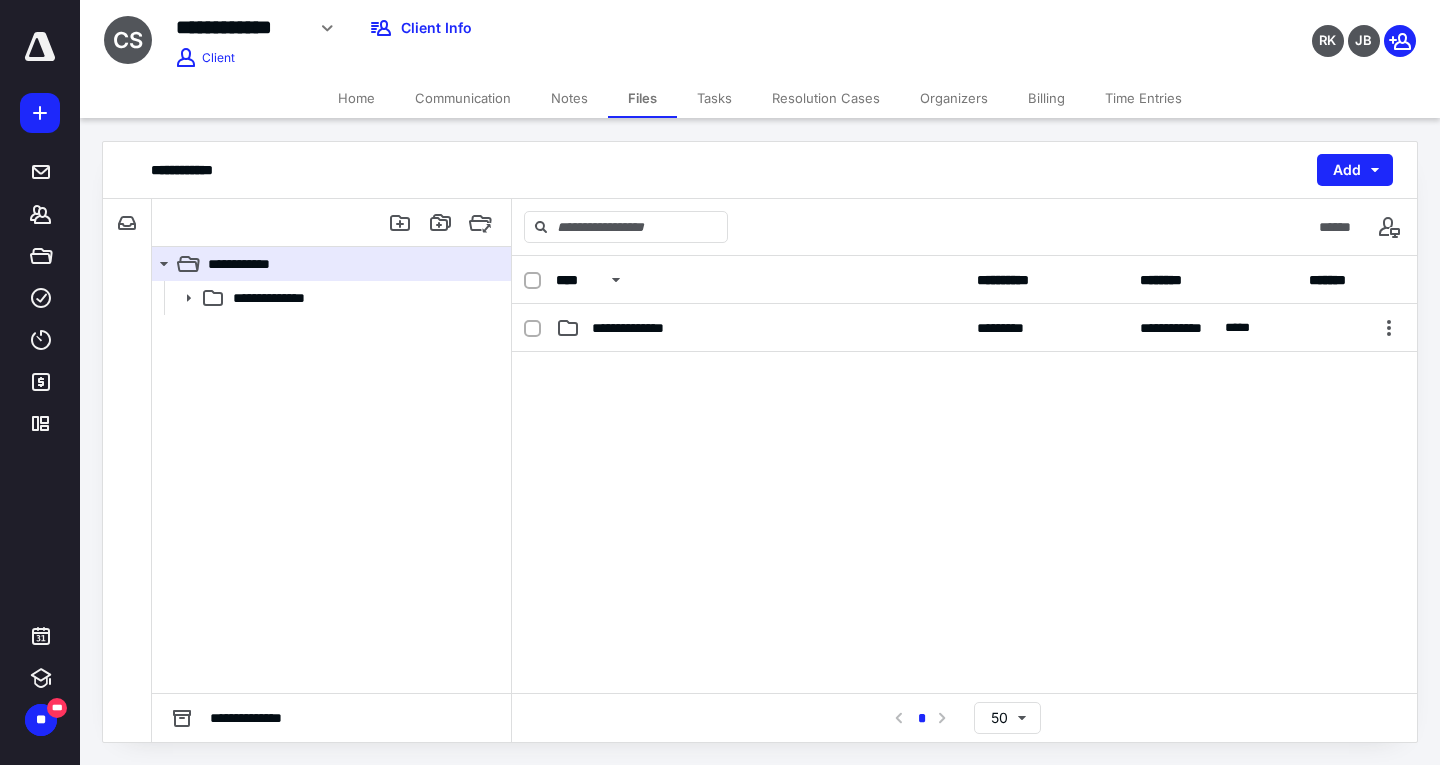 click on "**********" at bounding box center (760, 328) 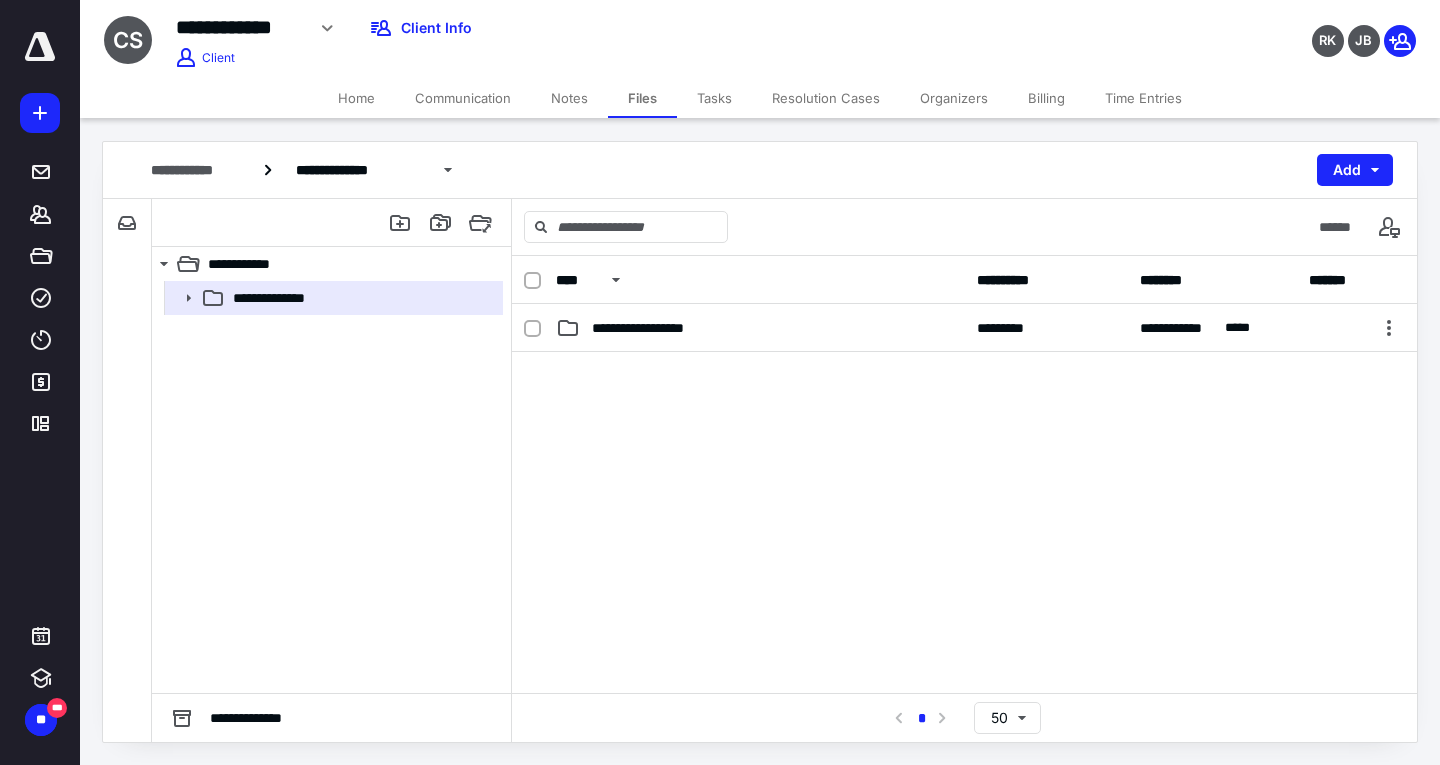 click on "**********" at bounding box center (760, 328) 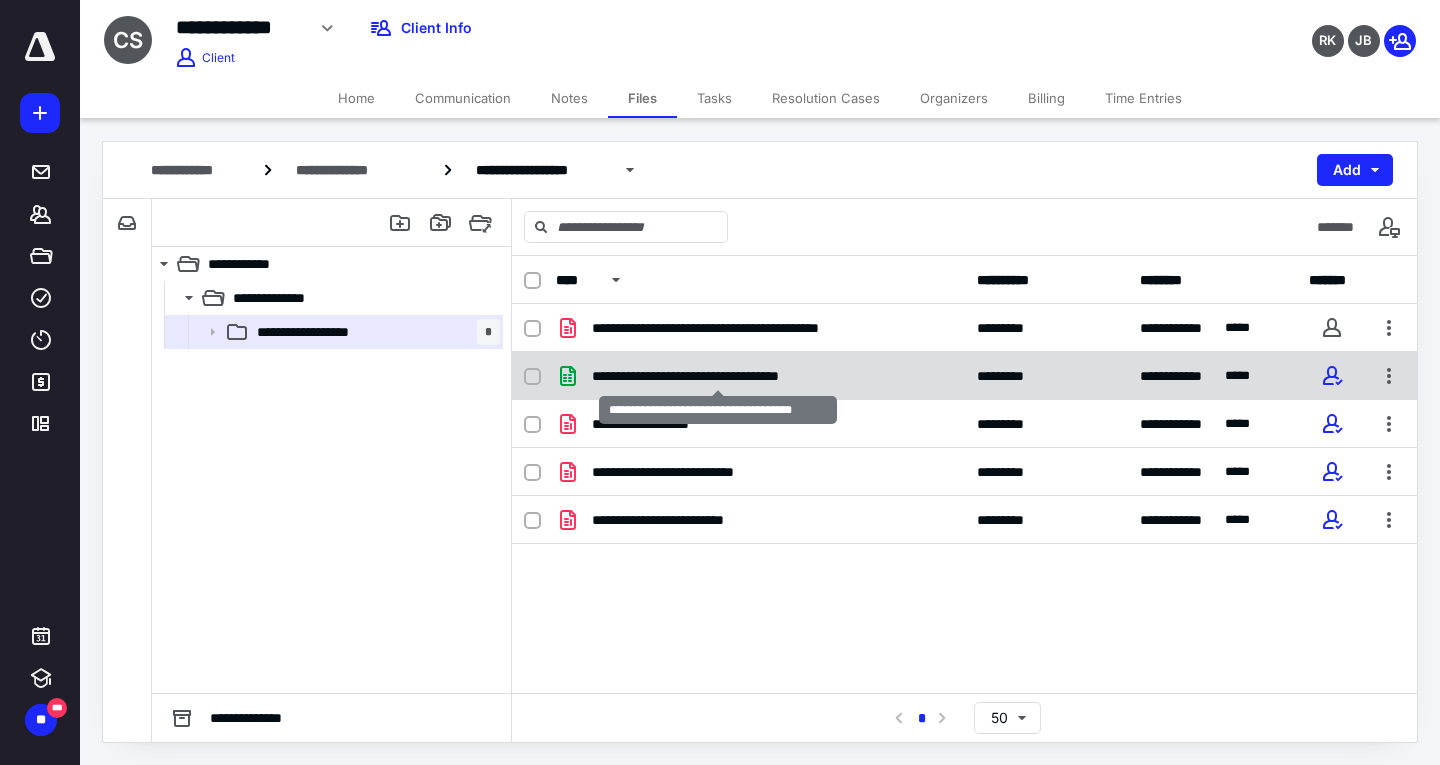 click on "**********" at bounding box center (717, 376) 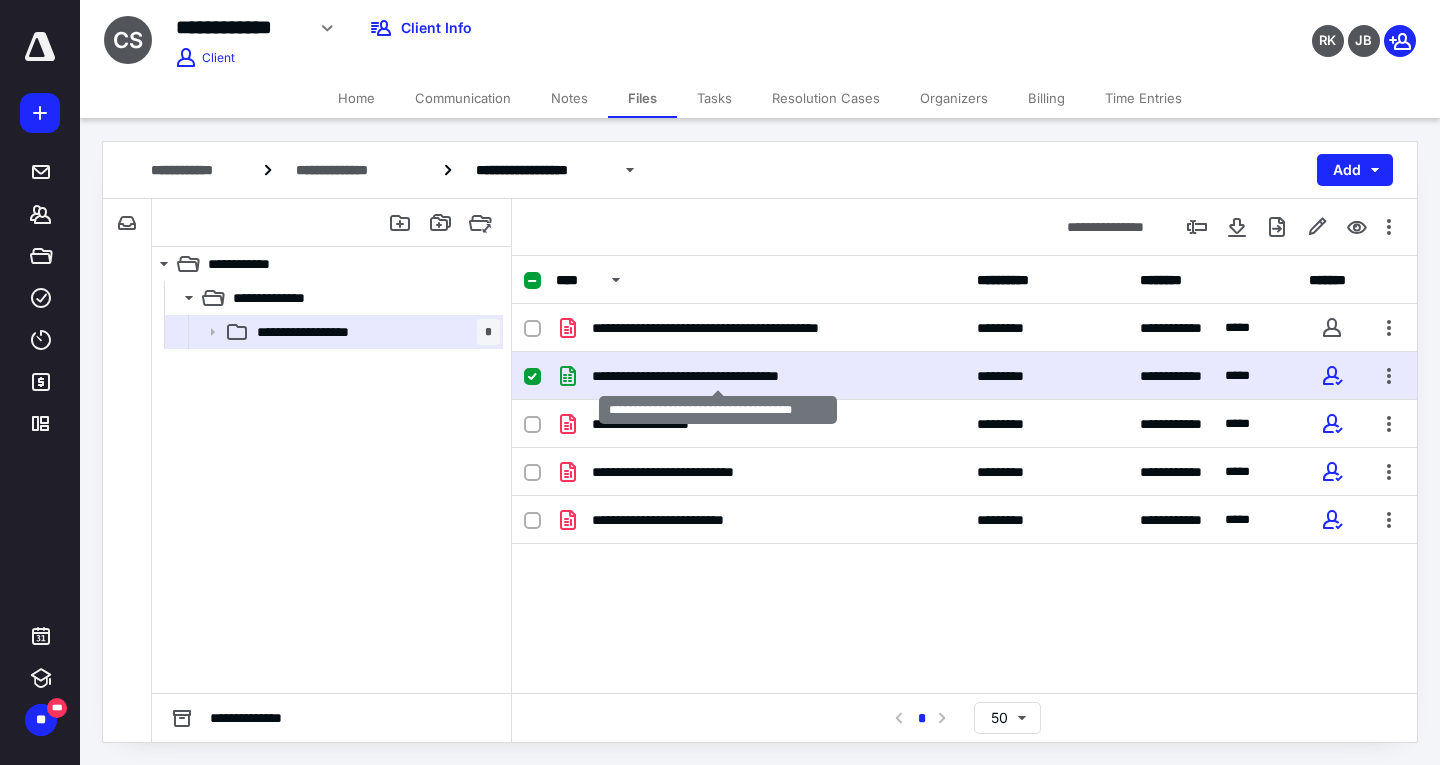click on "**********" at bounding box center (717, 376) 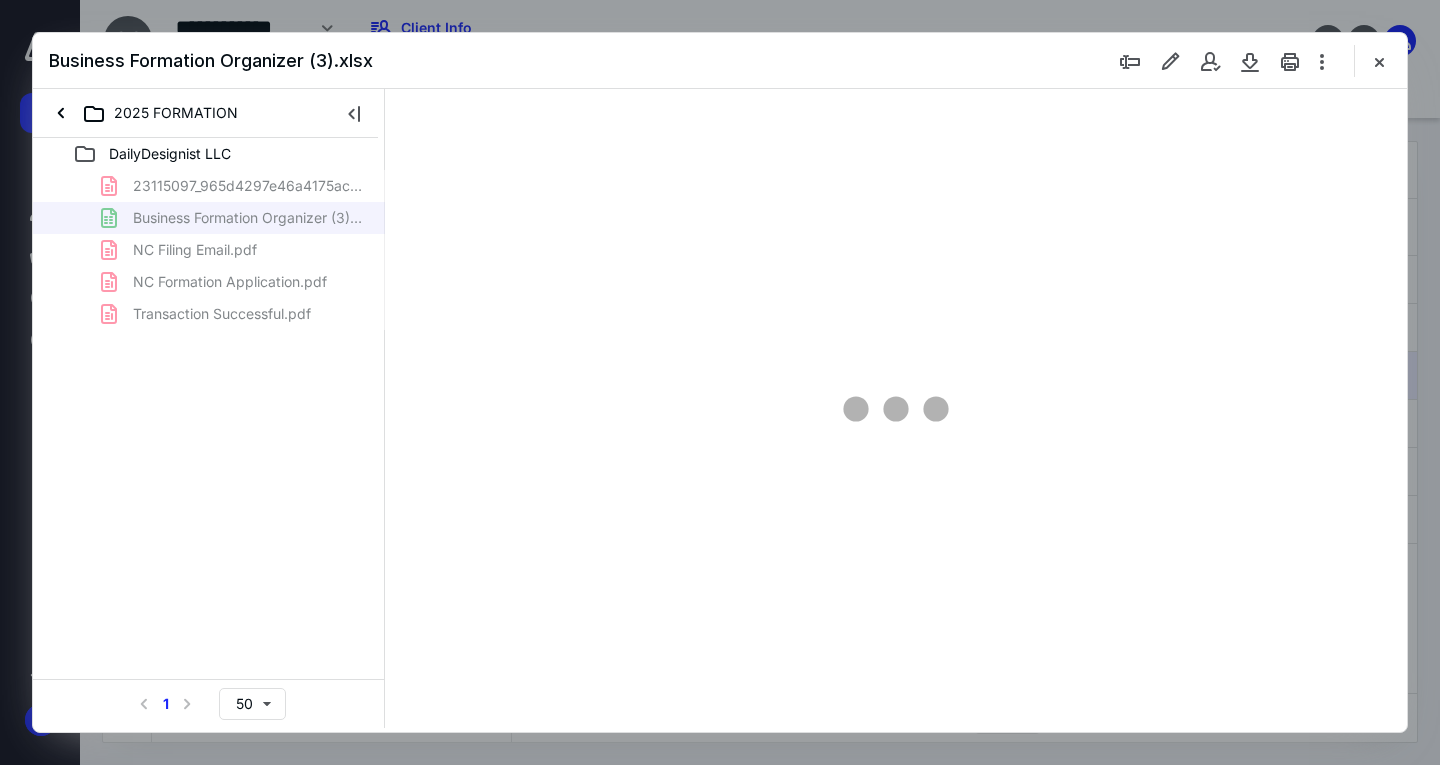 scroll, scrollTop: 0, scrollLeft: 0, axis: both 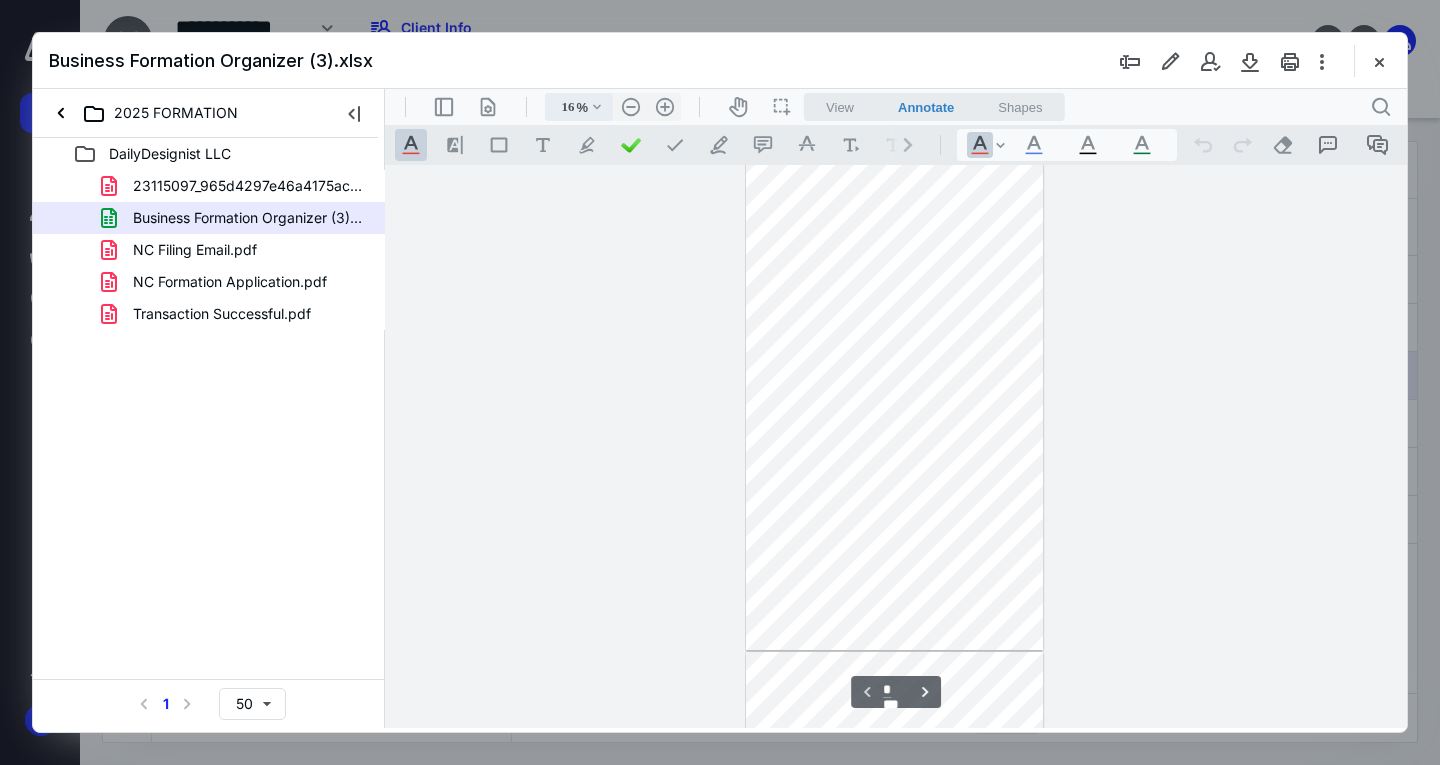 click on "16 % .cls-1{fill:#abb0c4;} icon - chevron - down" at bounding box center (579, 107) 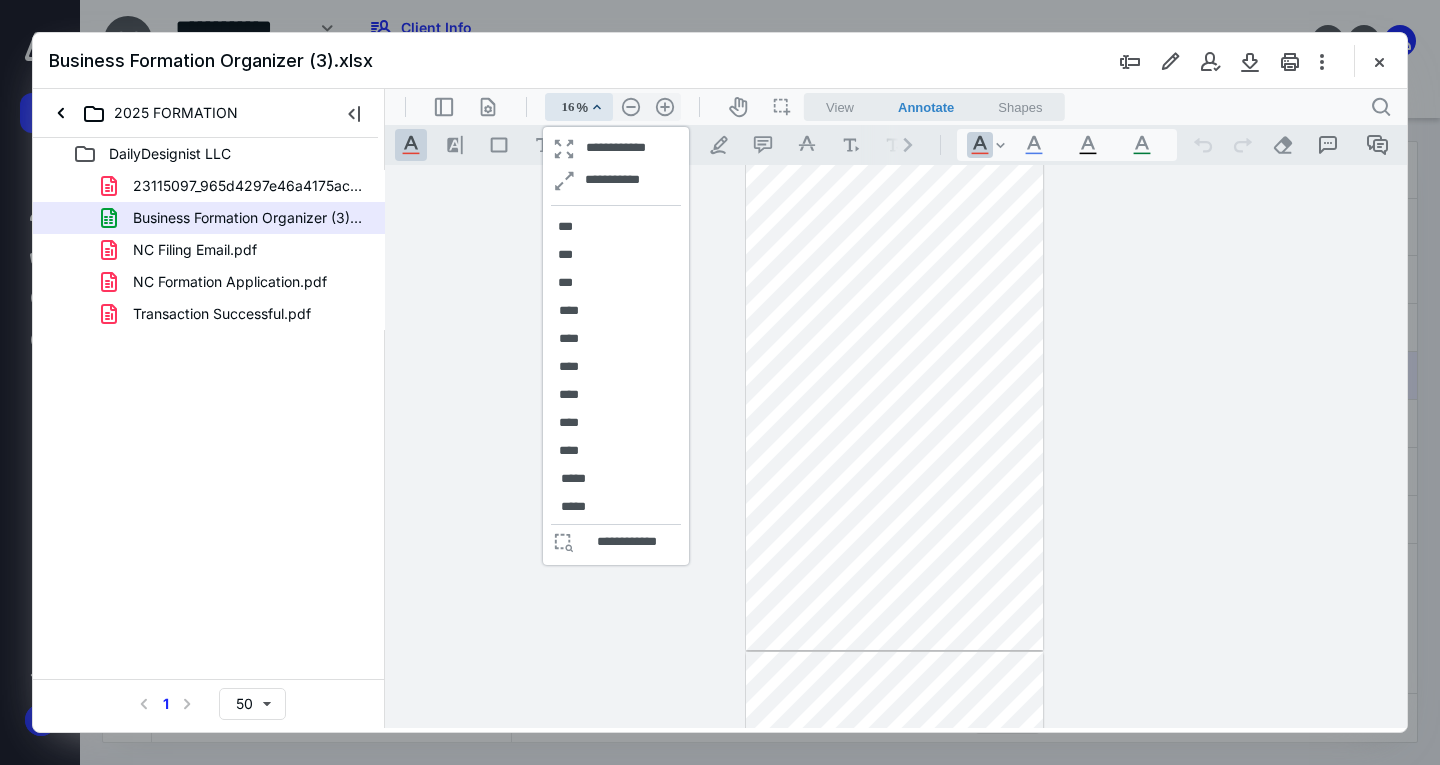 click on "**********" at bounding box center [616, 346] 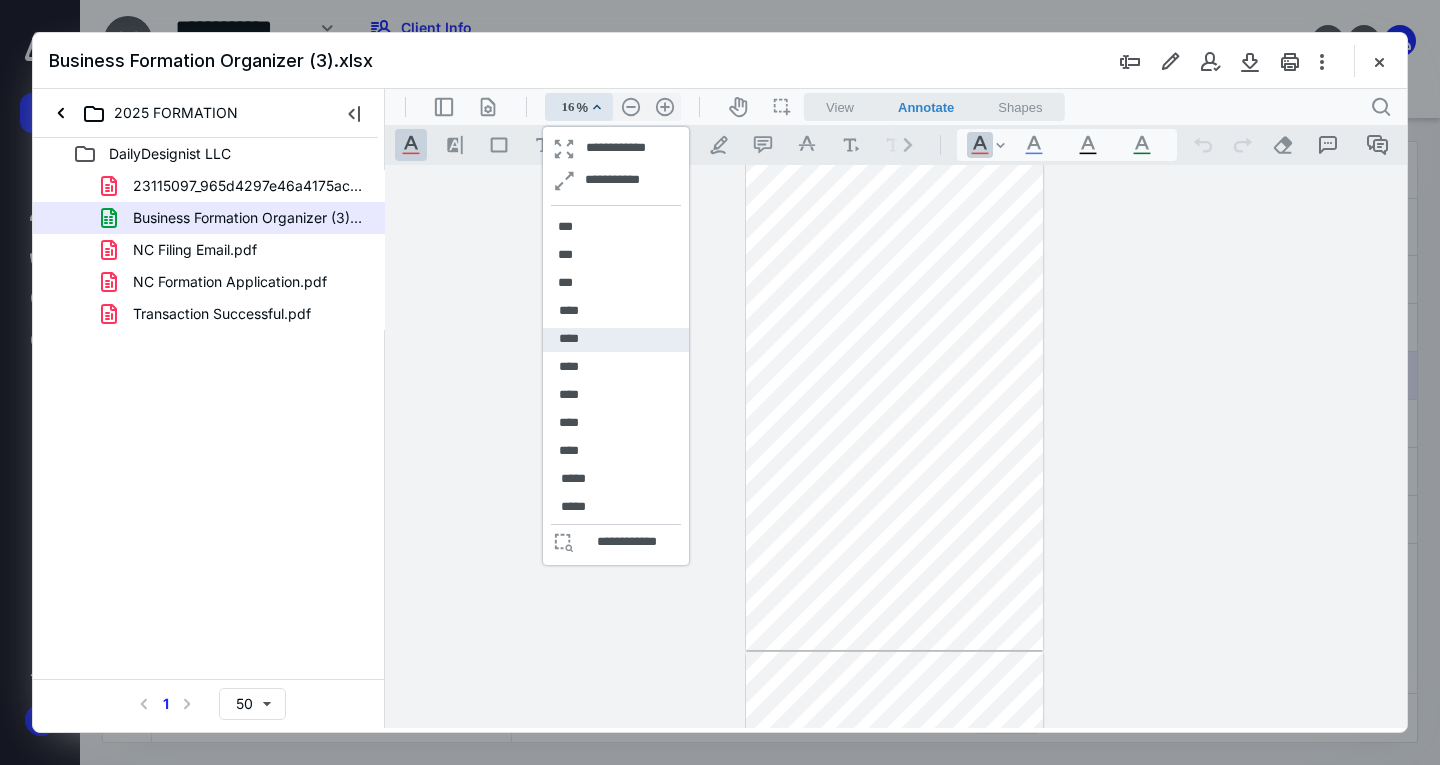 click on "****" at bounding box center [616, 340] 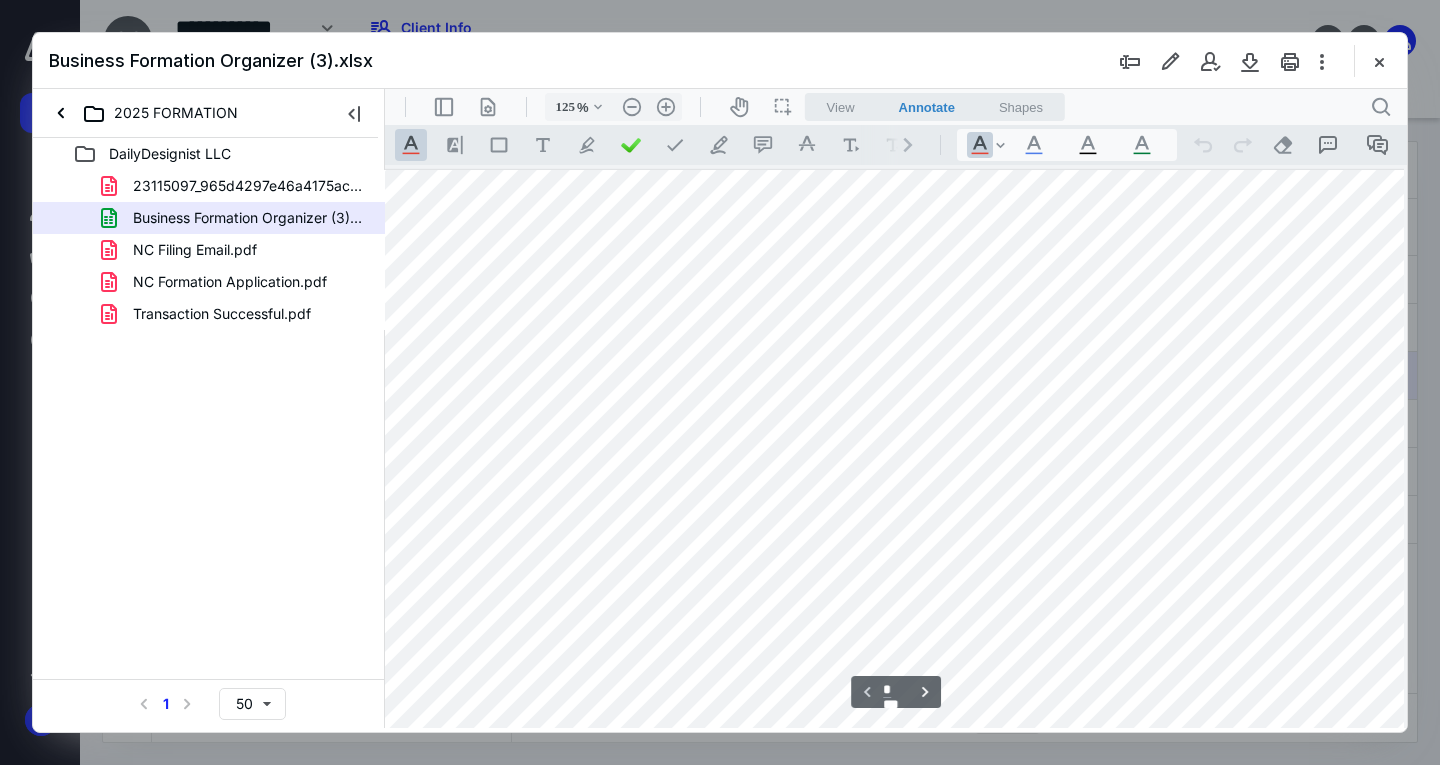 scroll, scrollTop: 0, scrollLeft: 26, axis: horizontal 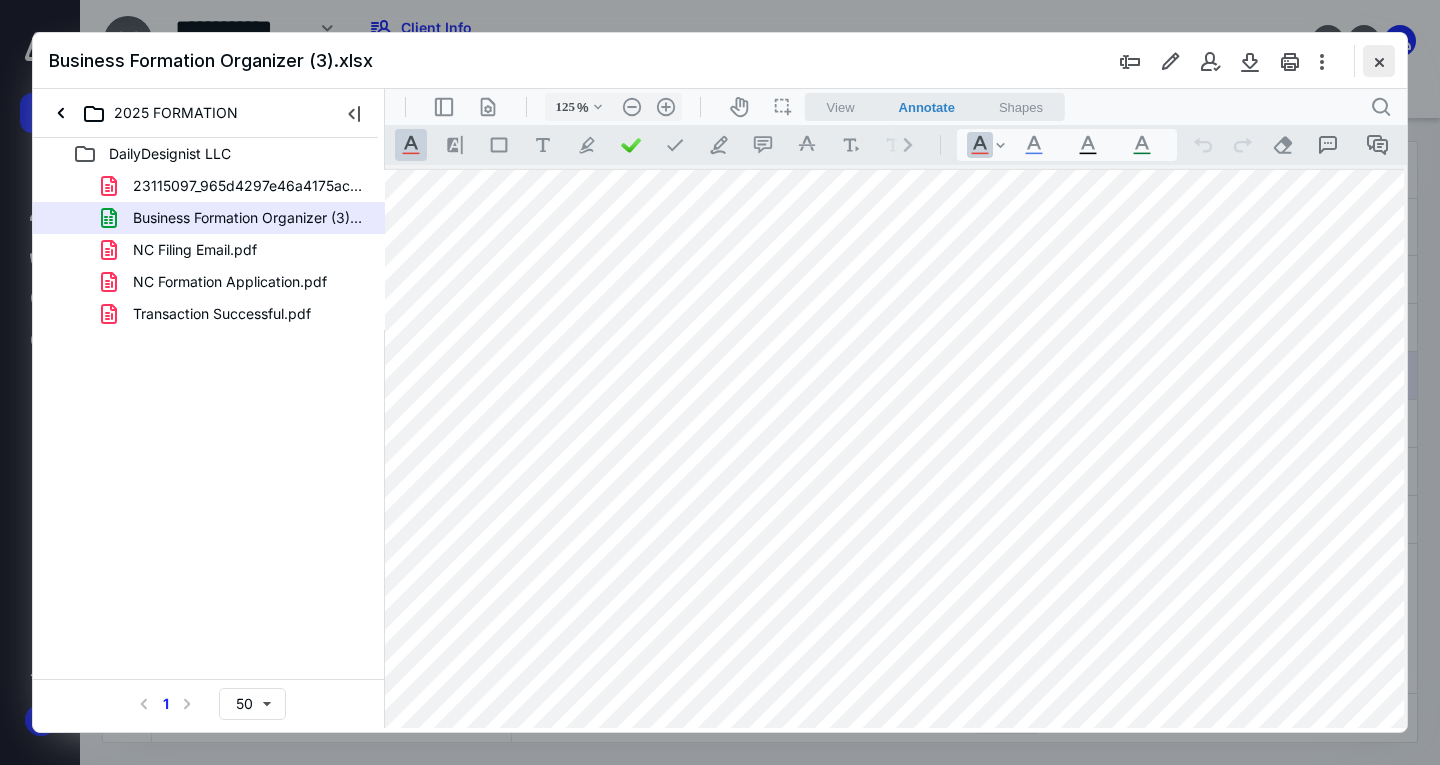 click at bounding box center (1379, 61) 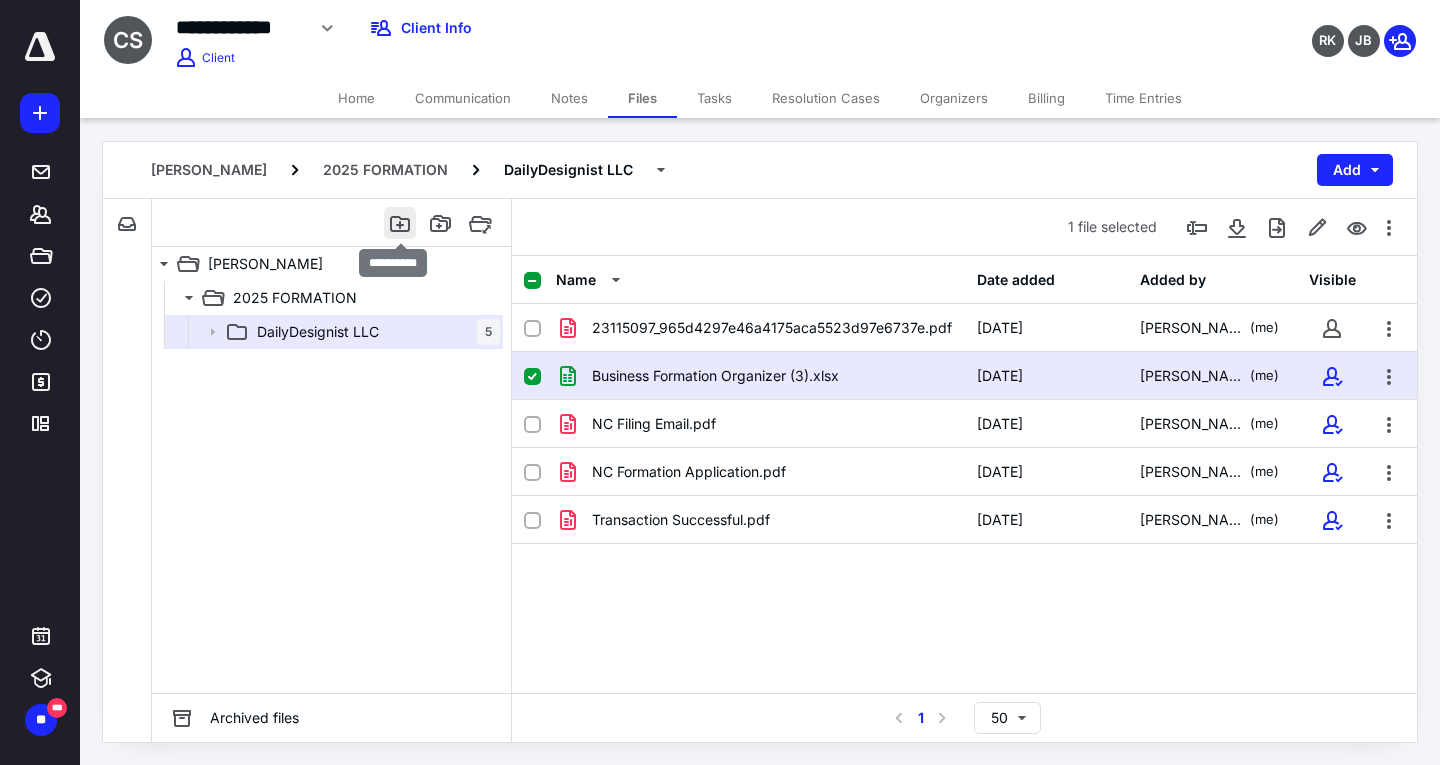 click at bounding box center [400, 223] 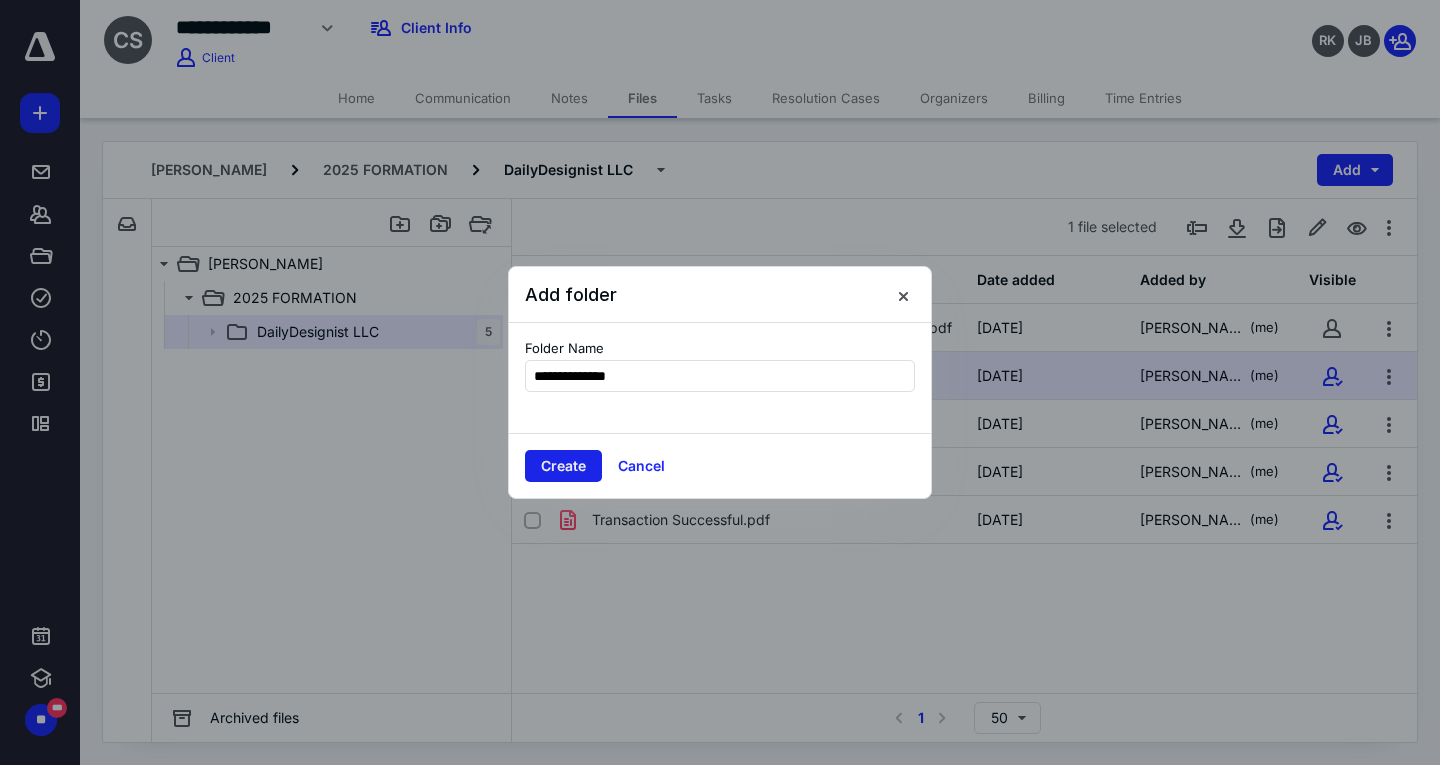 type on "**********" 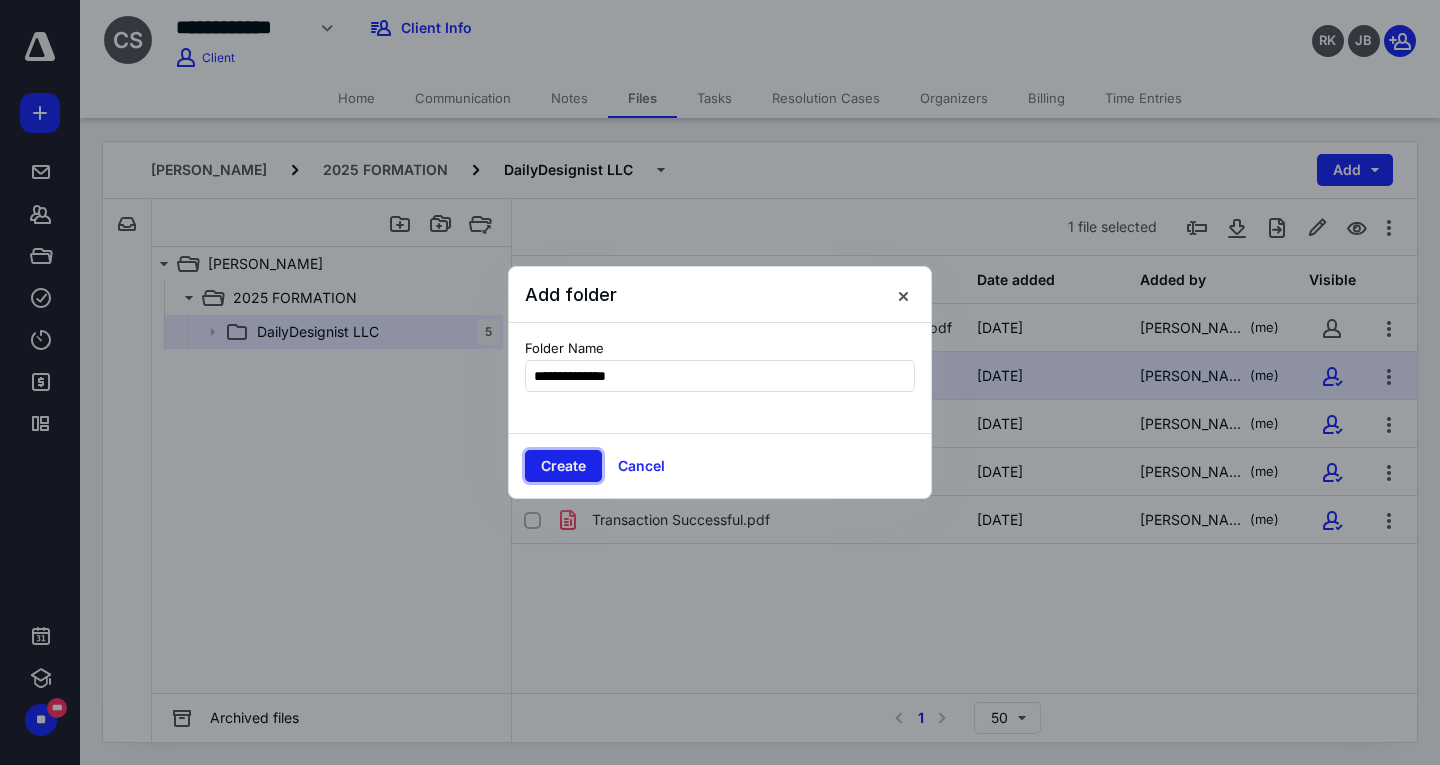 click on "Create" at bounding box center (563, 466) 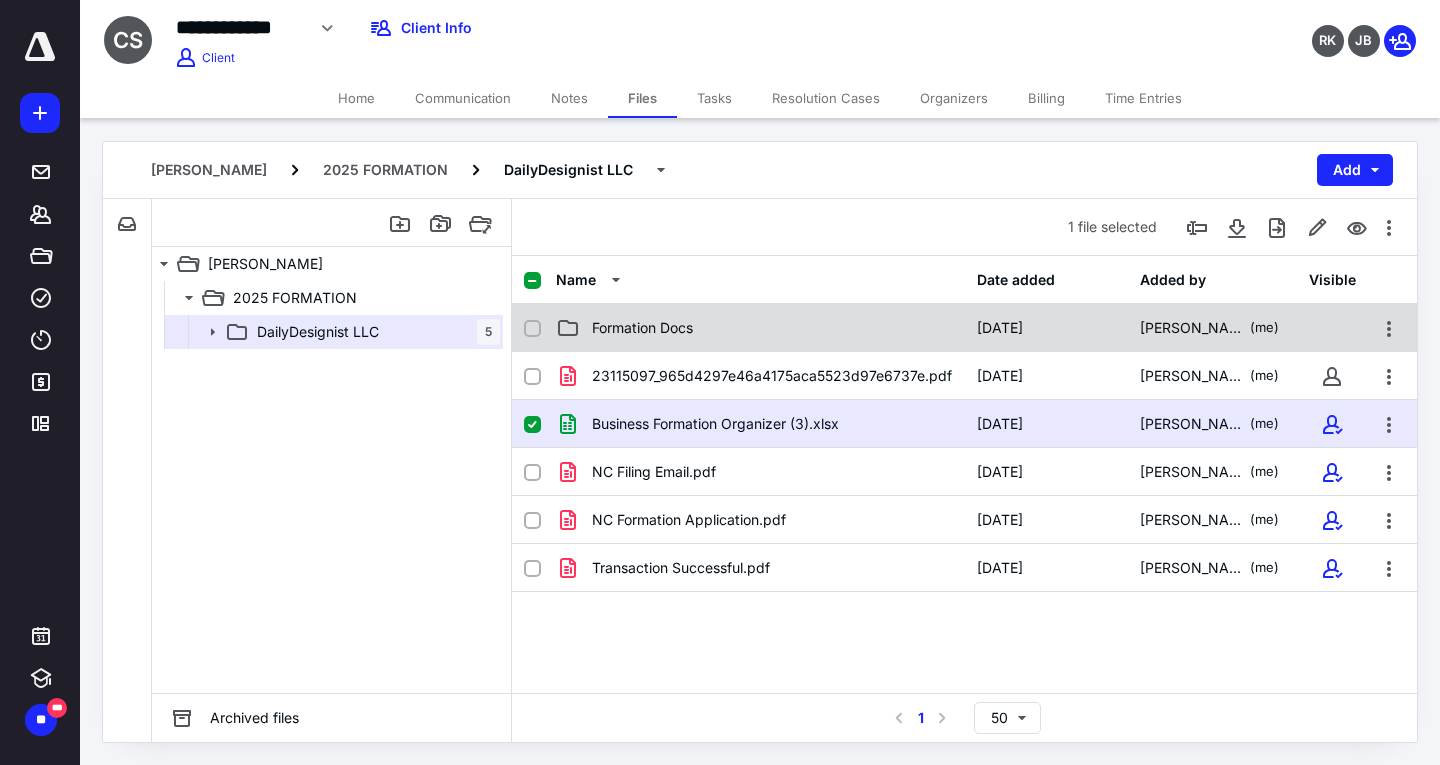 click on "Formation Docs" at bounding box center [642, 328] 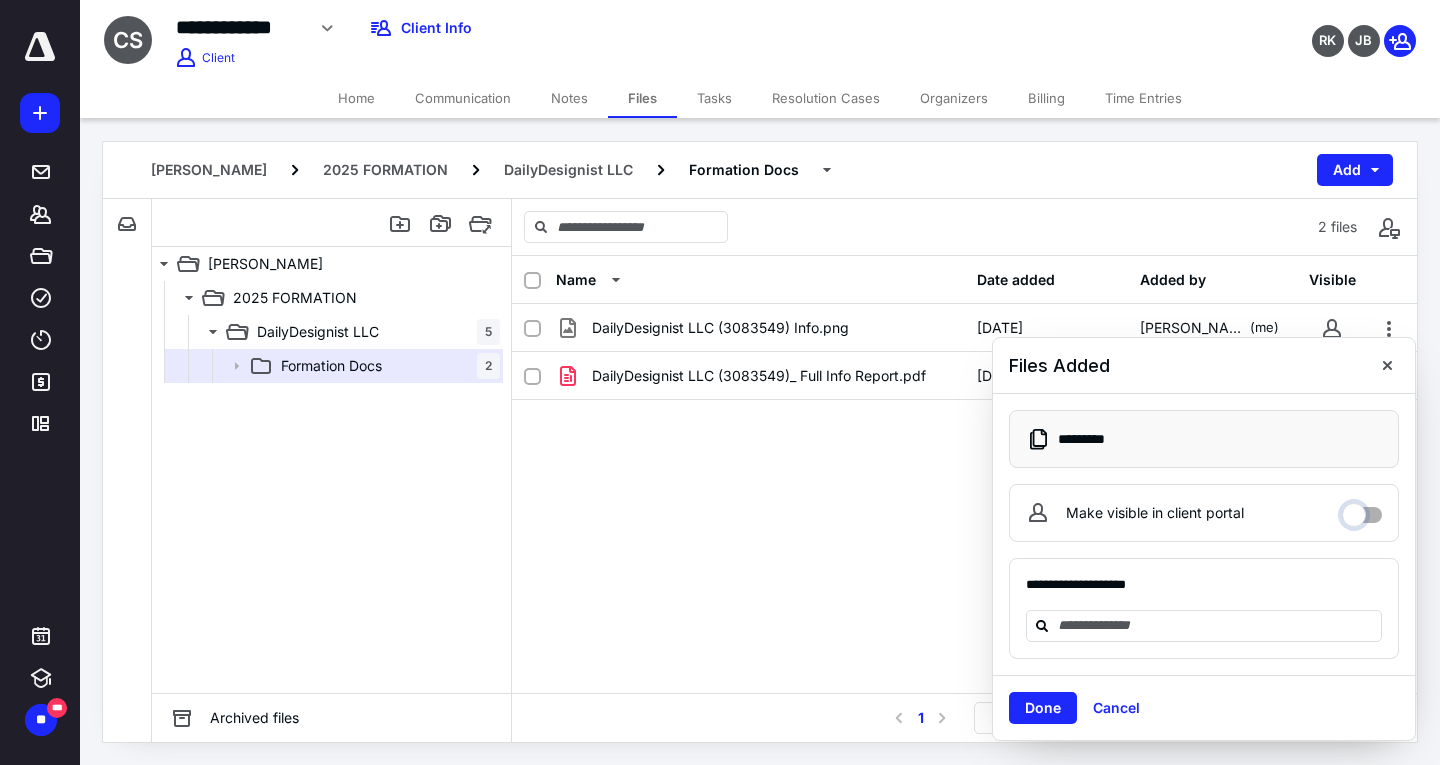 click on "Make visible in client portal" at bounding box center [1362, 510] 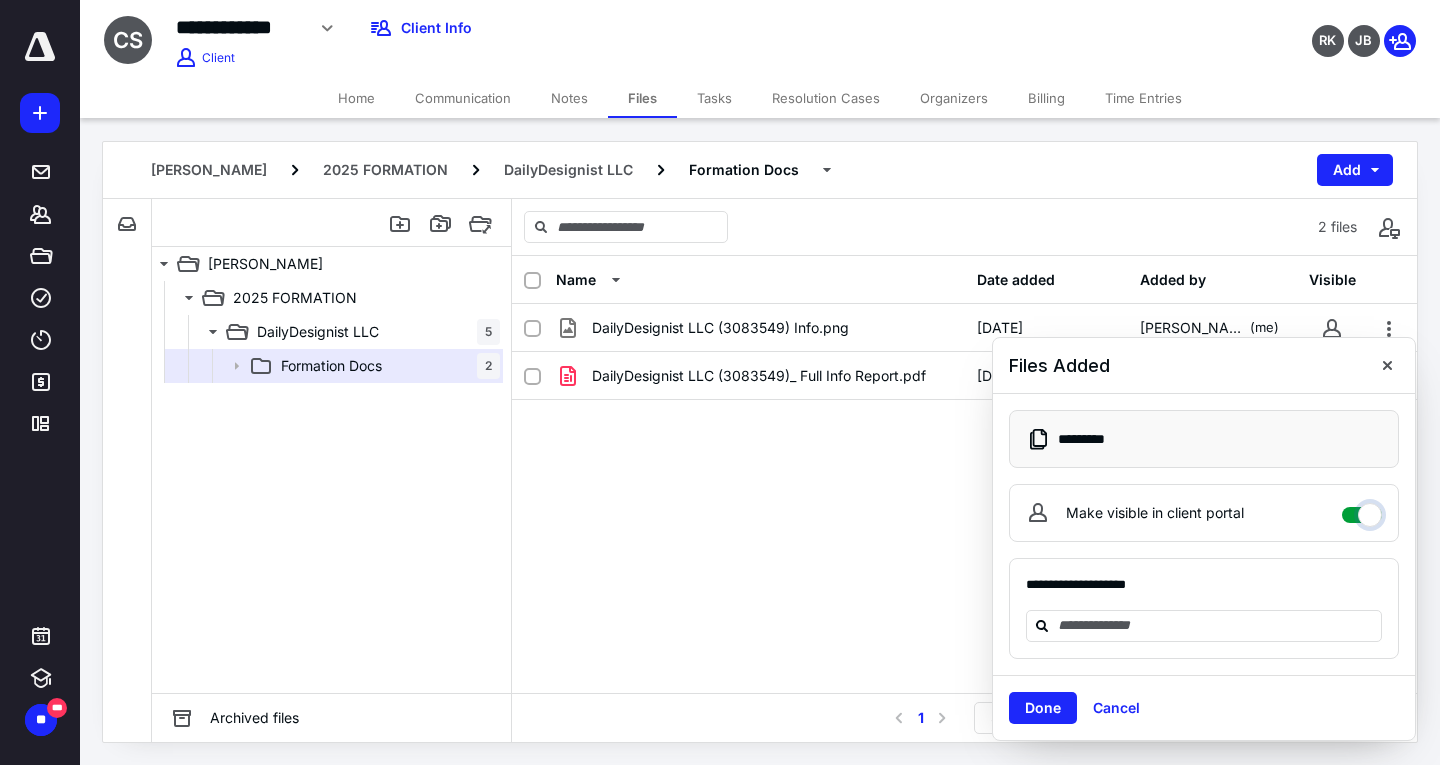 checkbox on "****" 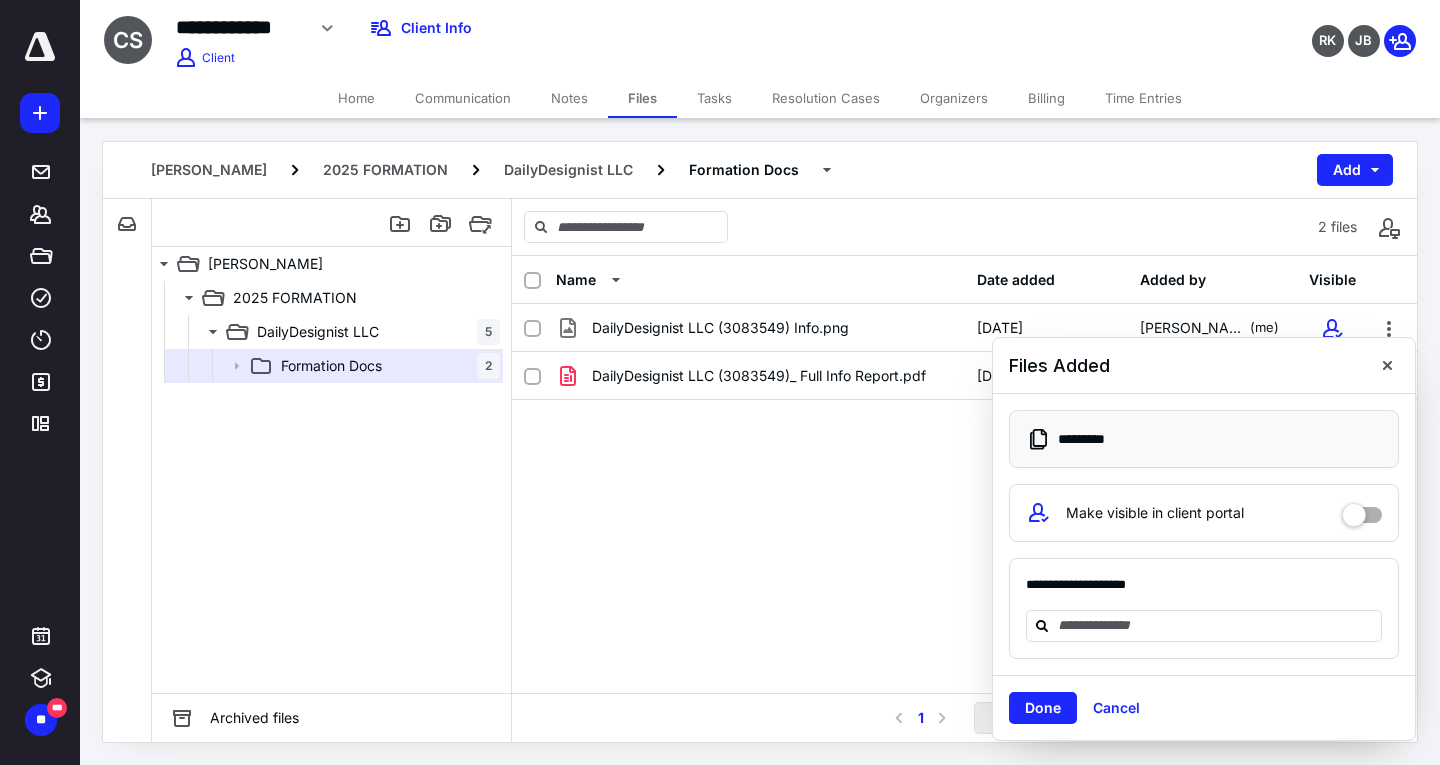 click on "Done" at bounding box center (1043, 708) 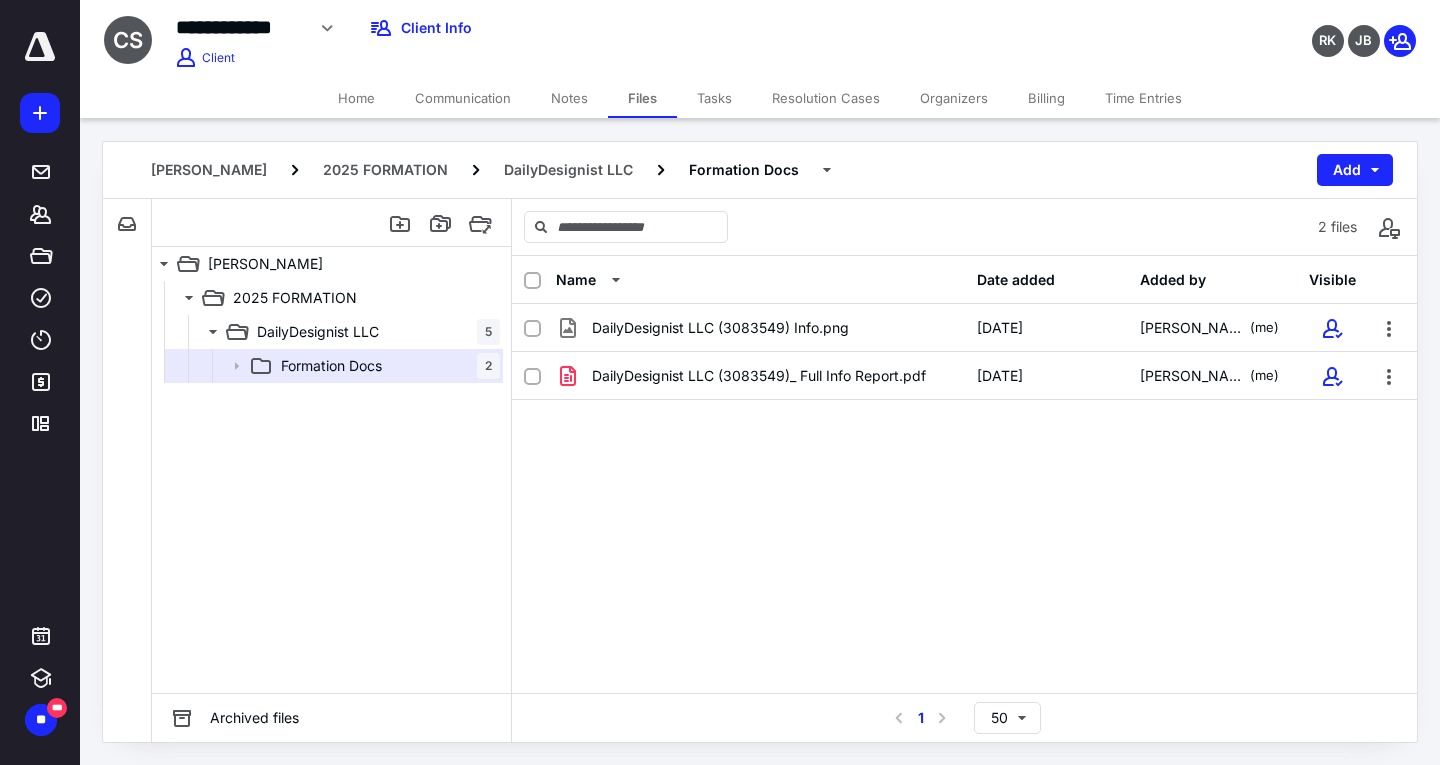 click on "DailyDesignist LLC (3083549) Info.png [DATE] [PERSON_NAME]  (me) DailyDesignist LLC (3083549)_ Full Info Report.pdf [DATE] [PERSON_NAME]  (me)" at bounding box center [964, 454] 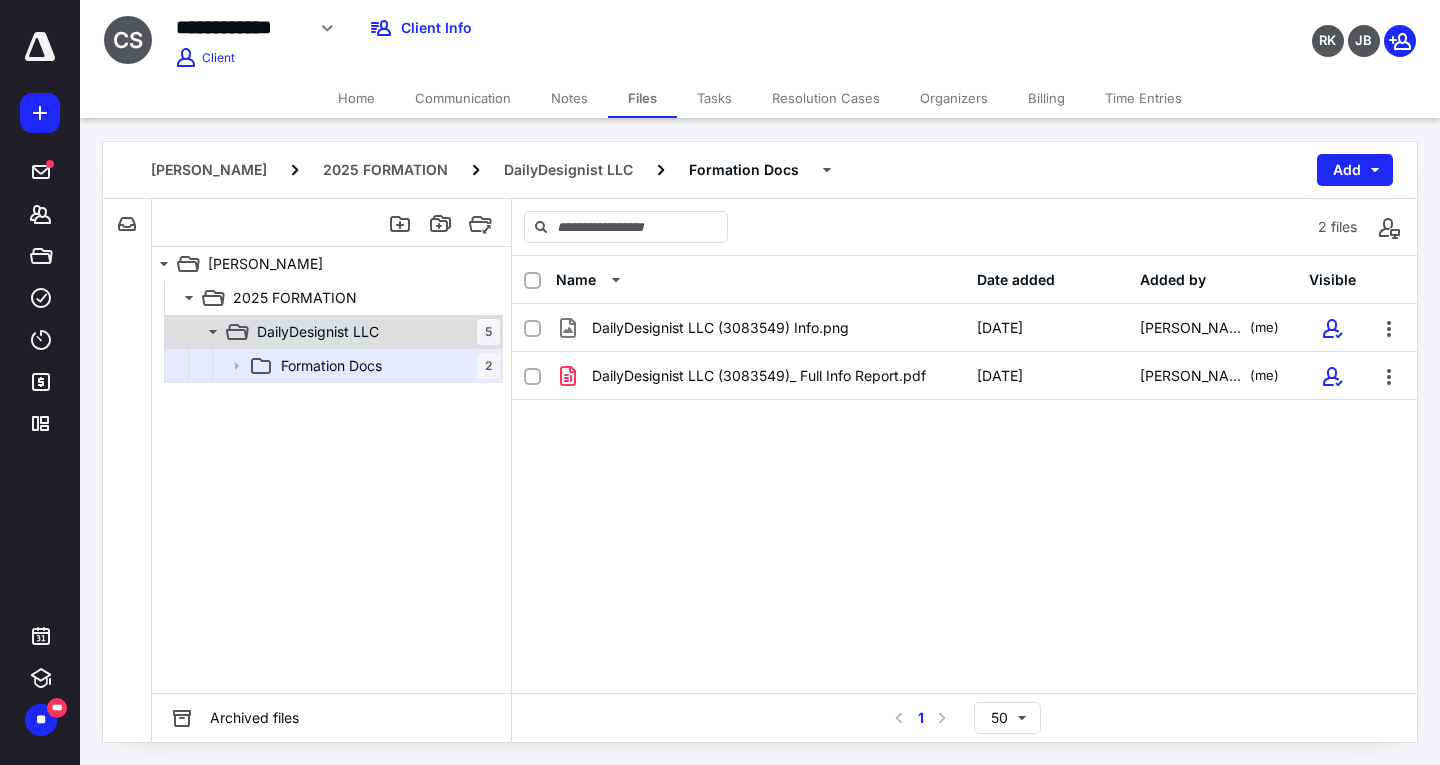 click on "DailyDesignist LLC" at bounding box center [318, 332] 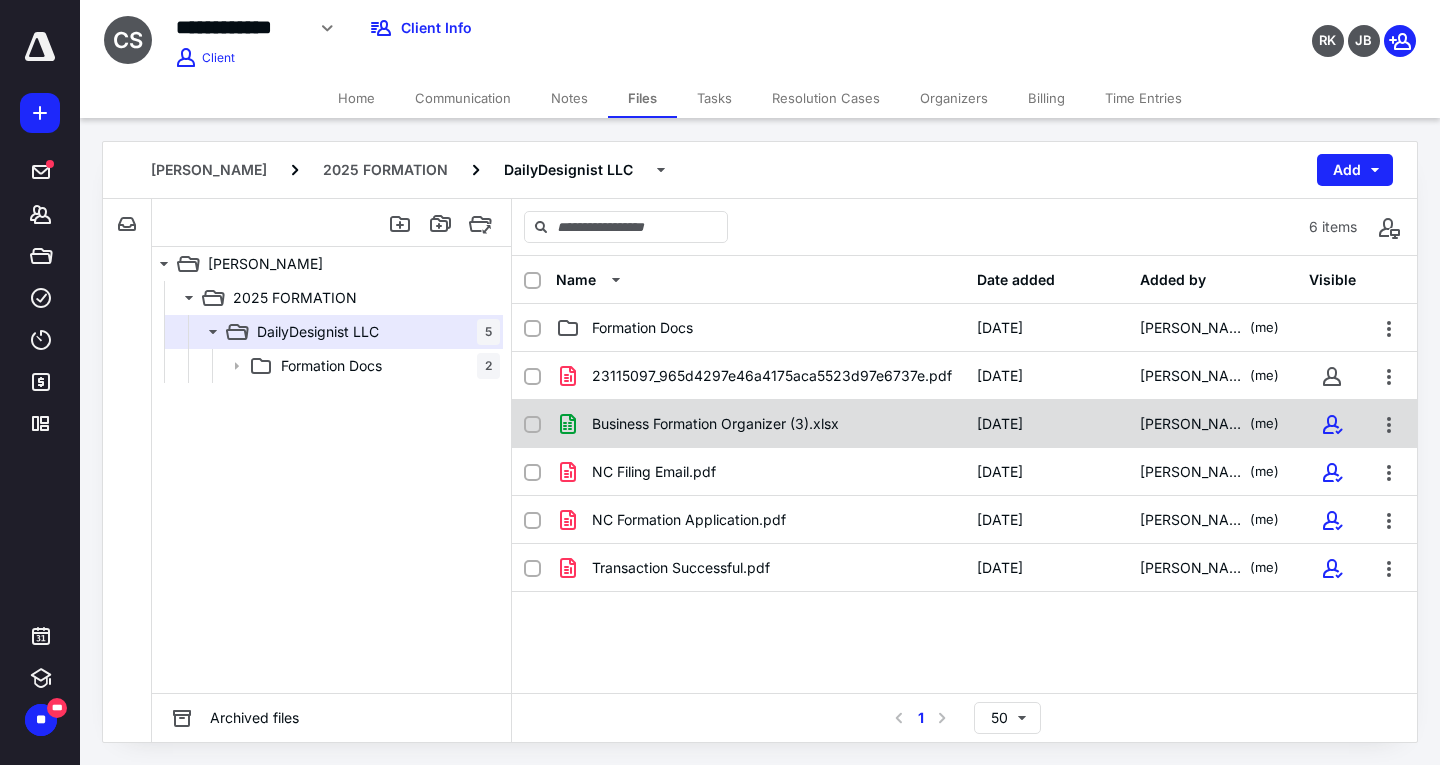 click on "Business Formation Organizer (3).xlsx" at bounding box center [715, 424] 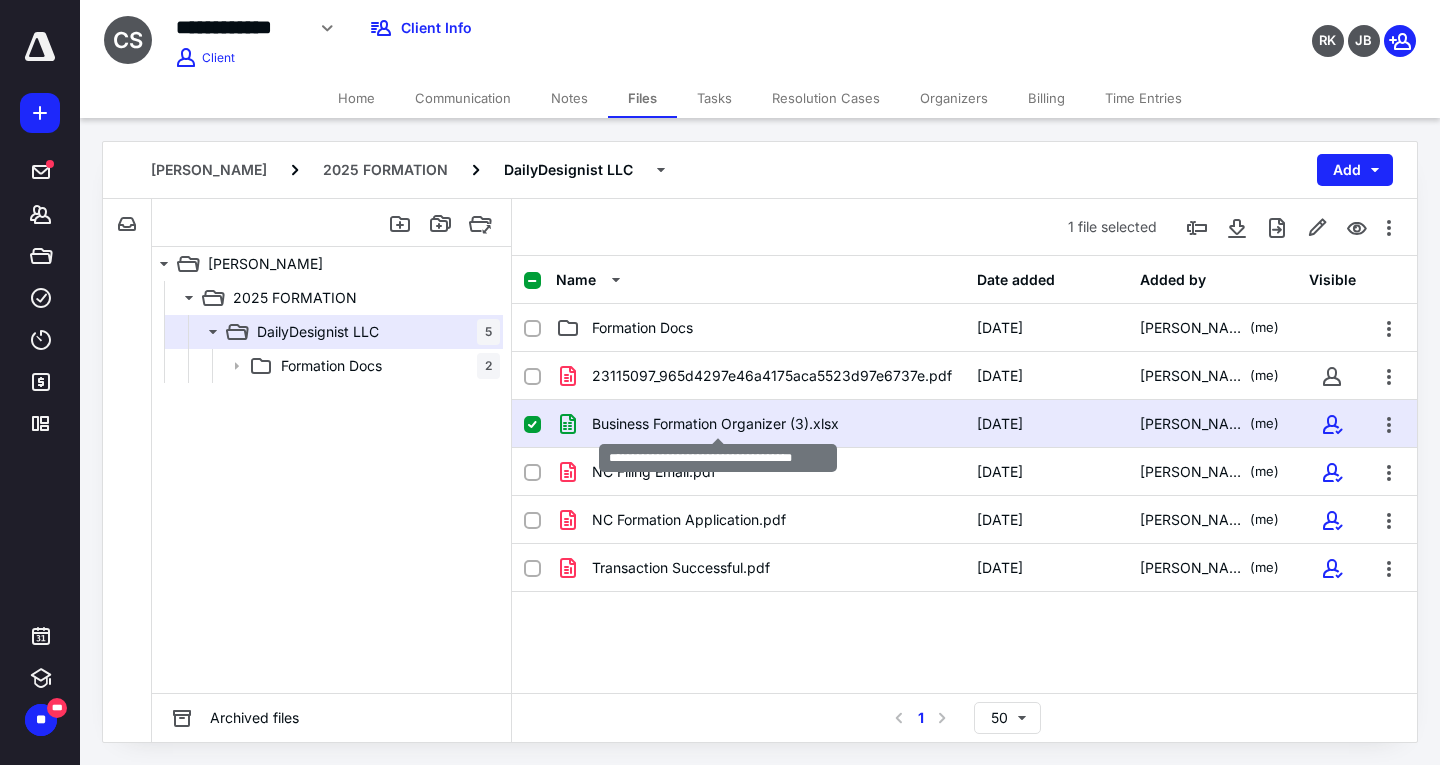 click on "Business Formation Organizer (3).xlsx" at bounding box center (715, 424) 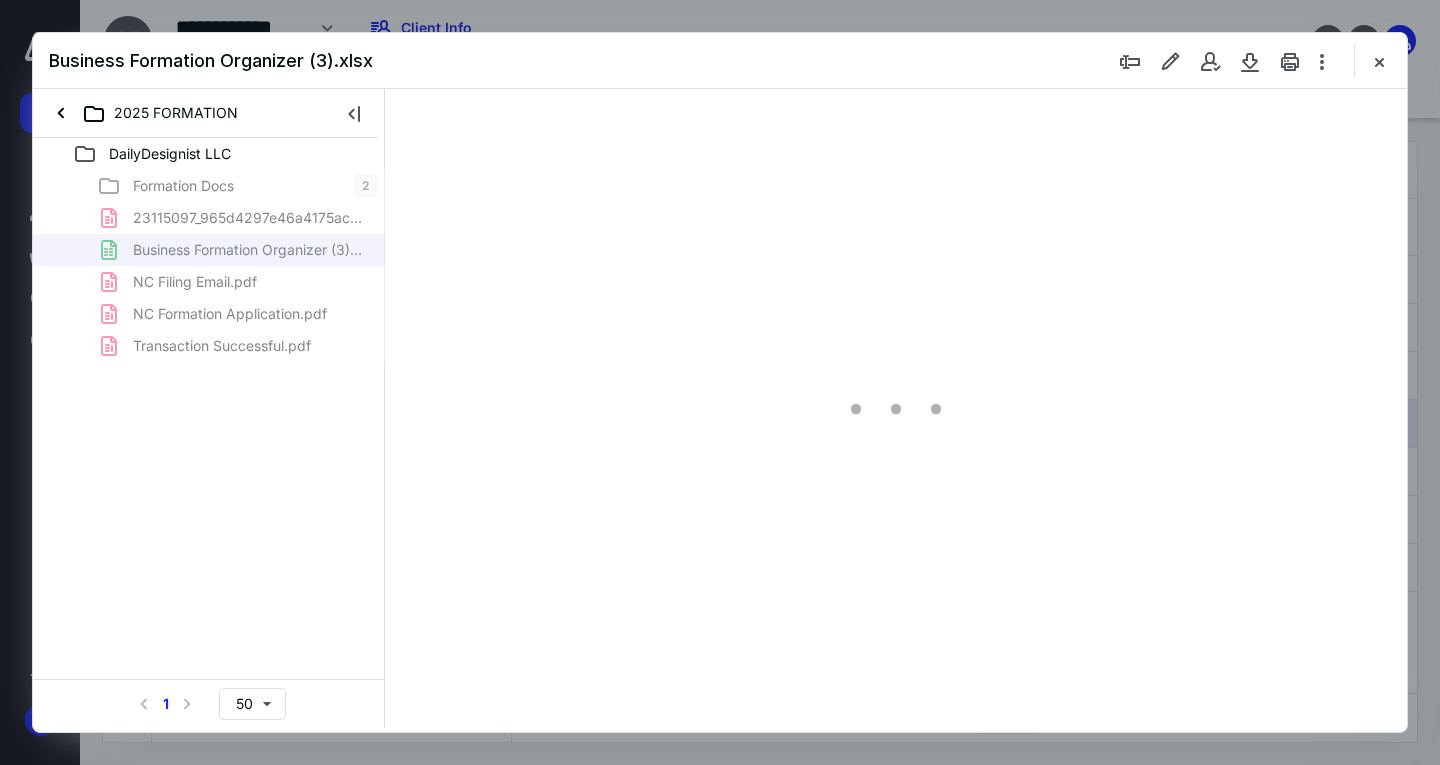 scroll, scrollTop: 0, scrollLeft: 0, axis: both 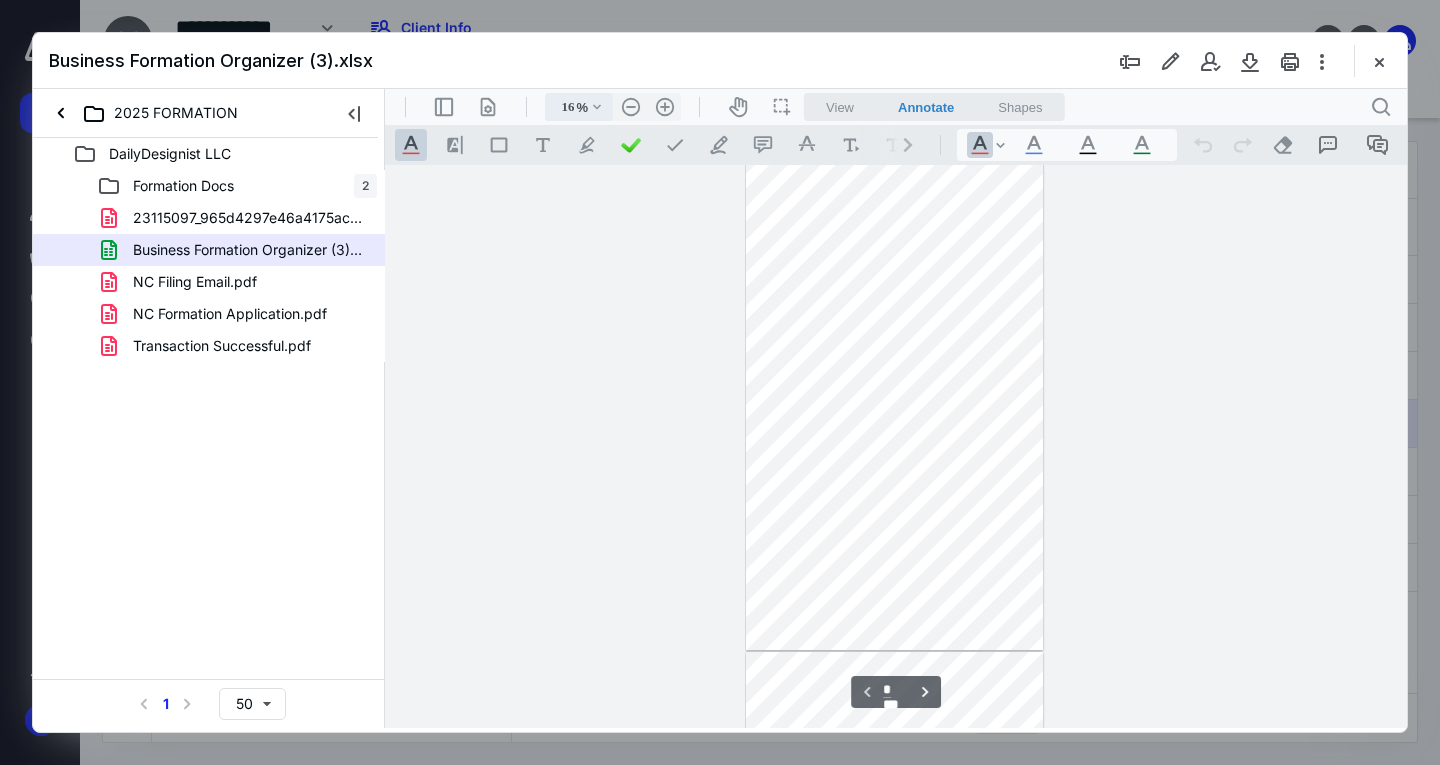click on ".cls-1{fill:#abb0c4;} icon - chevron - down" at bounding box center [597, 107] 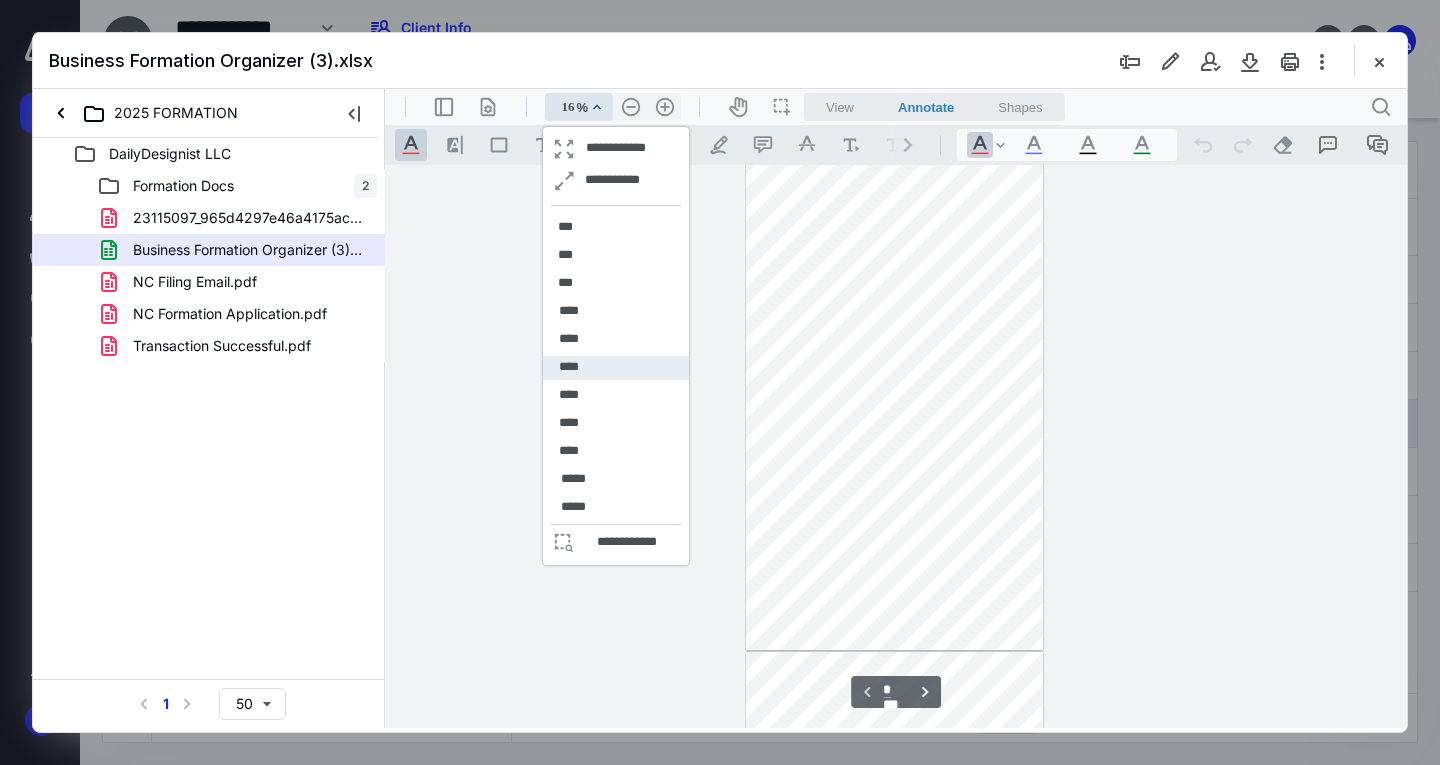 click on "****" at bounding box center [616, 368] 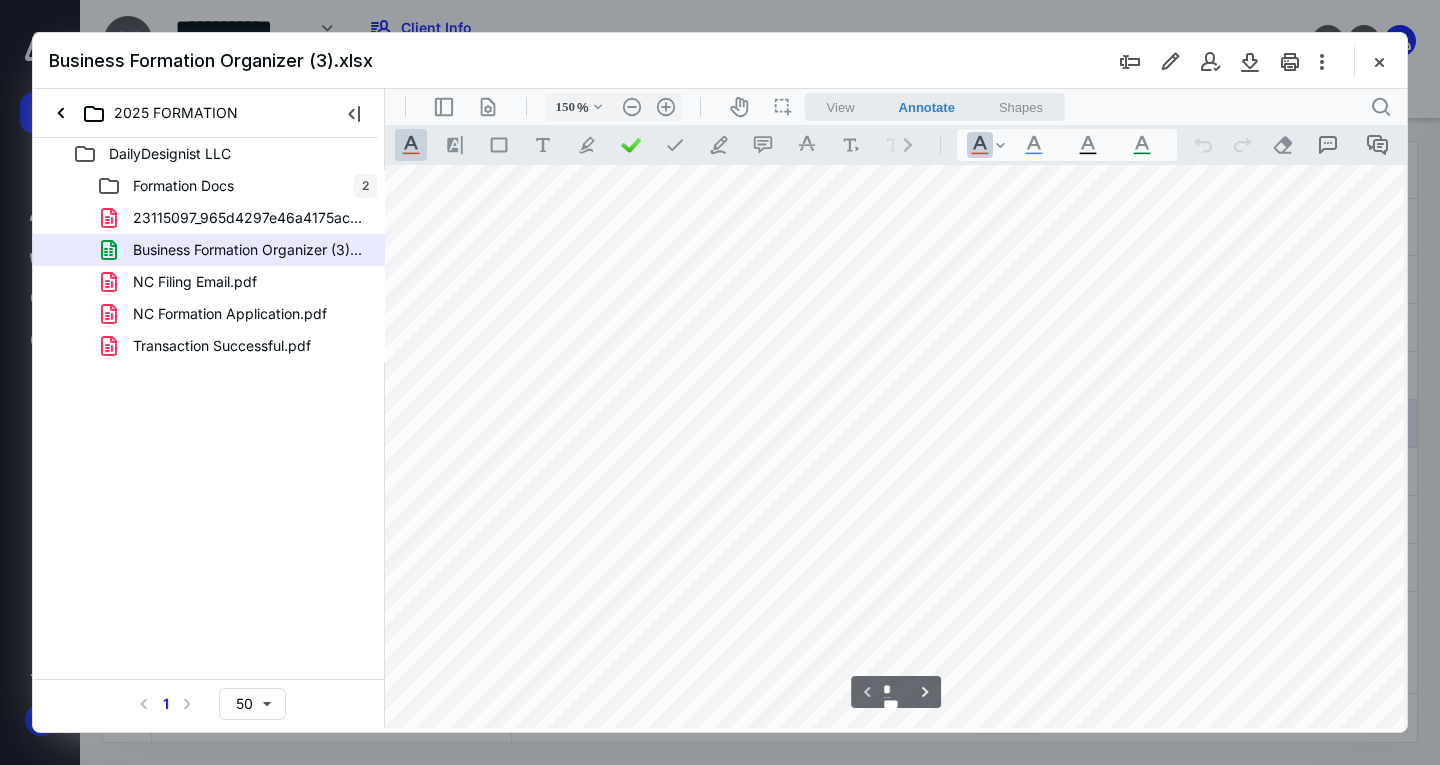 scroll, scrollTop: 0, scrollLeft: 960, axis: horizontal 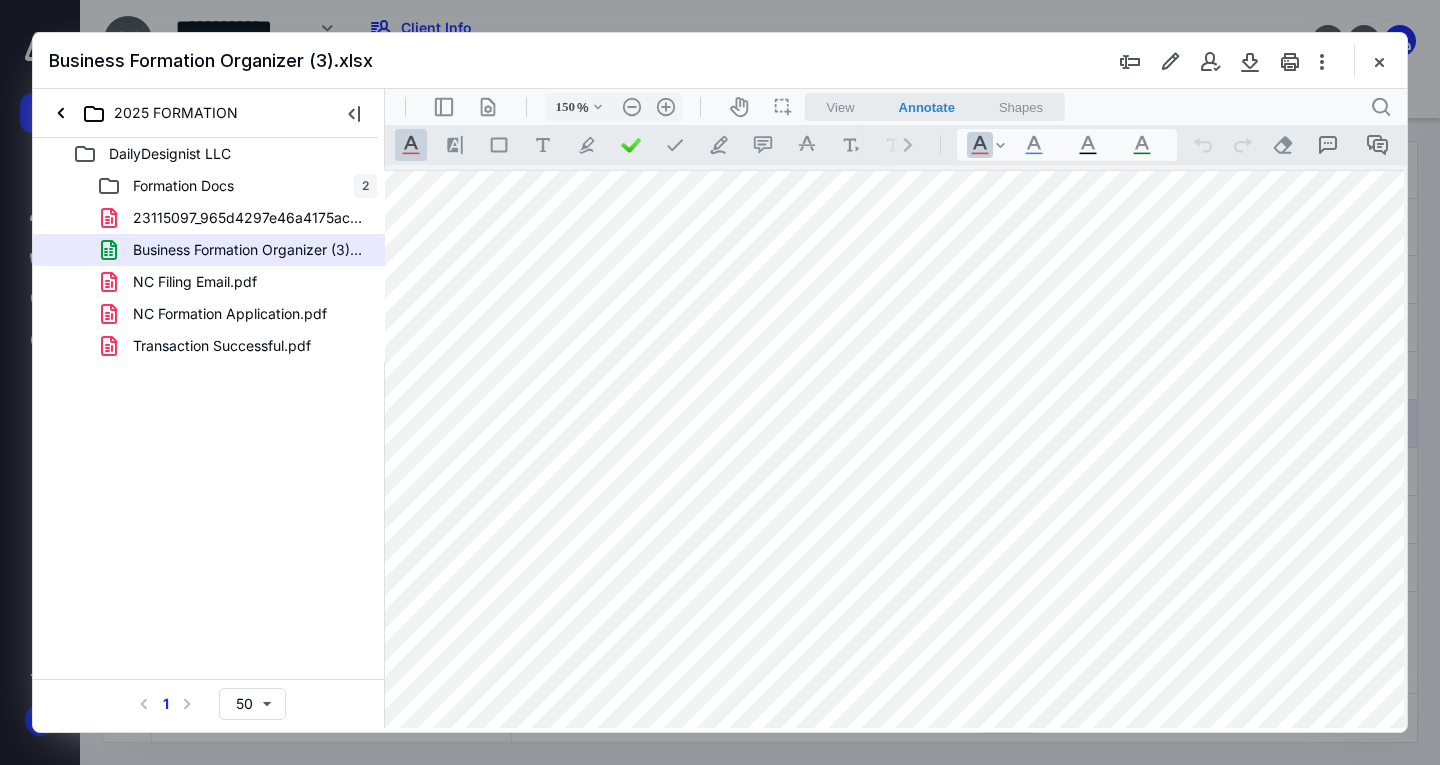 click on "Business Formation Organizer (3).xlsx" at bounding box center [720, 61] 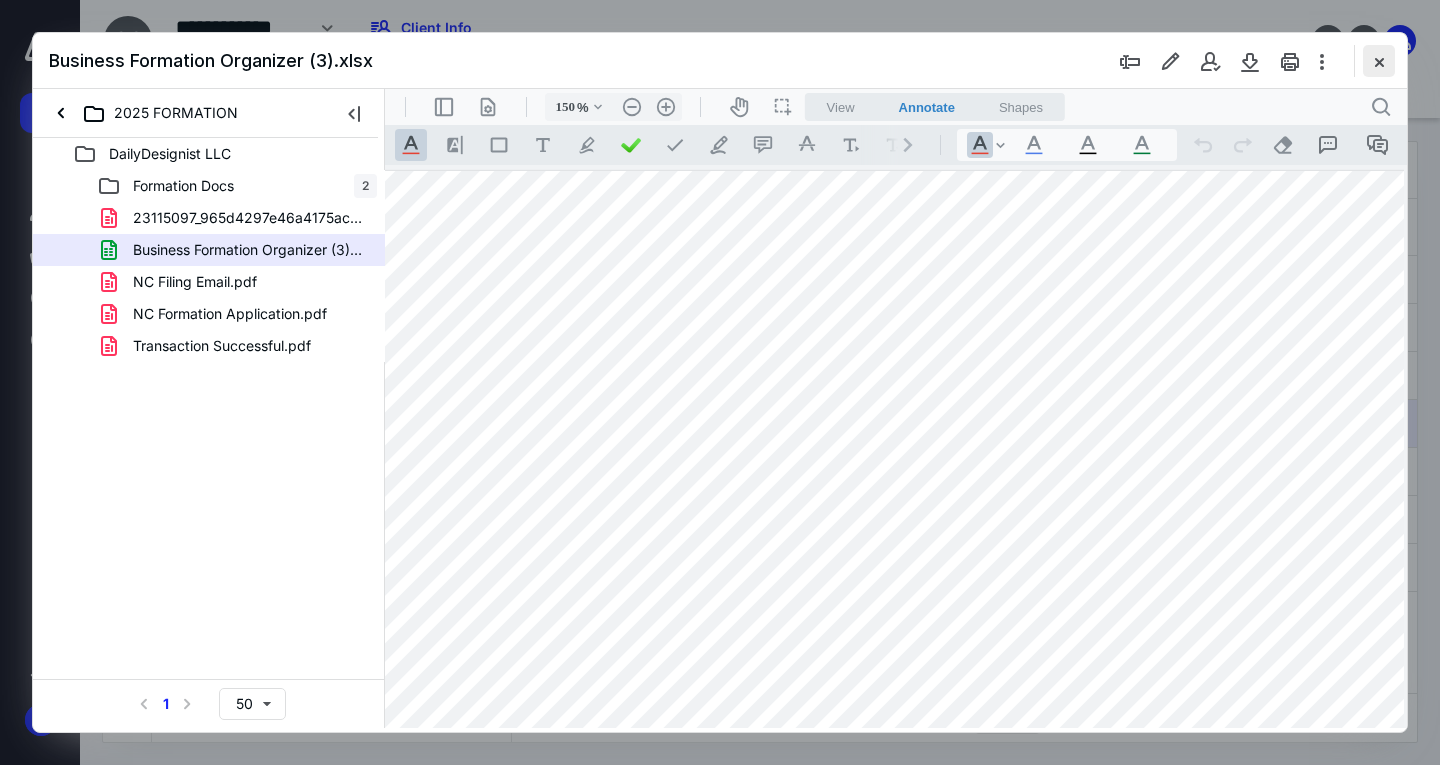 click at bounding box center [1379, 61] 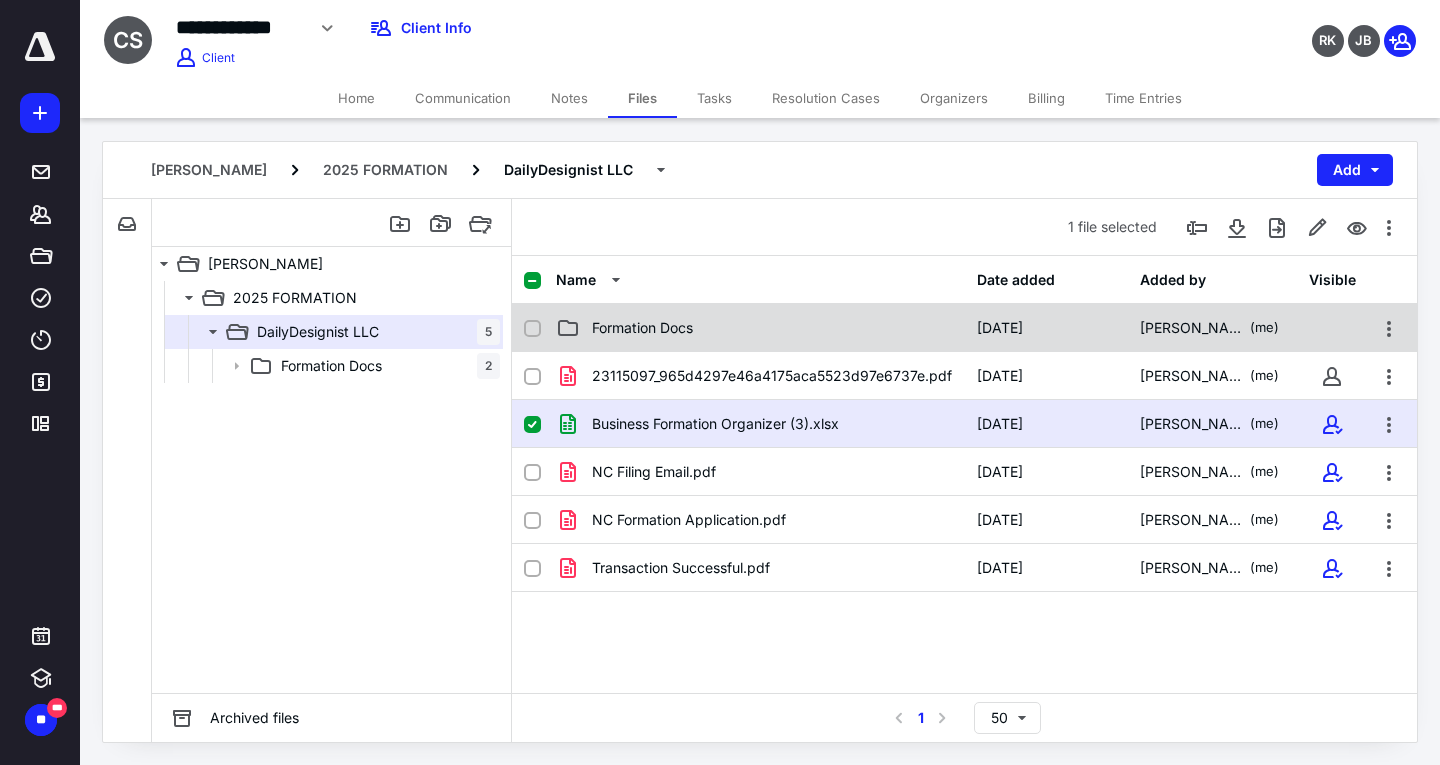 click on "Formation Docs" at bounding box center (642, 328) 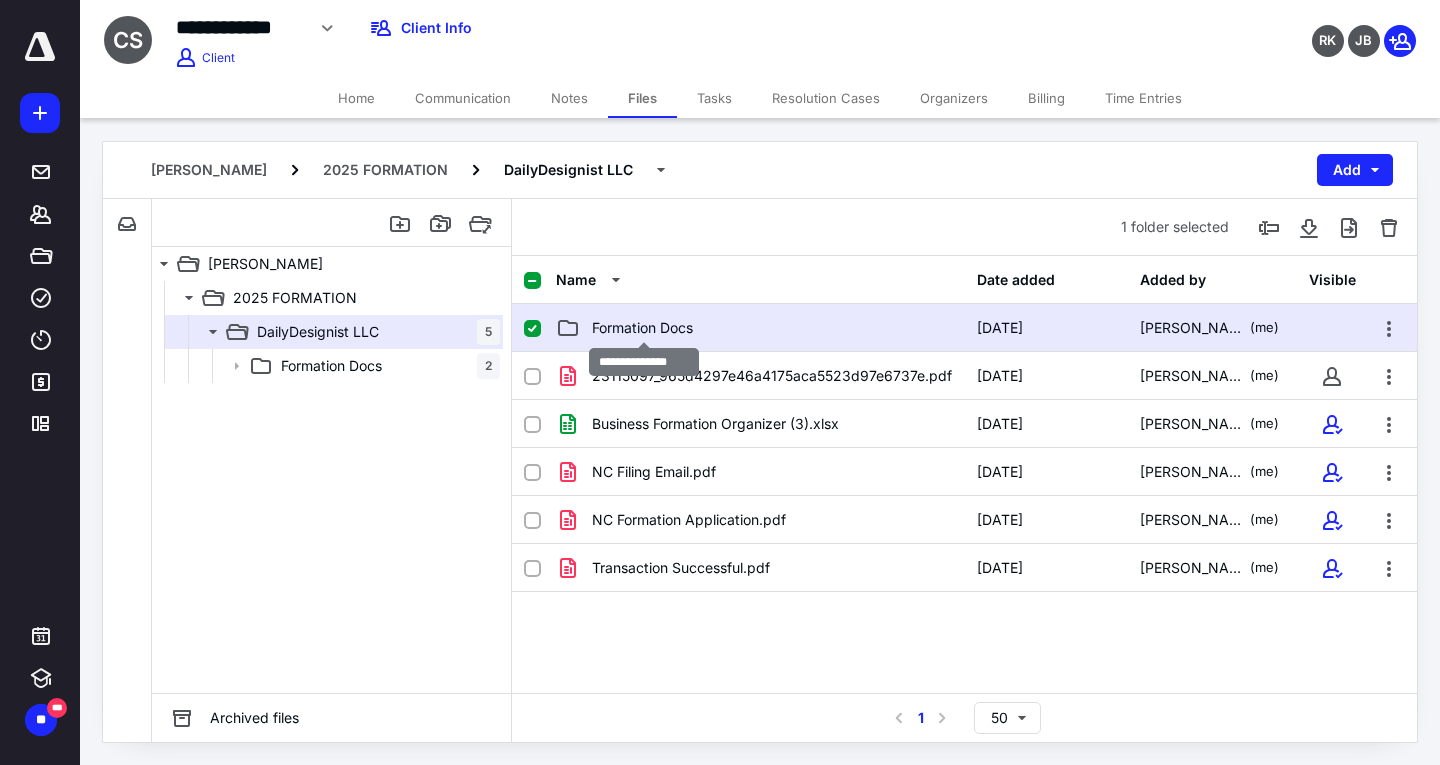 click on "Formation Docs" at bounding box center [642, 328] 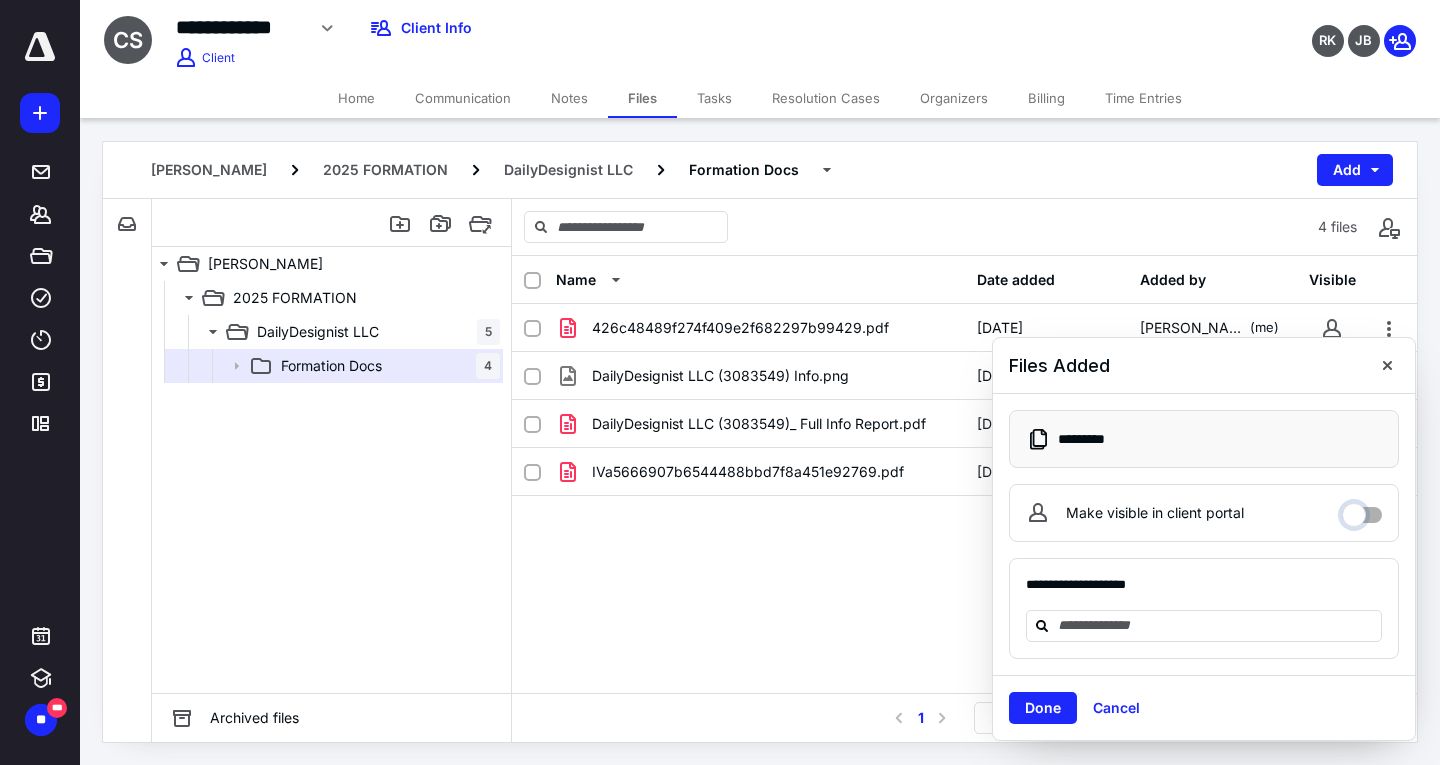 click on "Make visible in client portal" at bounding box center (1362, 510) 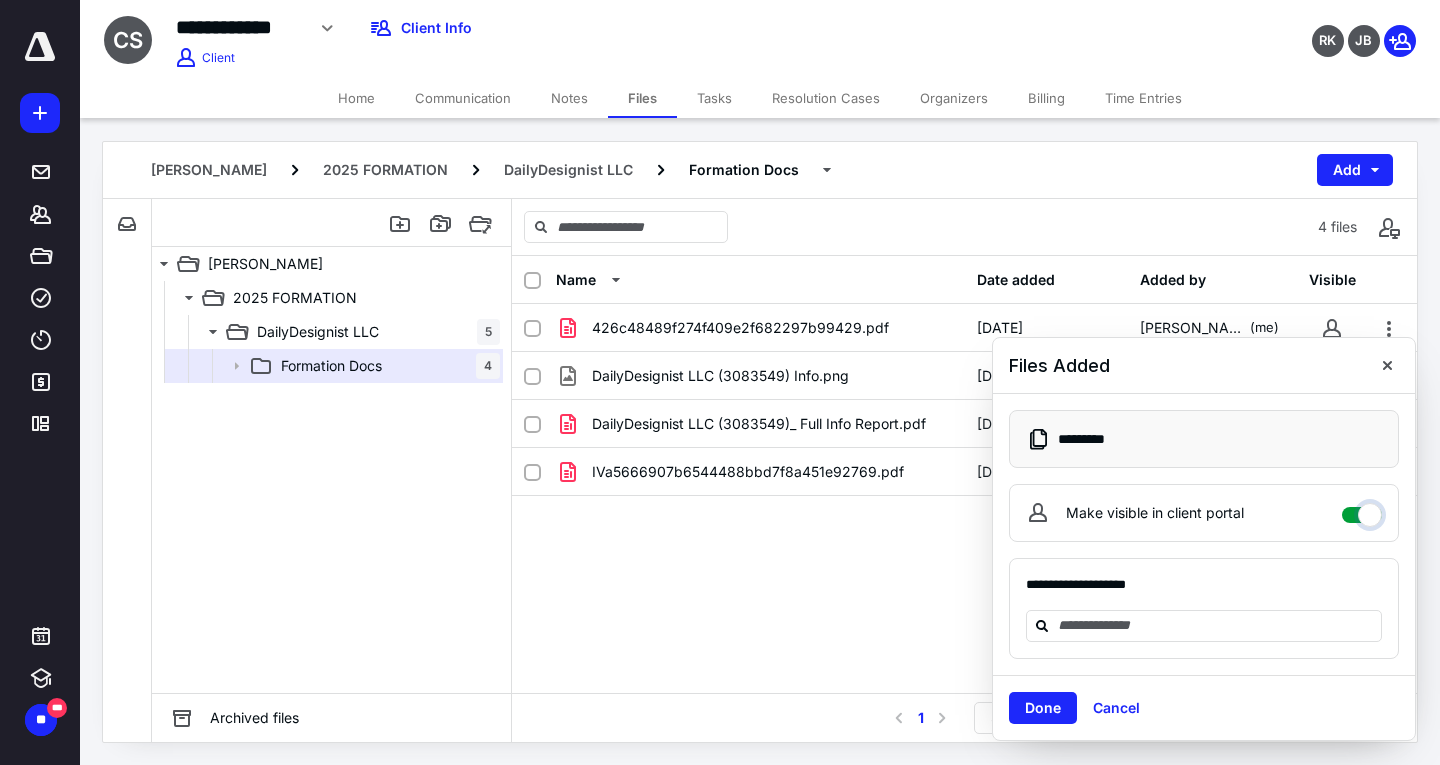 checkbox on "****" 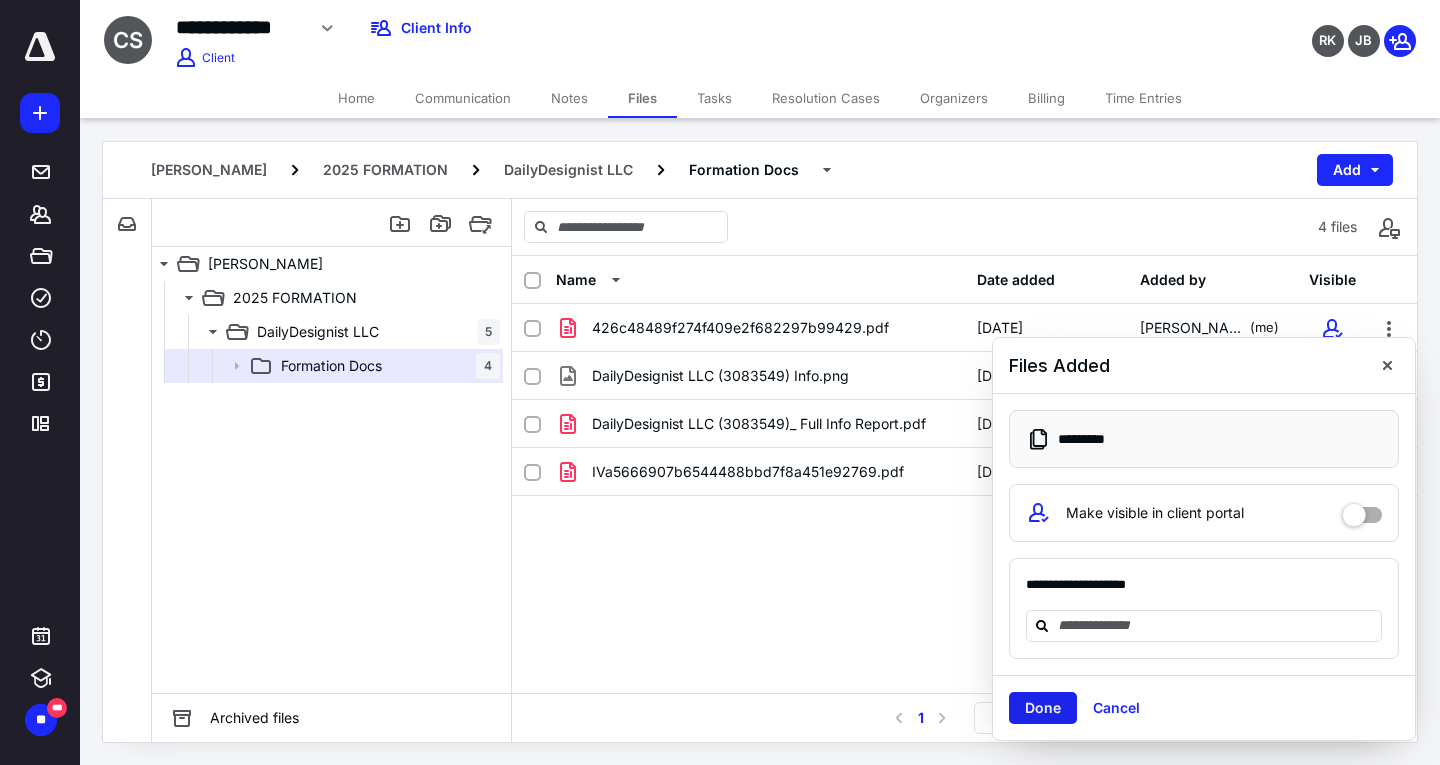 click on "Done" at bounding box center (1043, 708) 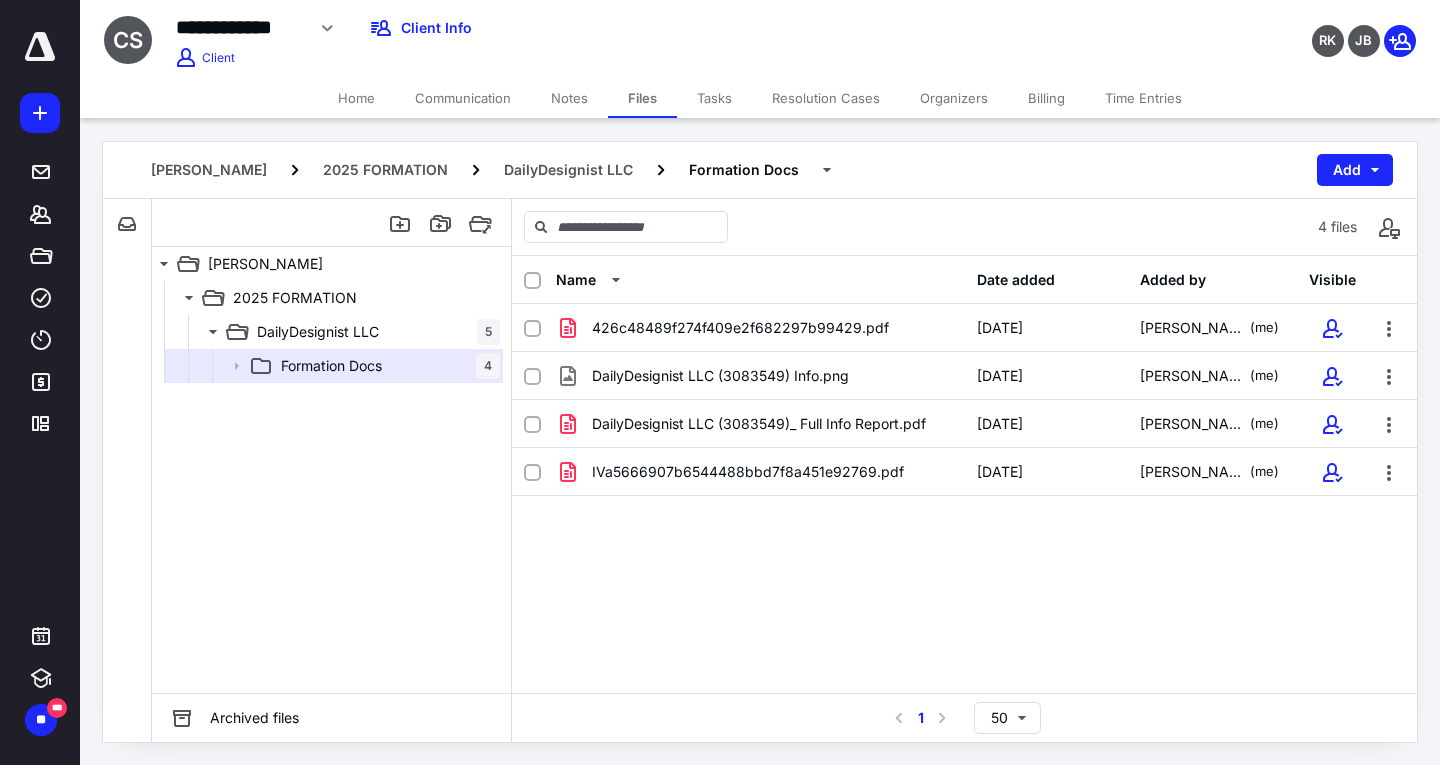 click on "Name Date added Added by Visible 426c48489f274f409e2f682297b99429.pdf [DATE] [PERSON_NAME]  (me) DailyDesignist LLC (3083549) Info.png [DATE] [PERSON_NAME]  (me) DailyDesignist LLC (3083549)_ Full Info Report.pdf [DATE] [PERSON_NAME]  (me) IVa5666907b6544488bbd7f8a451e92769.pdf [DATE] [PERSON_NAME]  (me)" at bounding box center [964, 474] 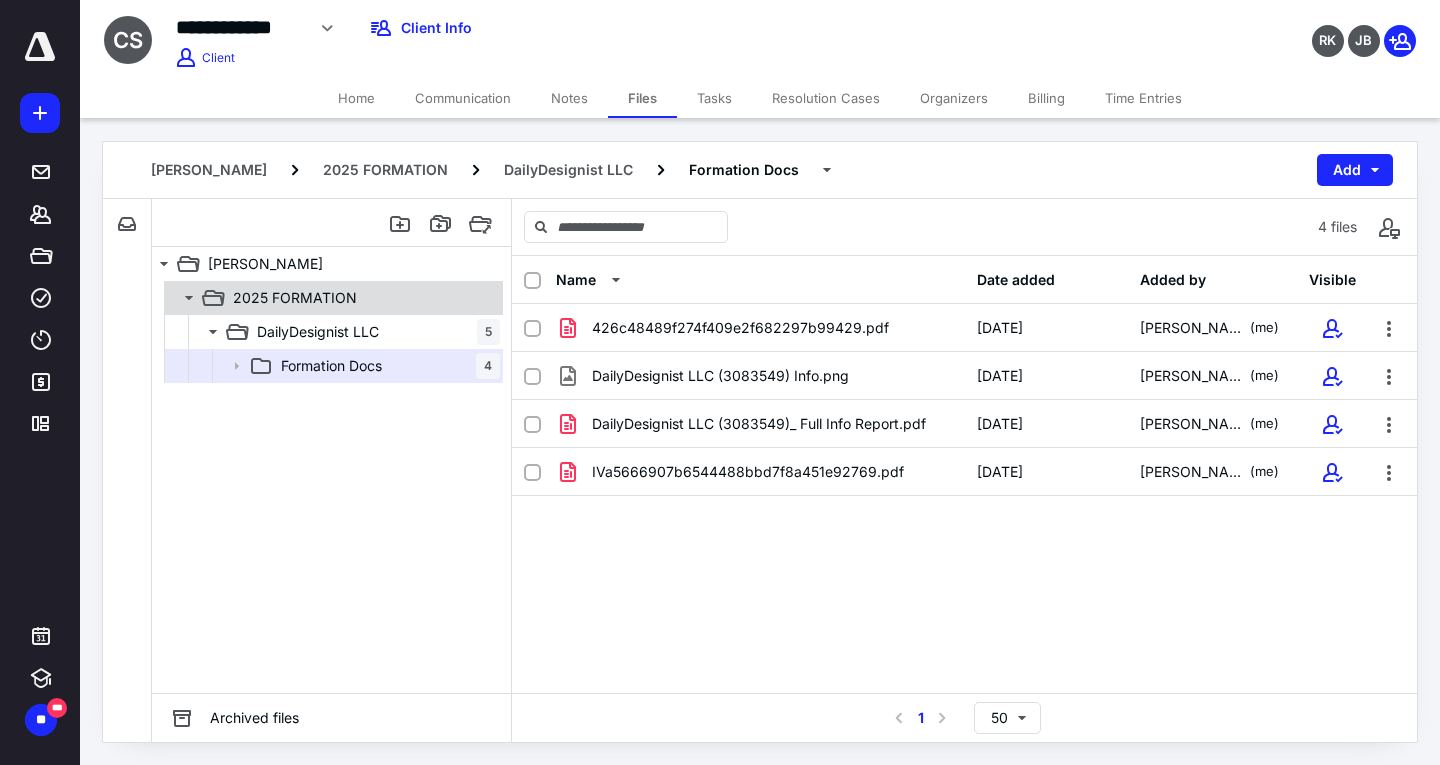 click on "2025 FORMATION" at bounding box center [295, 298] 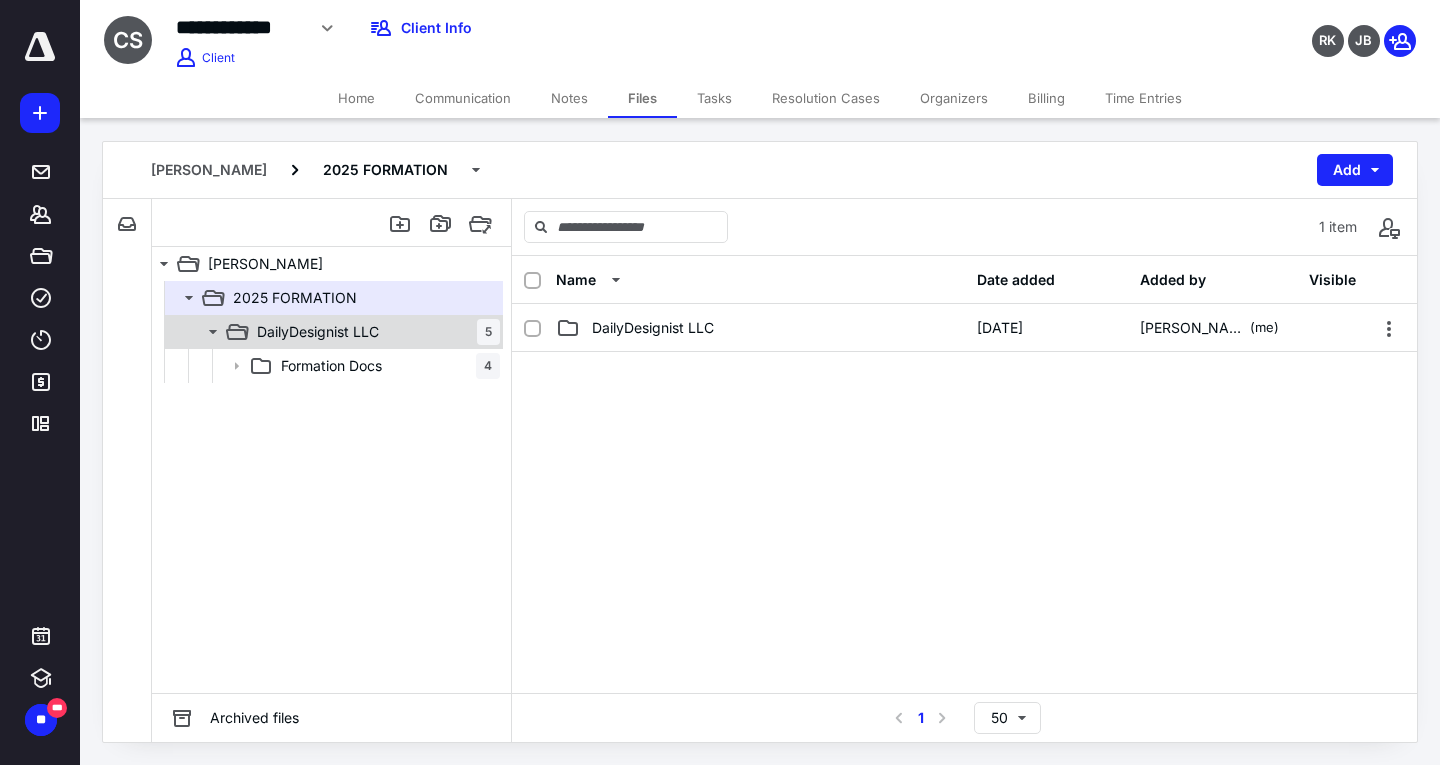 click on "DailyDesignist LLC" at bounding box center (318, 332) 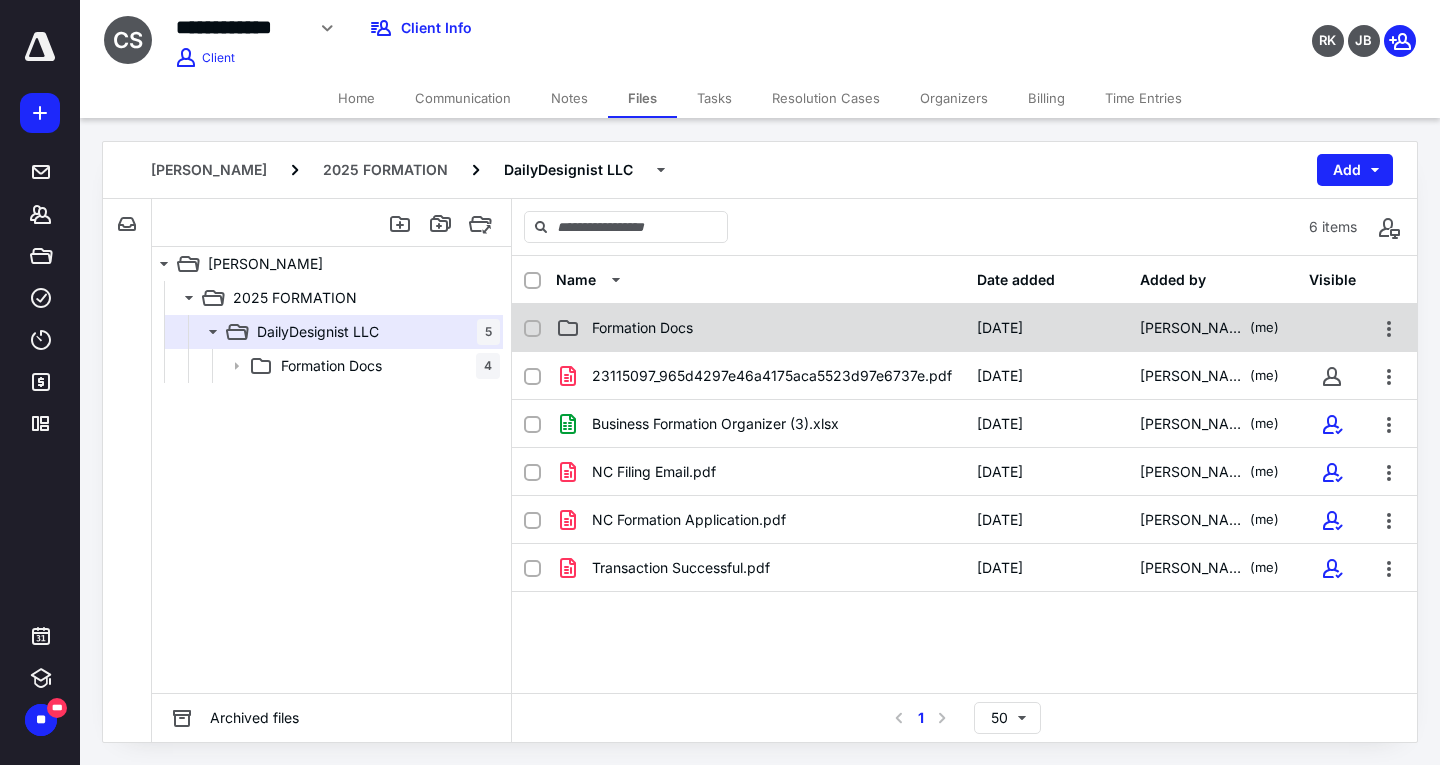 click on "Formation Docs" at bounding box center (642, 328) 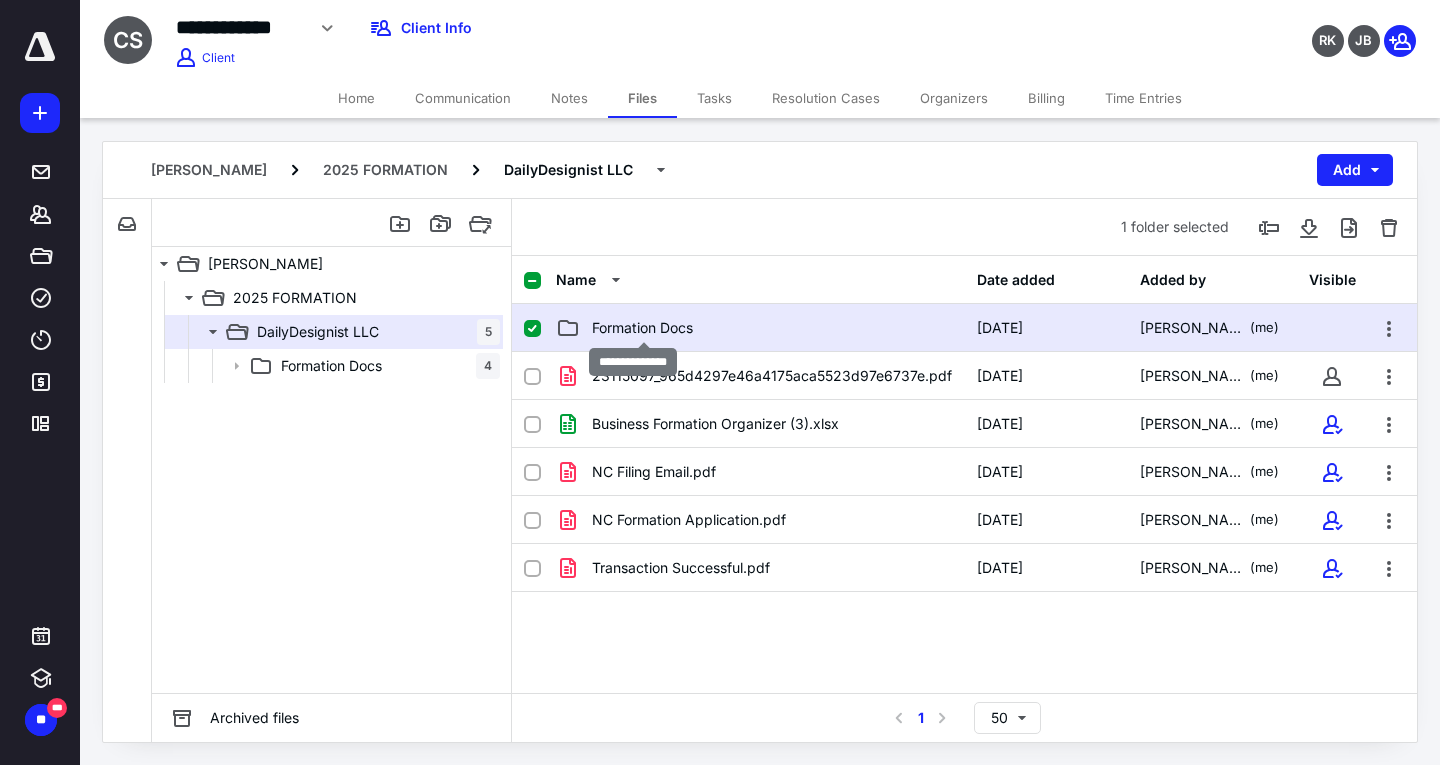click on "Formation Docs" at bounding box center [642, 328] 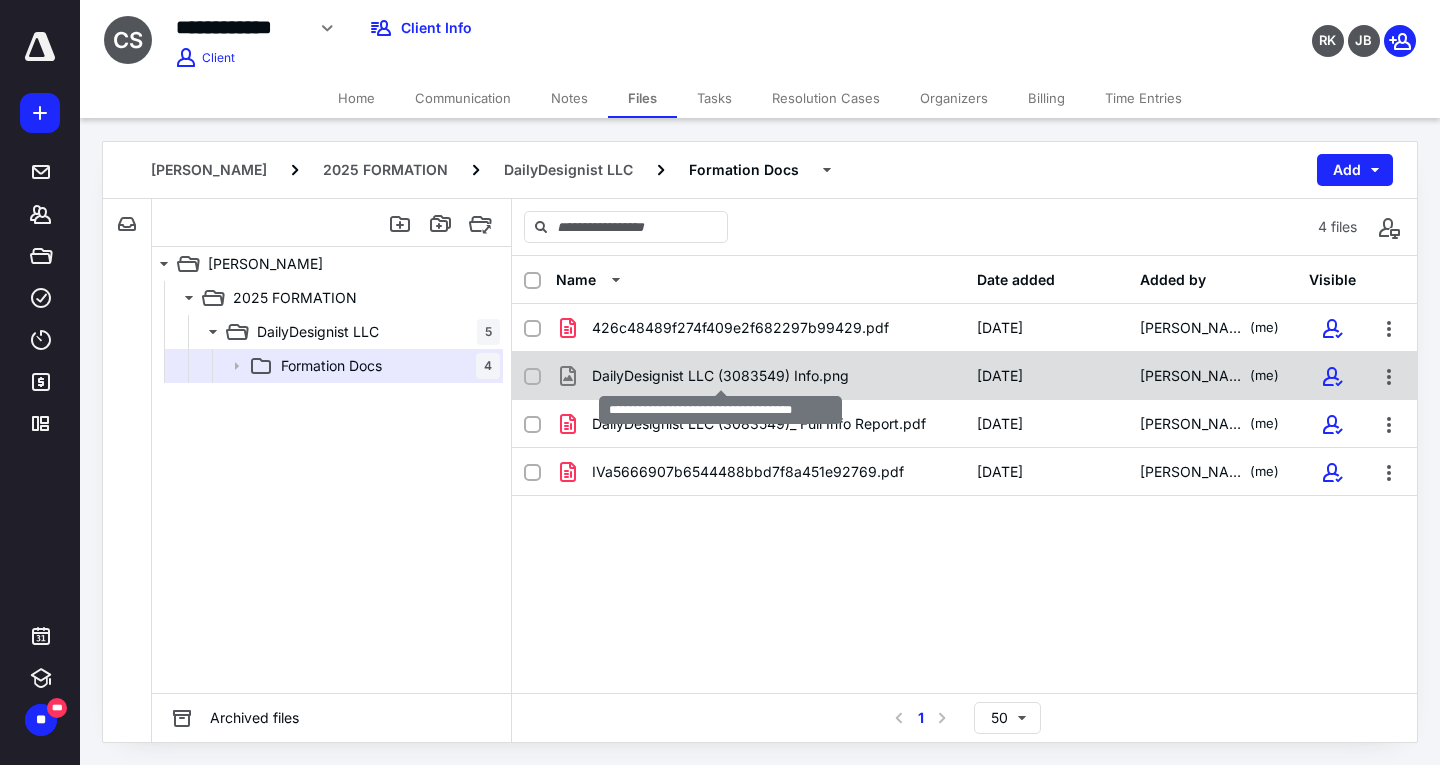 click on "DailyDesignist LLC (3083549) Info.png" at bounding box center (720, 376) 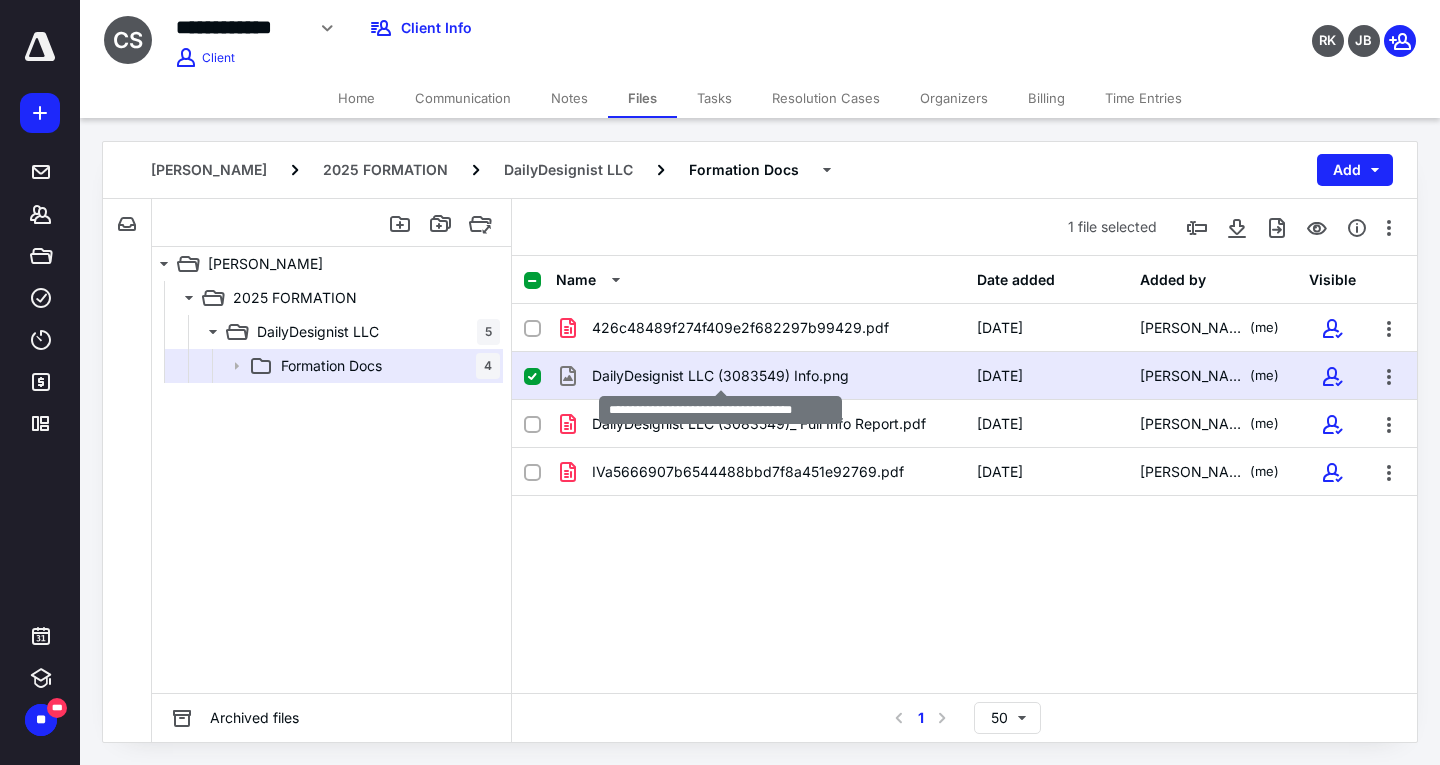 click on "DailyDesignist LLC (3083549) Info.png" at bounding box center [720, 376] 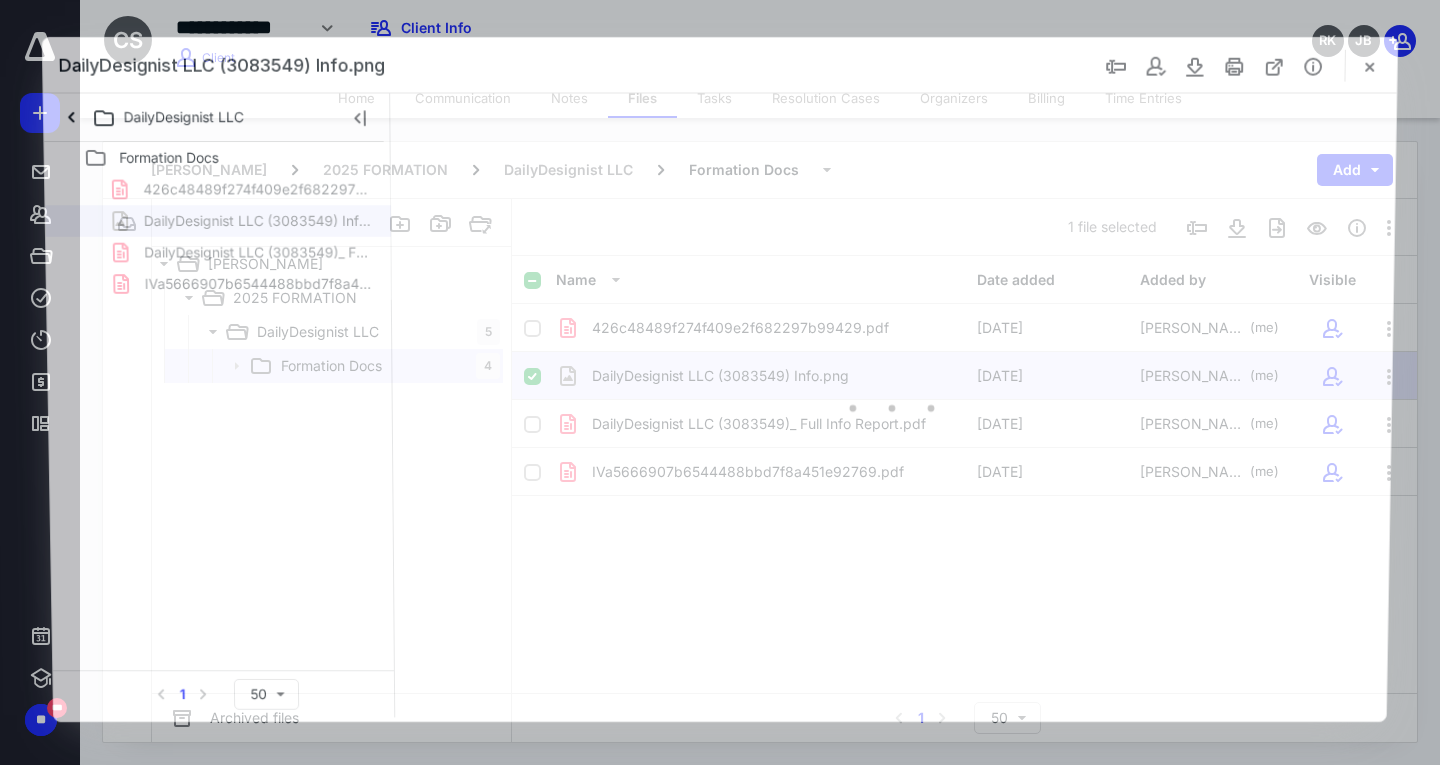 scroll, scrollTop: 0, scrollLeft: 0, axis: both 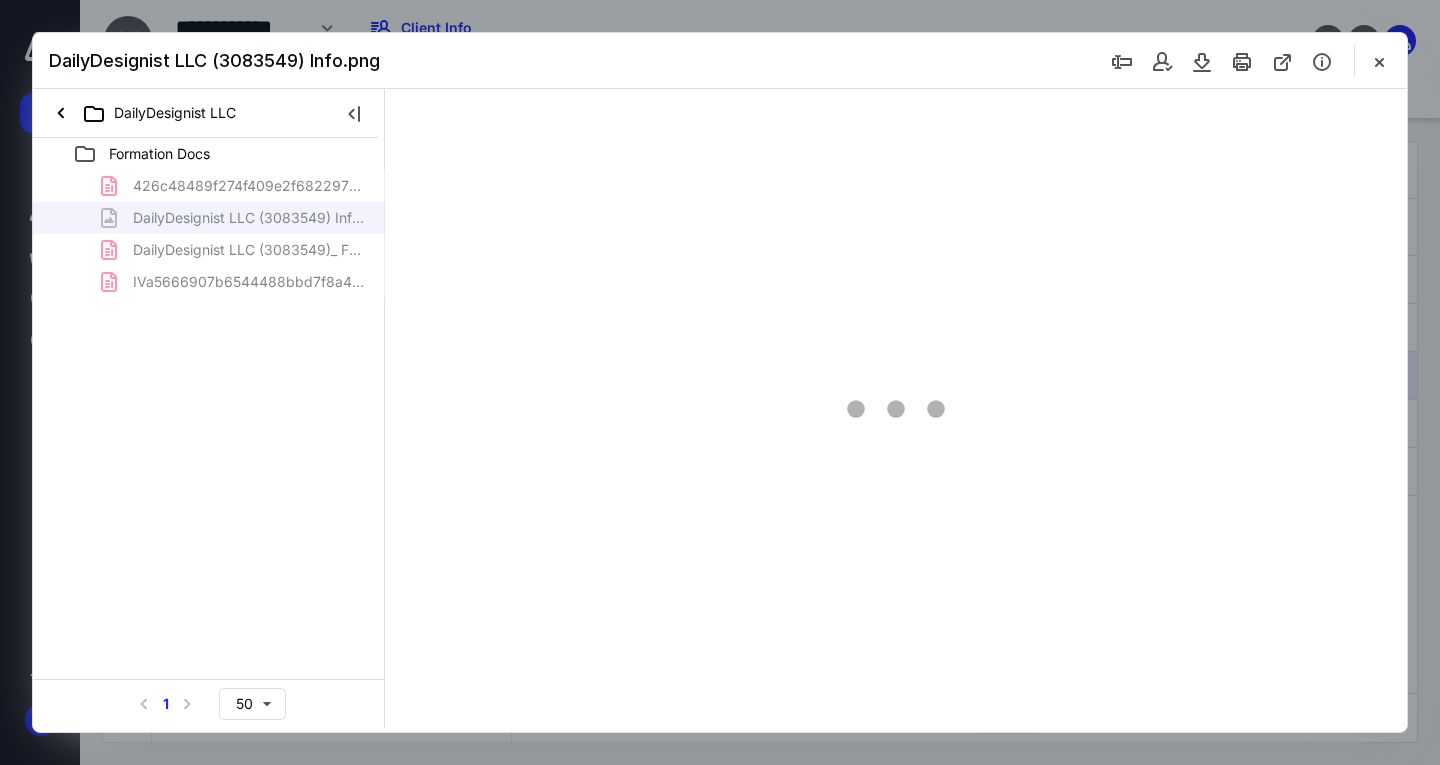 type on "132" 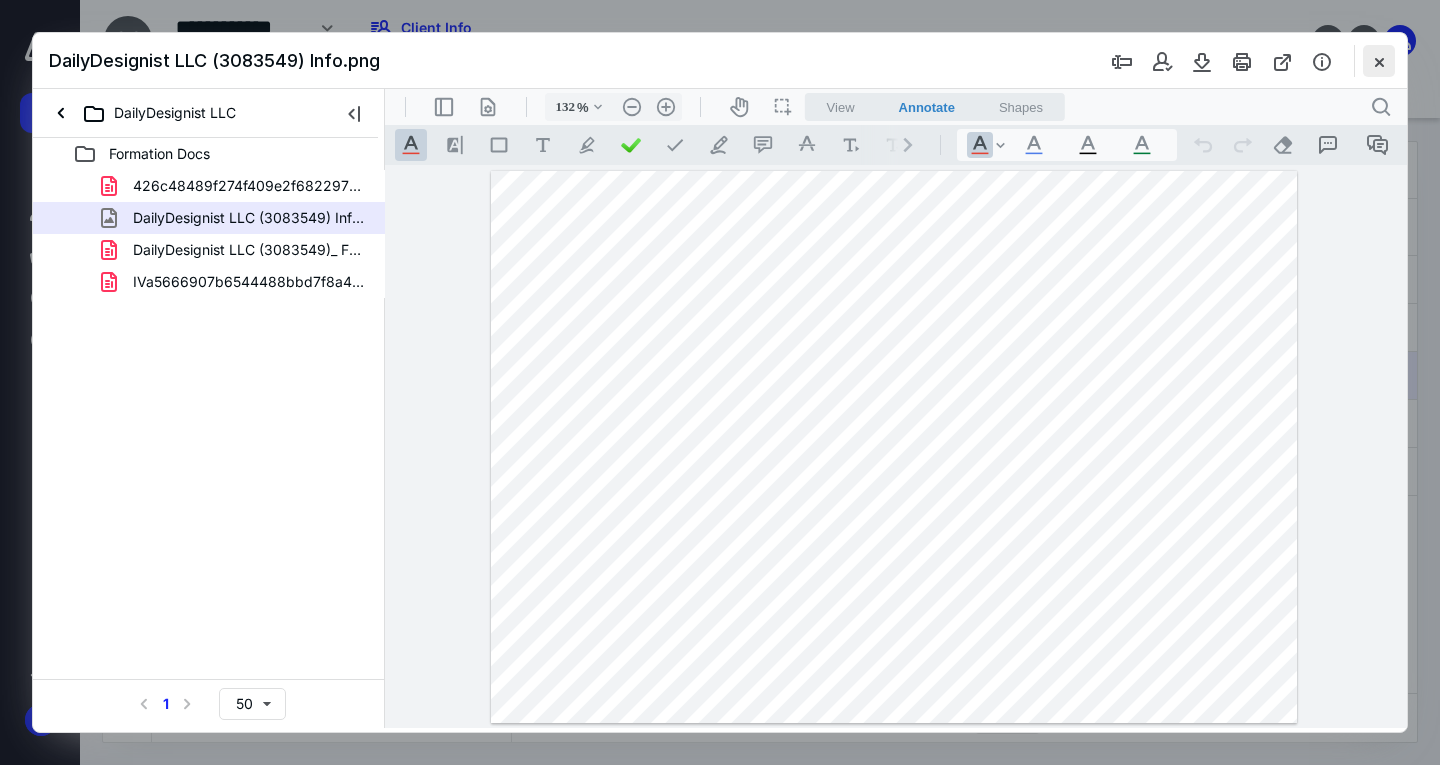 click at bounding box center [1379, 61] 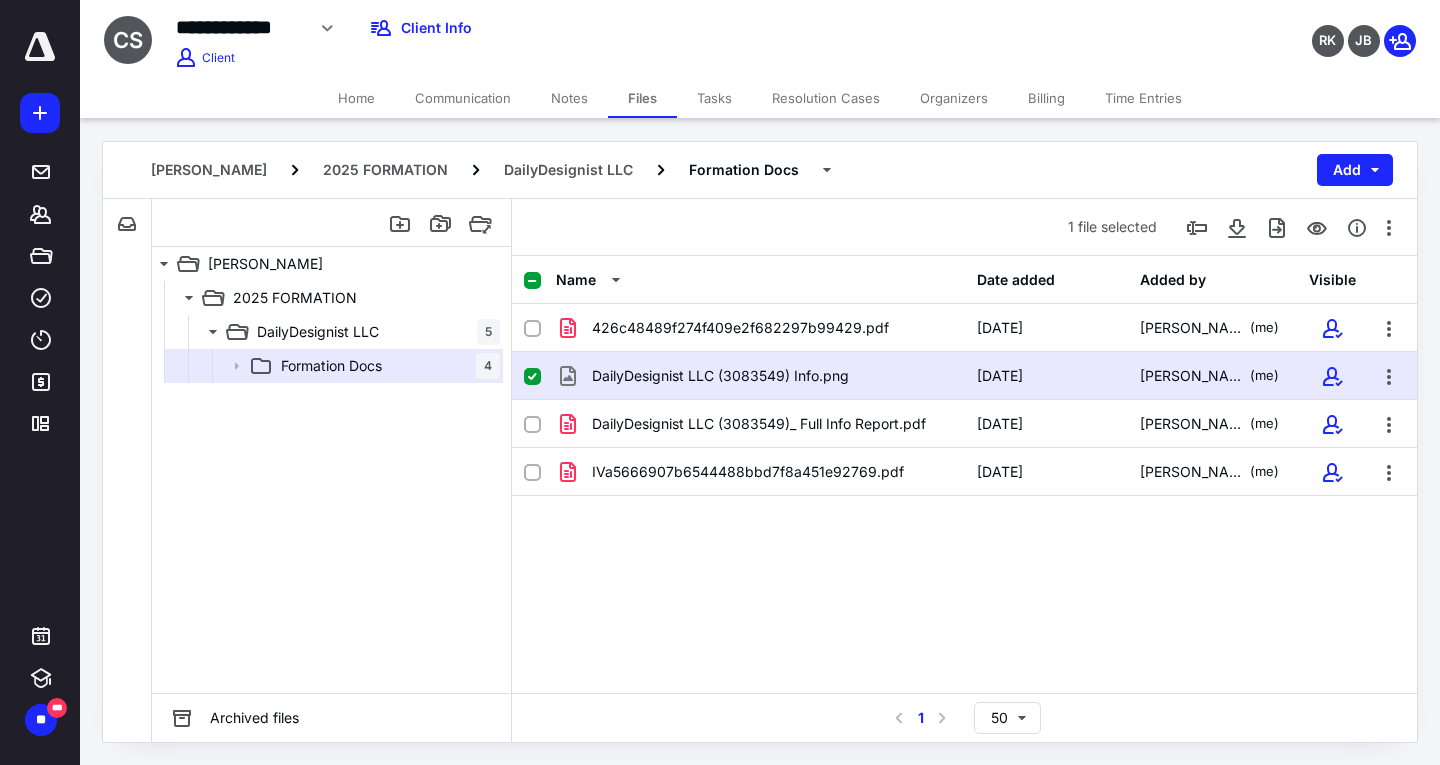 click on "**********" at bounding box center (760, 39) 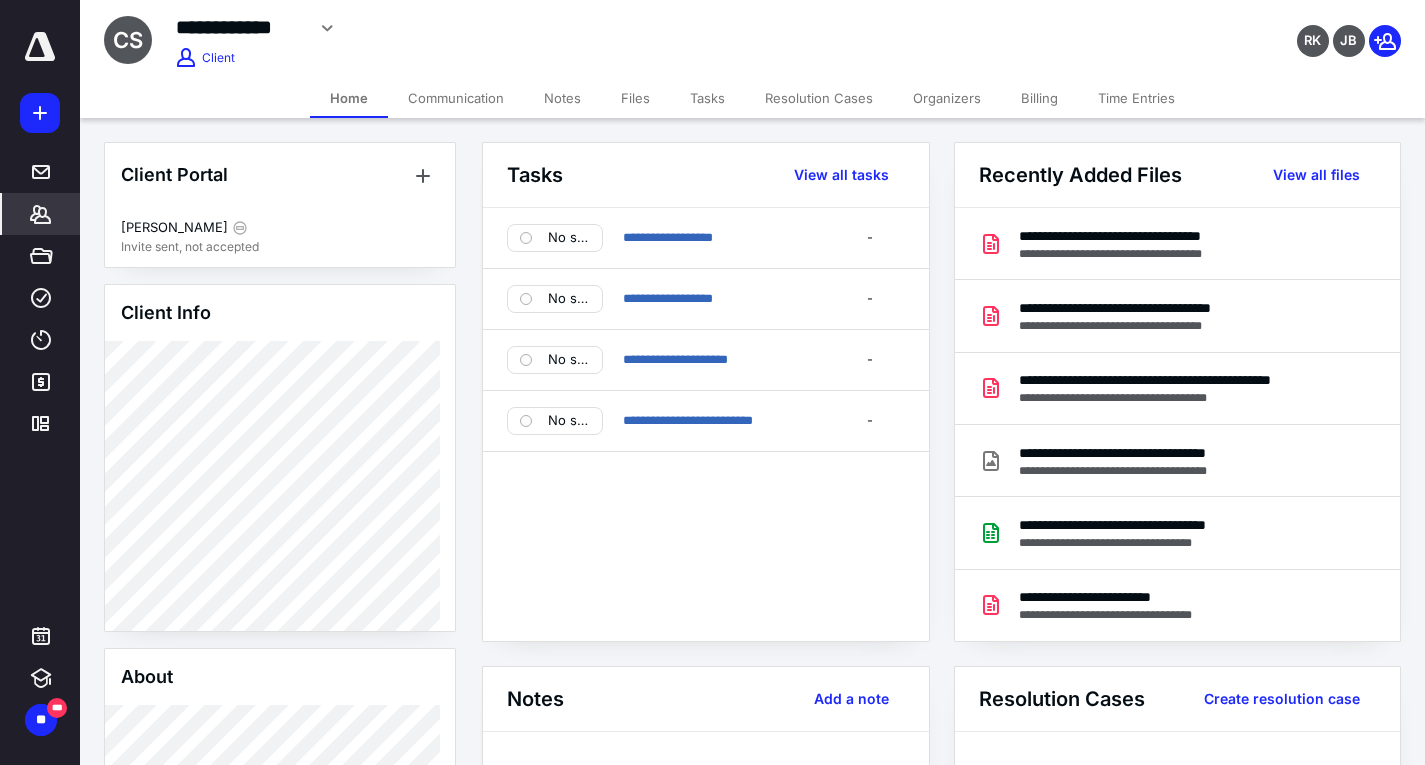 click on "Files" at bounding box center [635, 98] 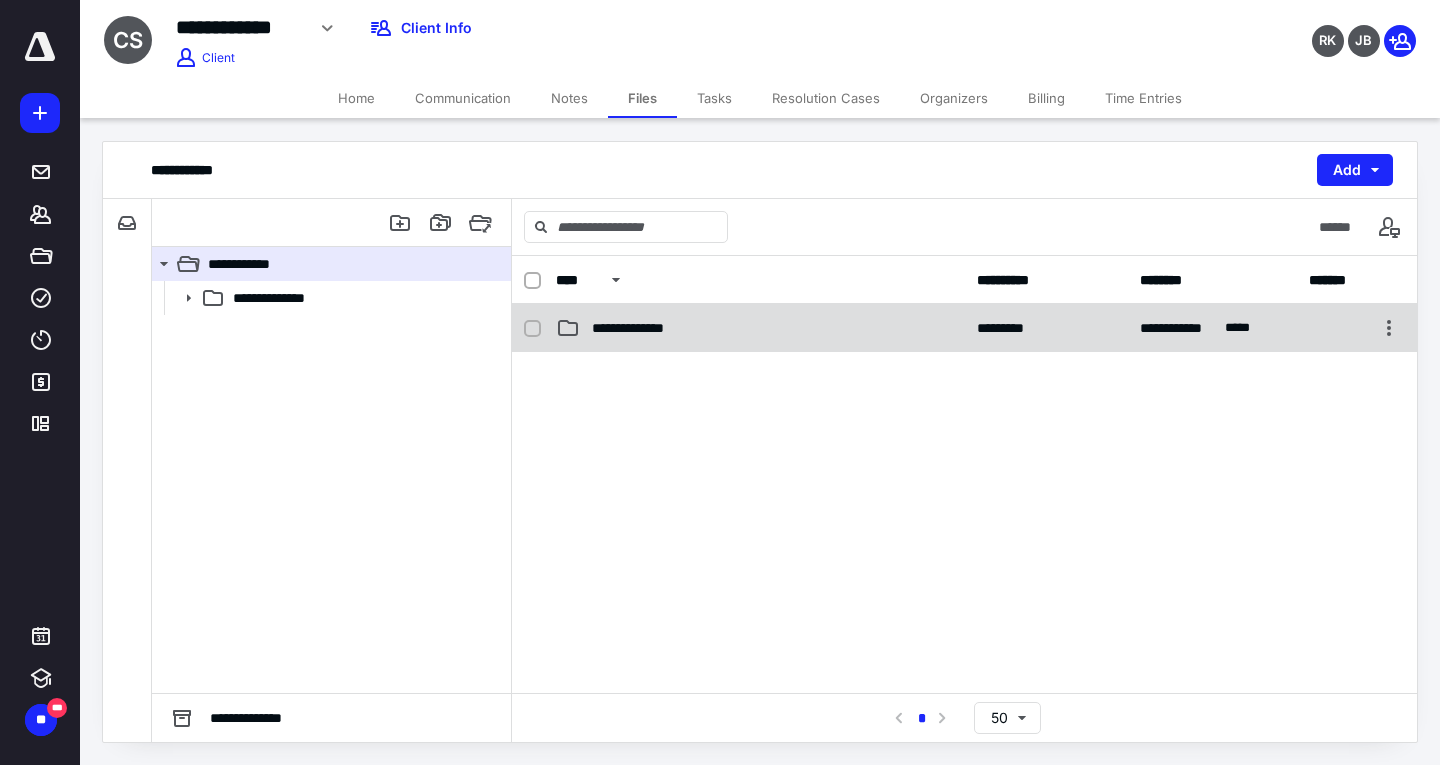 click on "**********" at bounding box center [760, 328] 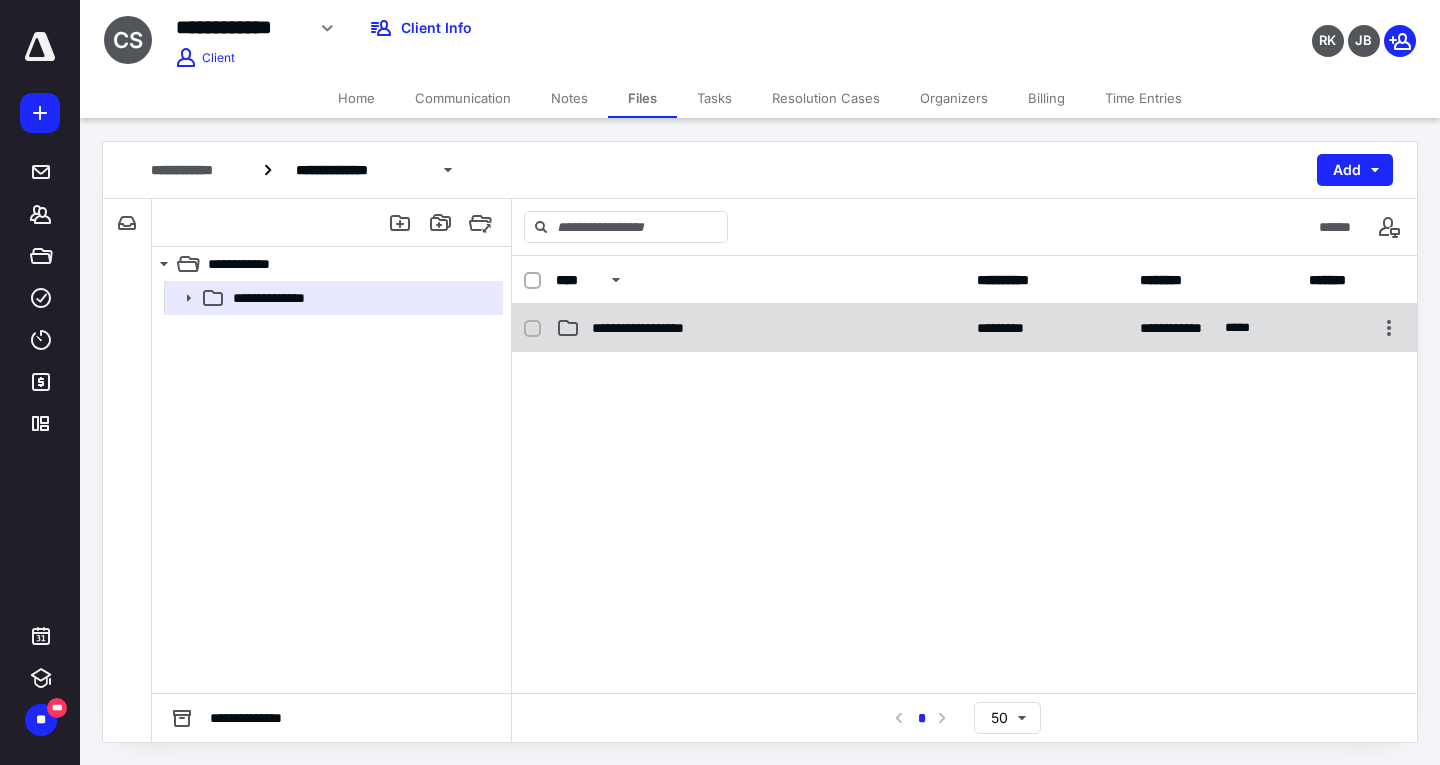 click on "**********" at bounding box center [760, 328] 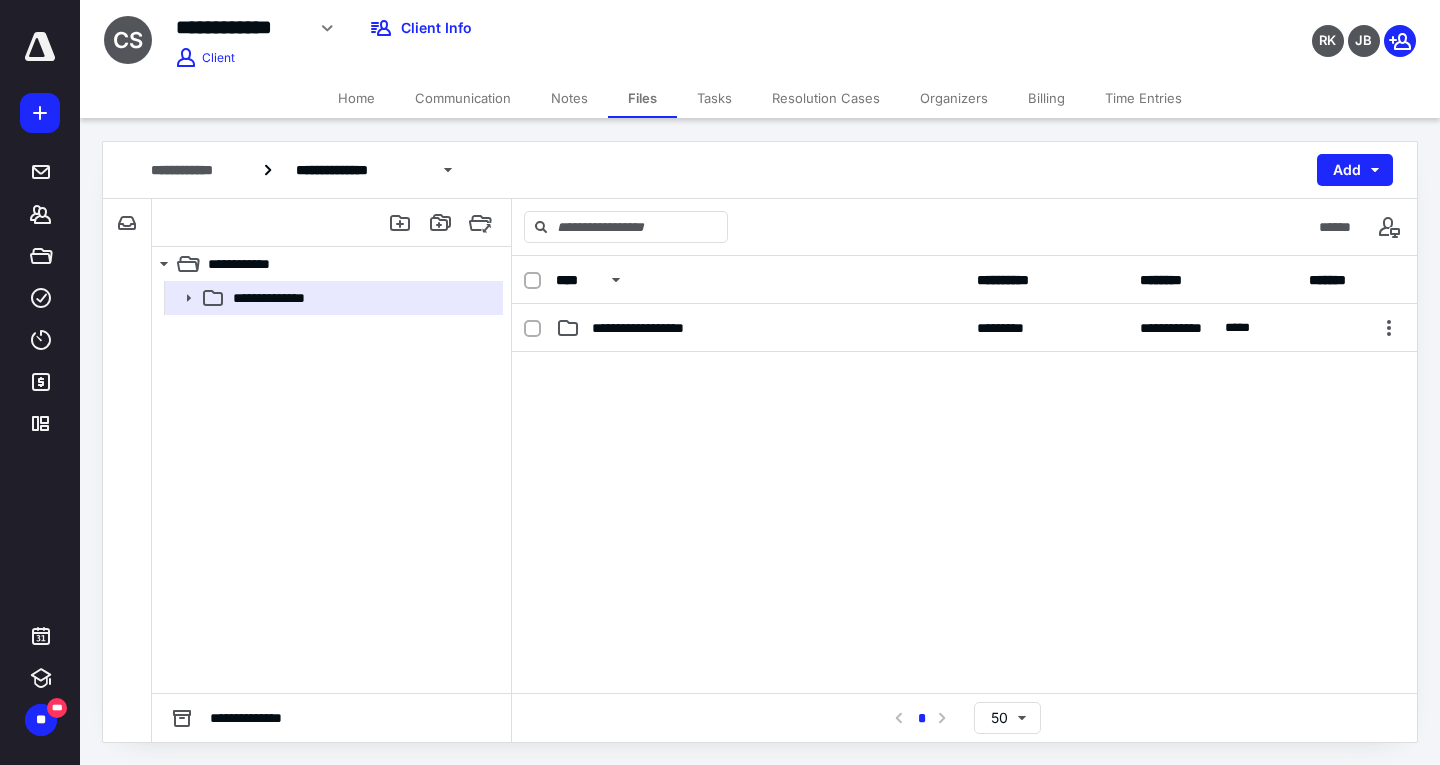click on "**********" at bounding box center [760, 328] 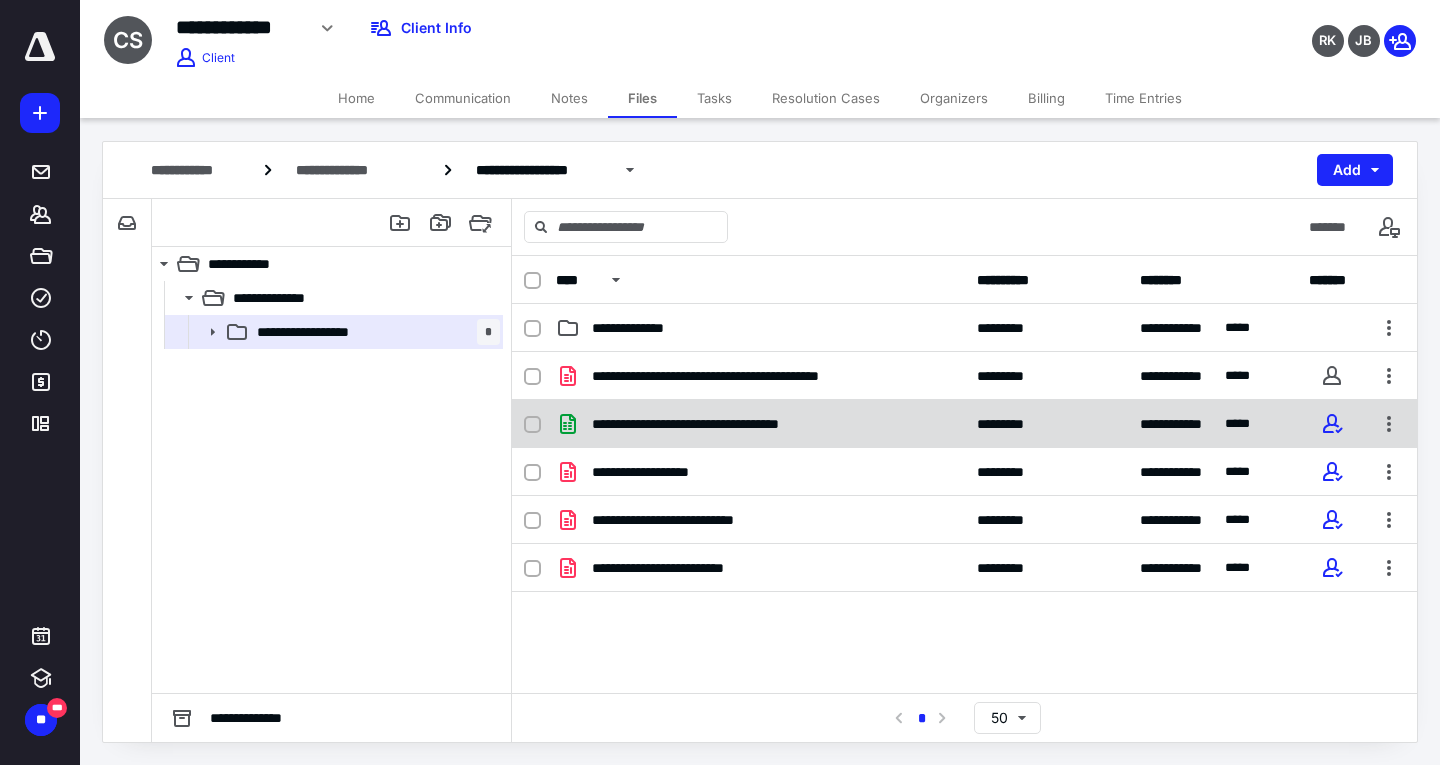 click on "**********" at bounding box center [717, 424] 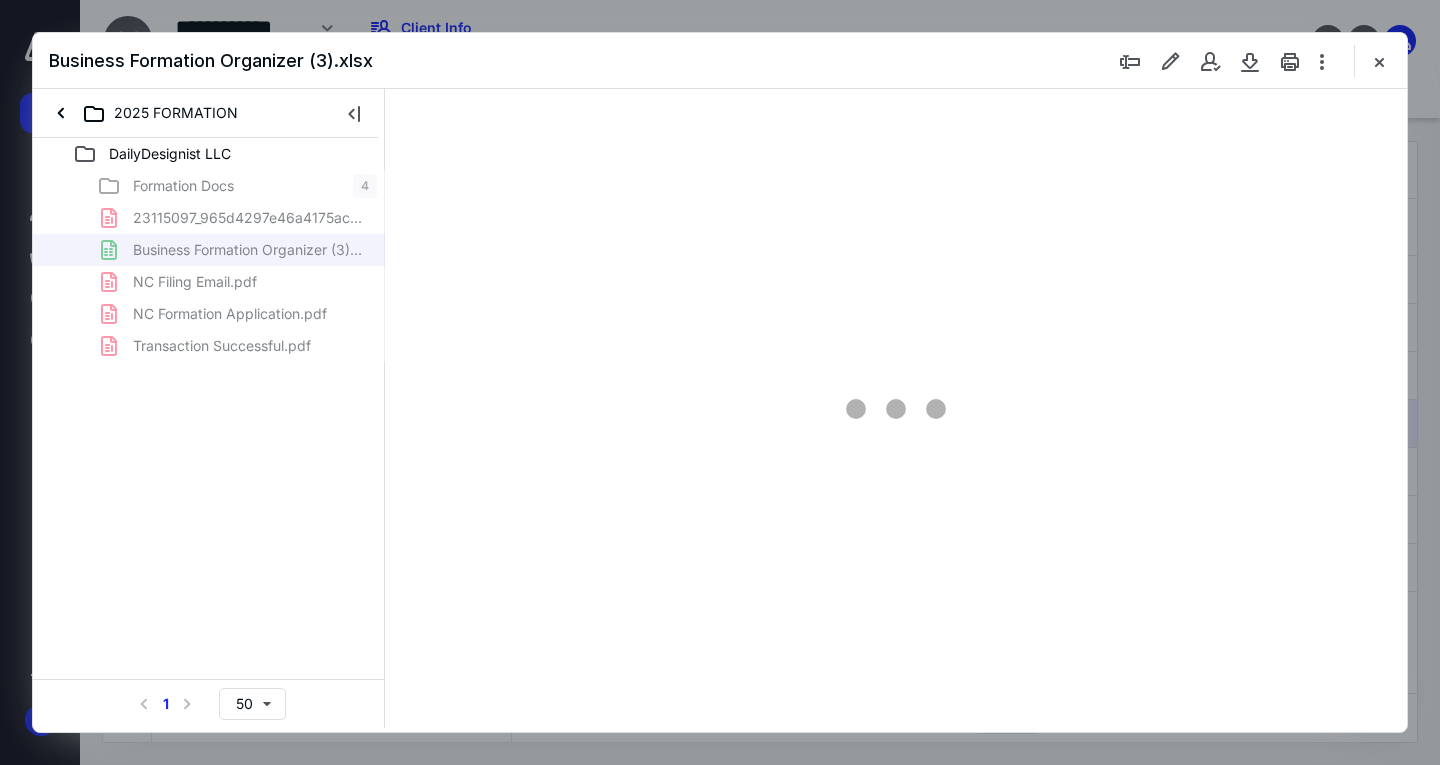 scroll, scrollTop: 0, scrollLeft: 0, axis: both 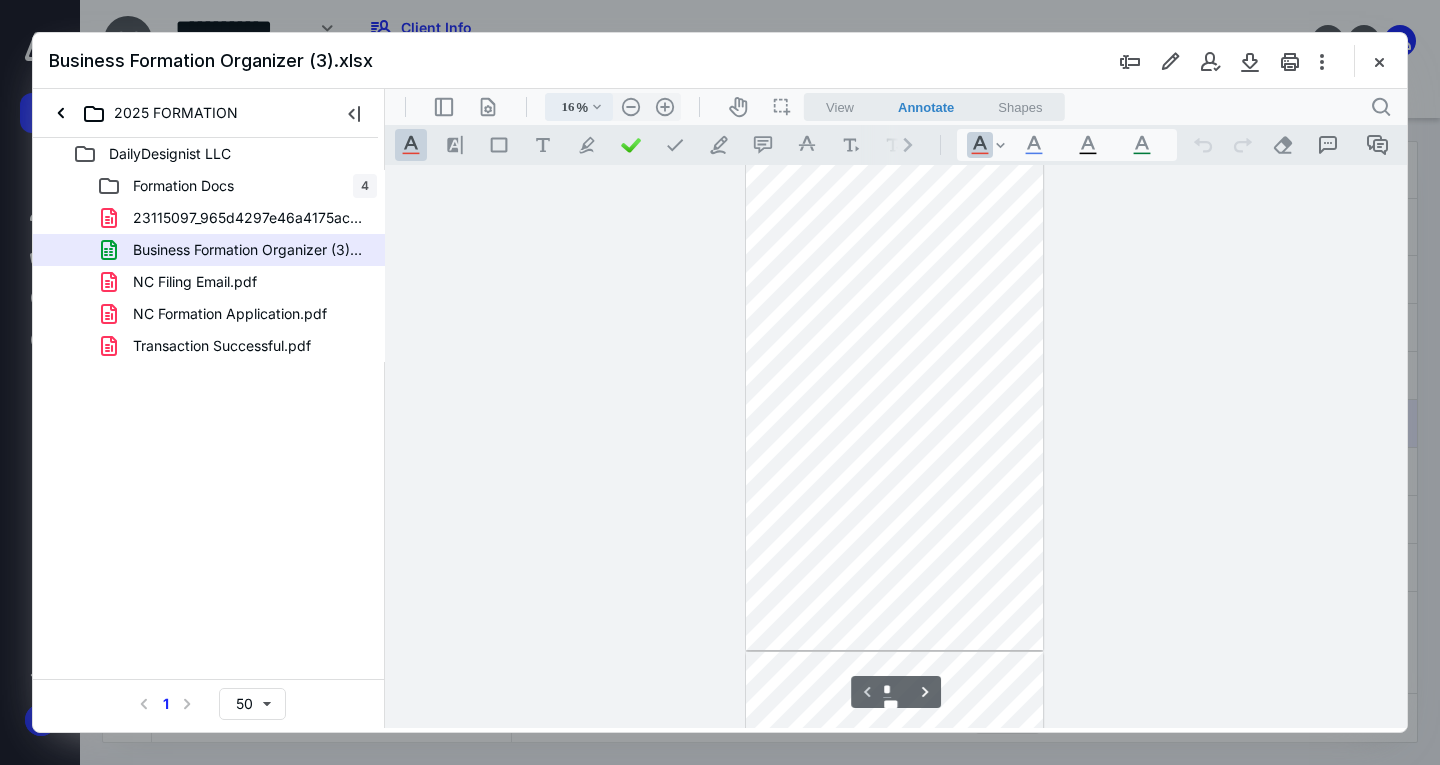click on "16" at bounding box center [562, 107] 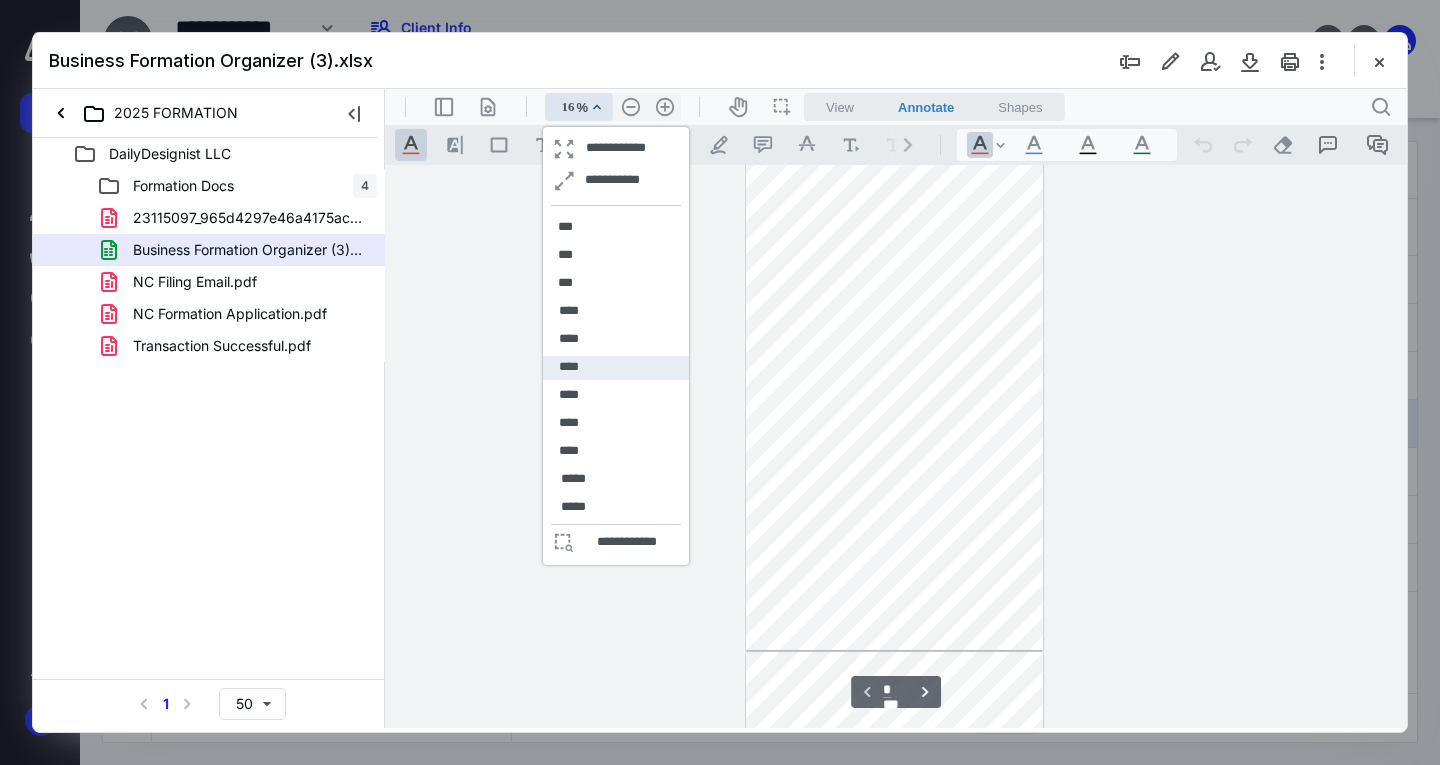 click on "****" at bounding box center (616, 368) 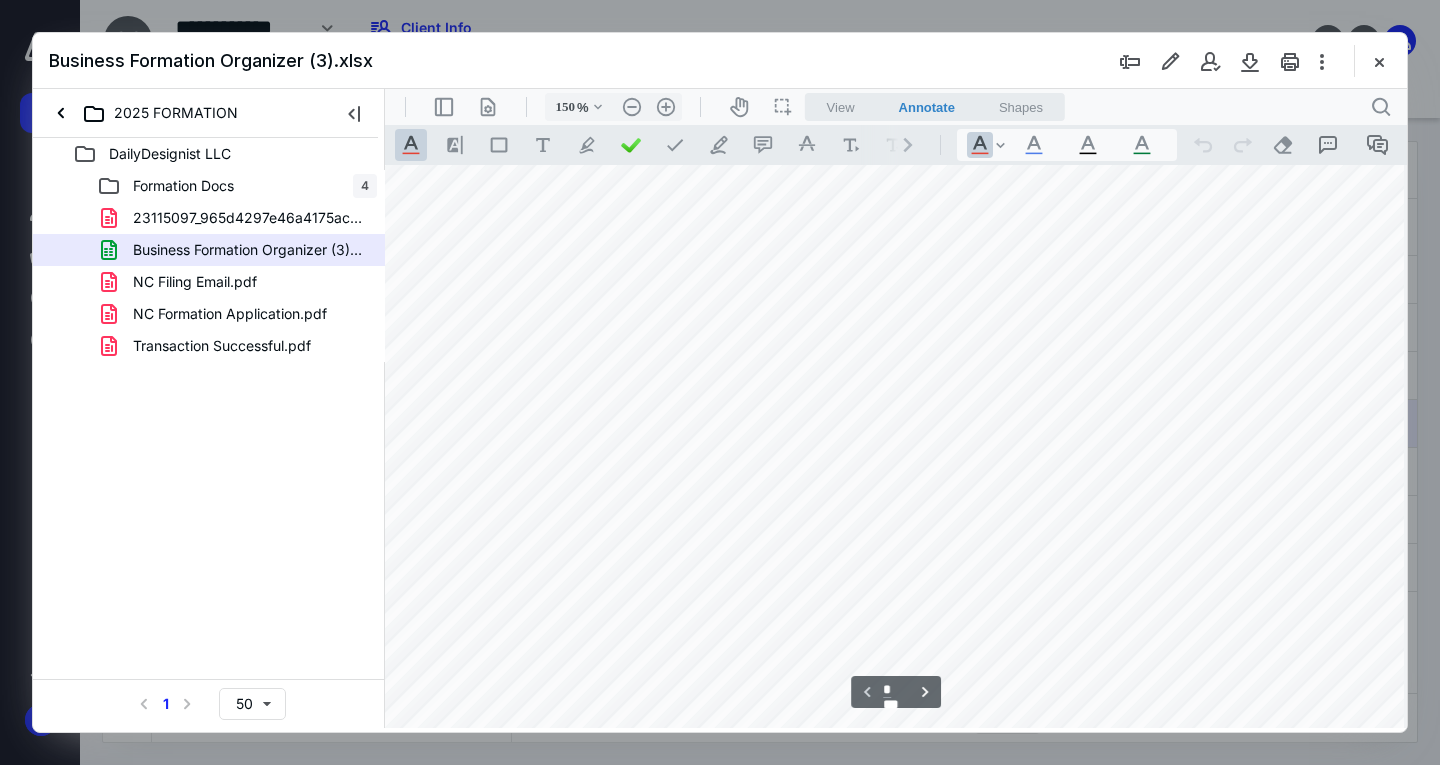 scroll, scrollTop: 0, scrollLeft: 960, axis: horizontal 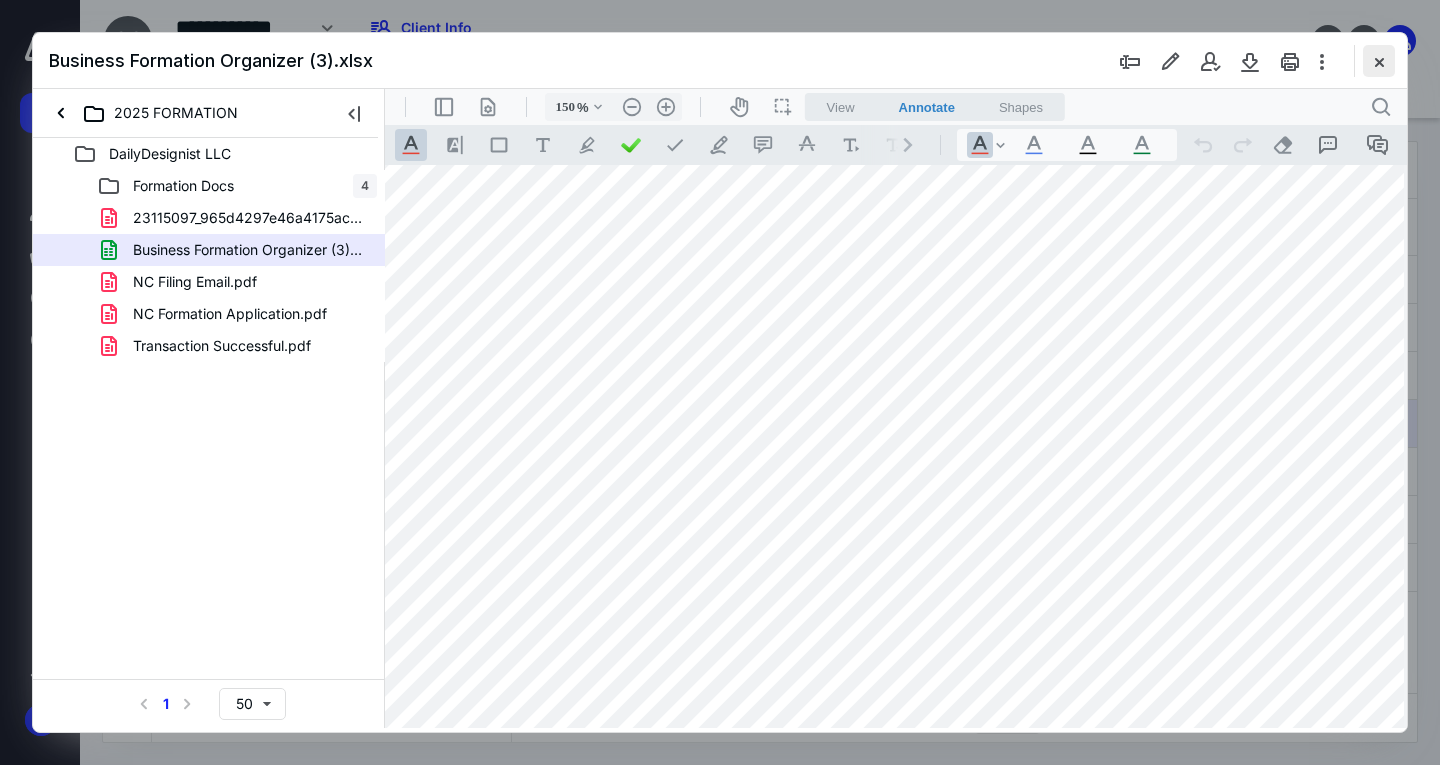 click at bounding box center (1379, 61) 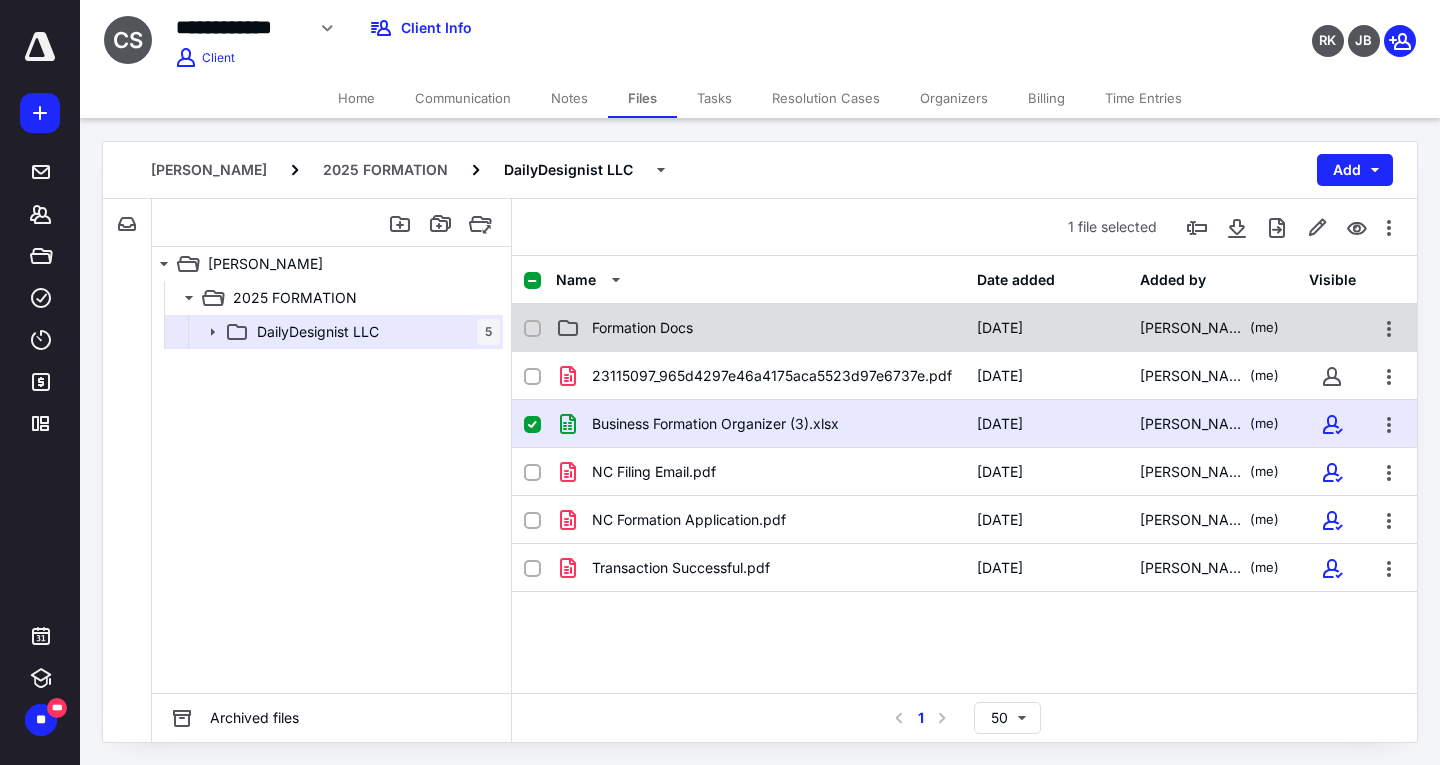 click on "Formation Docs" at bounding box center [760, 328] 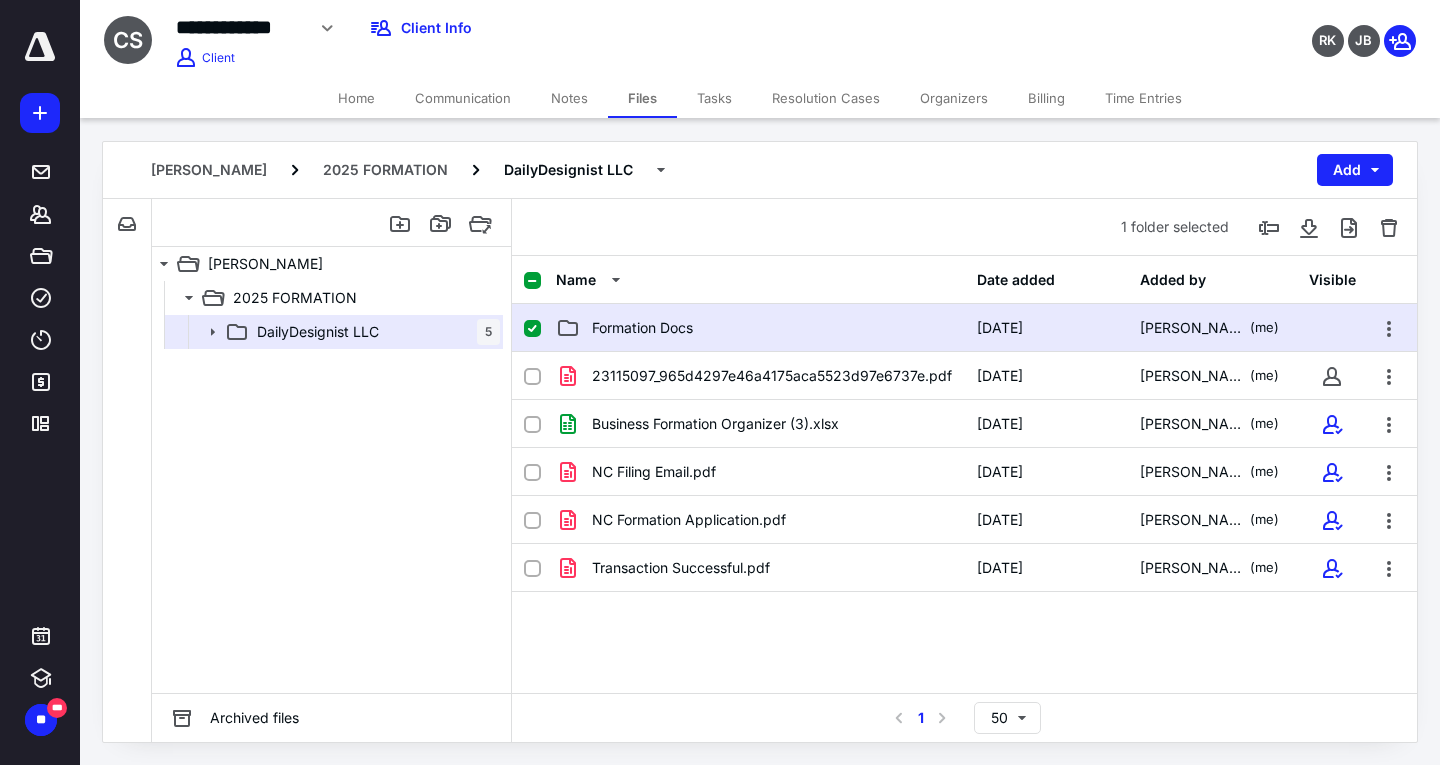click on "Formation Docs" at bounding box center [760, 328] 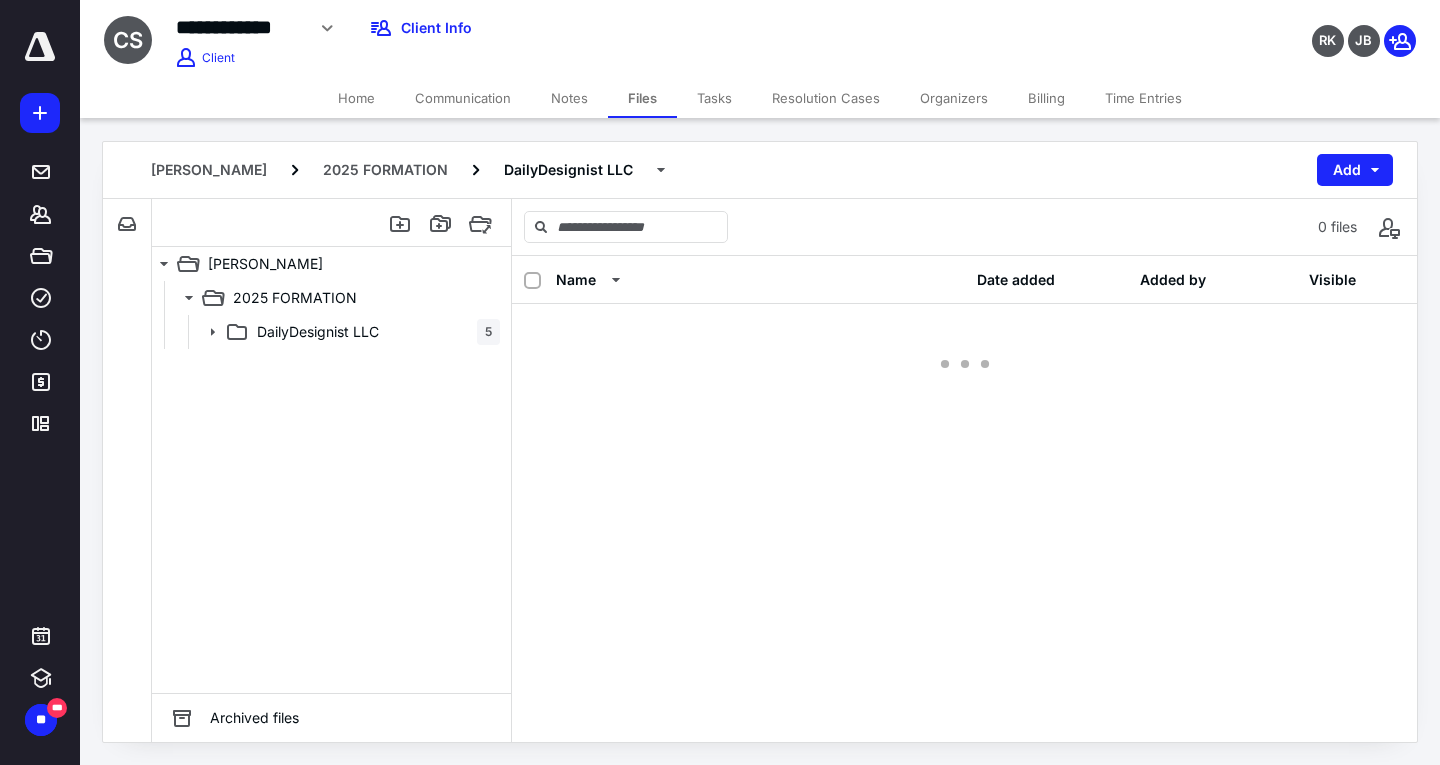 click at bounding box center (964, 344) 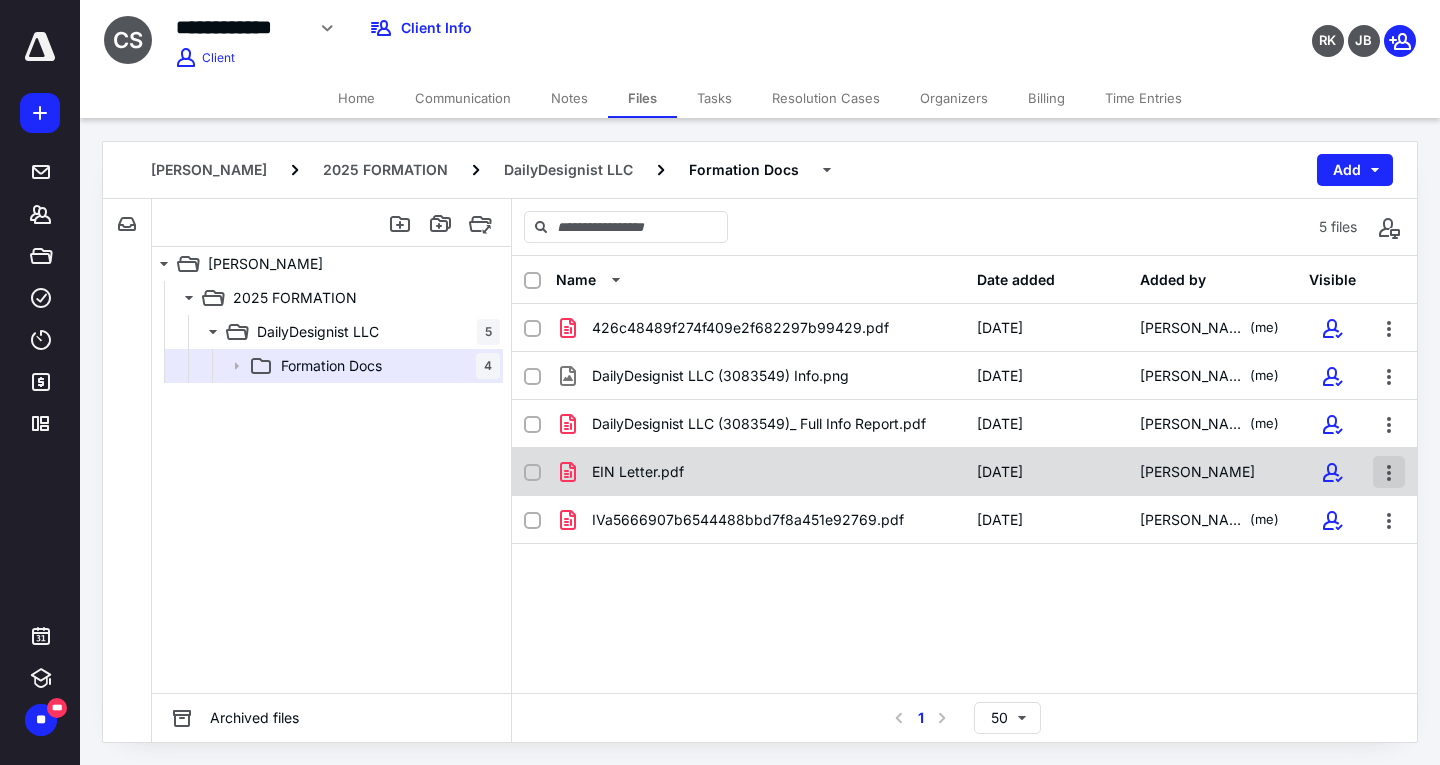 click at bounding box center (1389, 472) 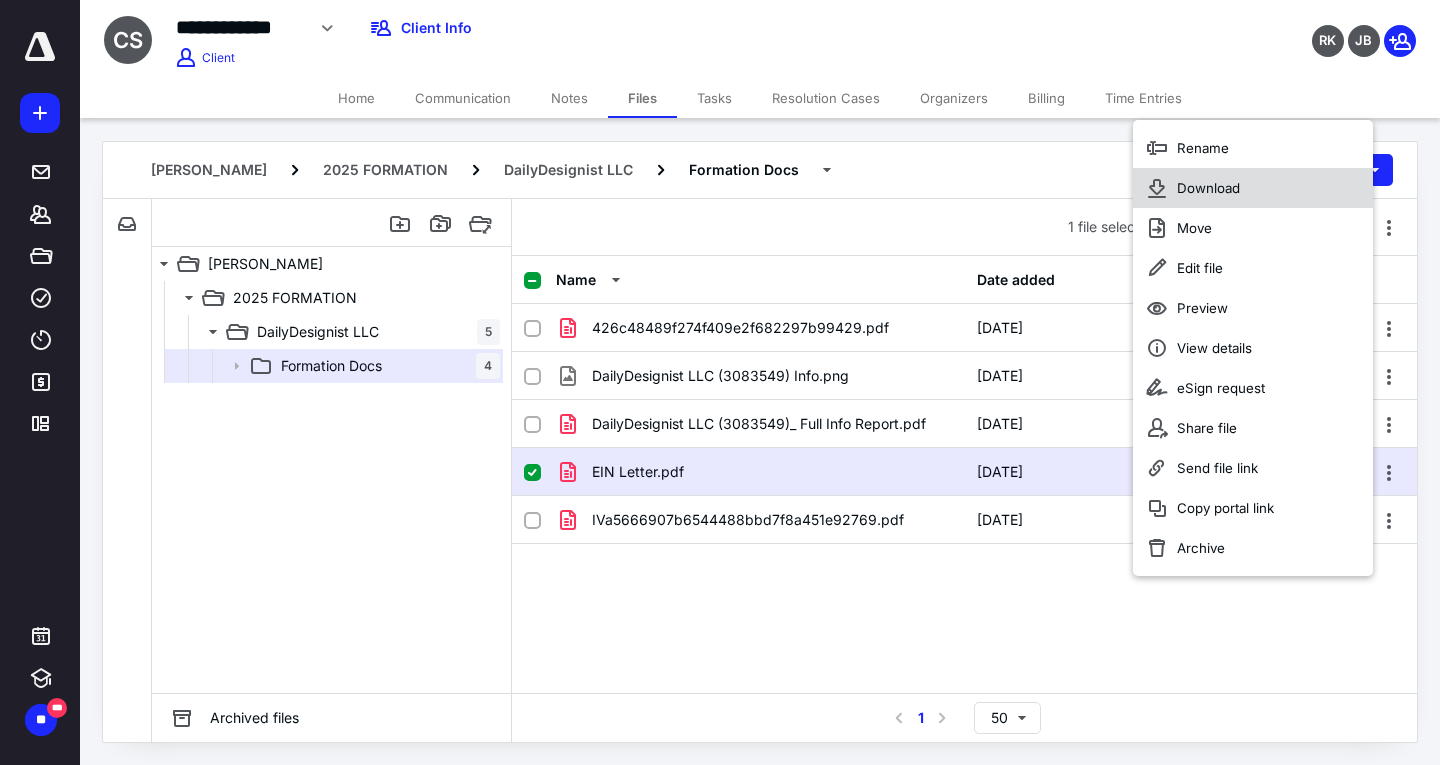 click on "Download" at bounding box center [1253, 188] 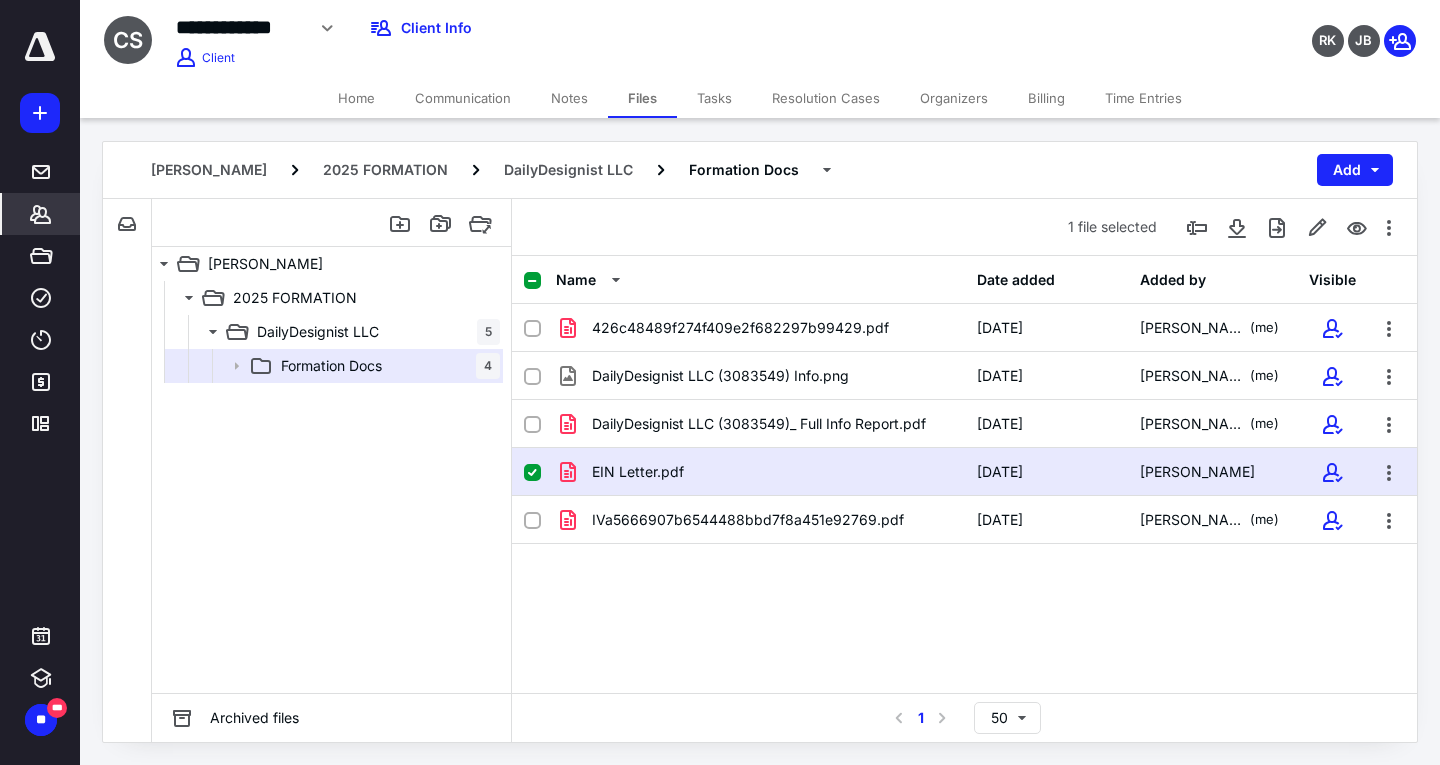 click 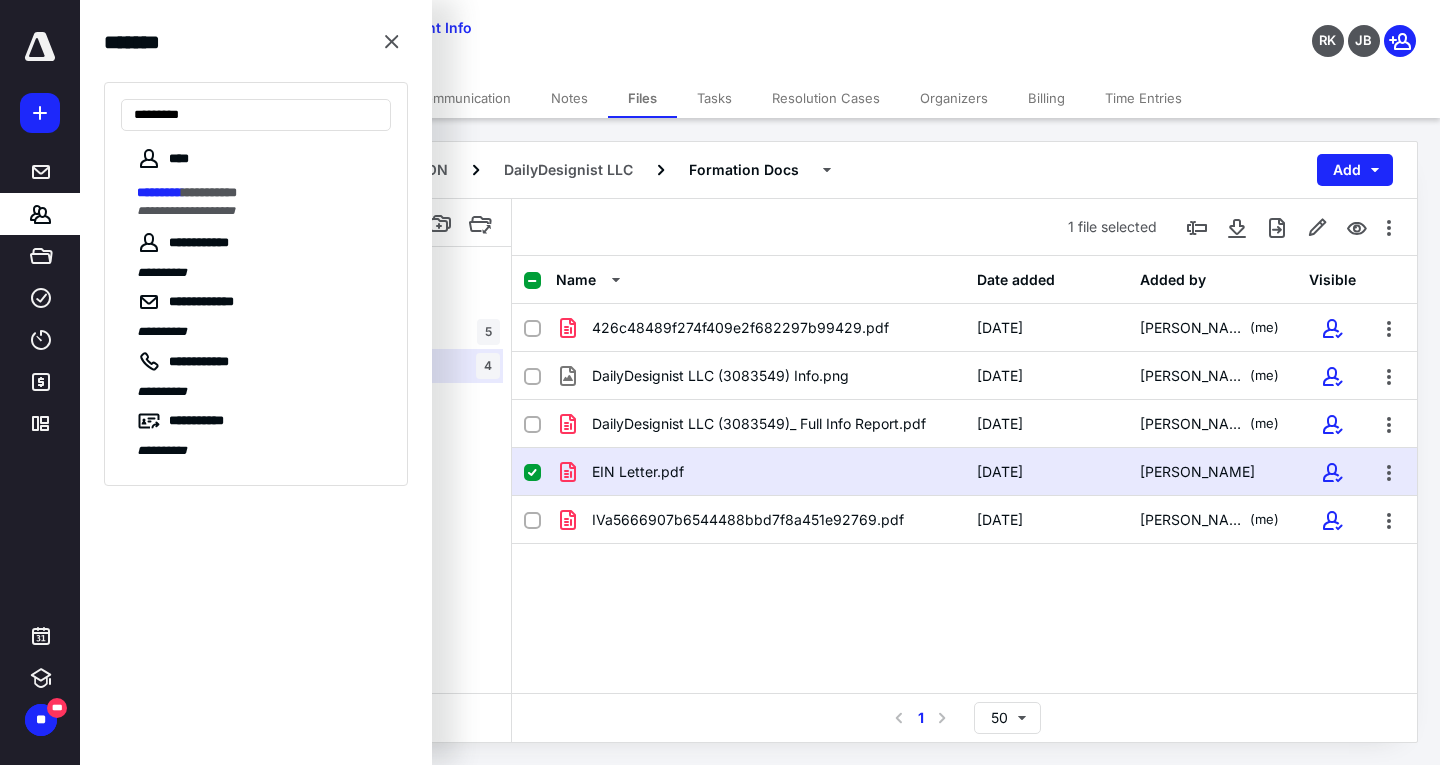 type on "*********" 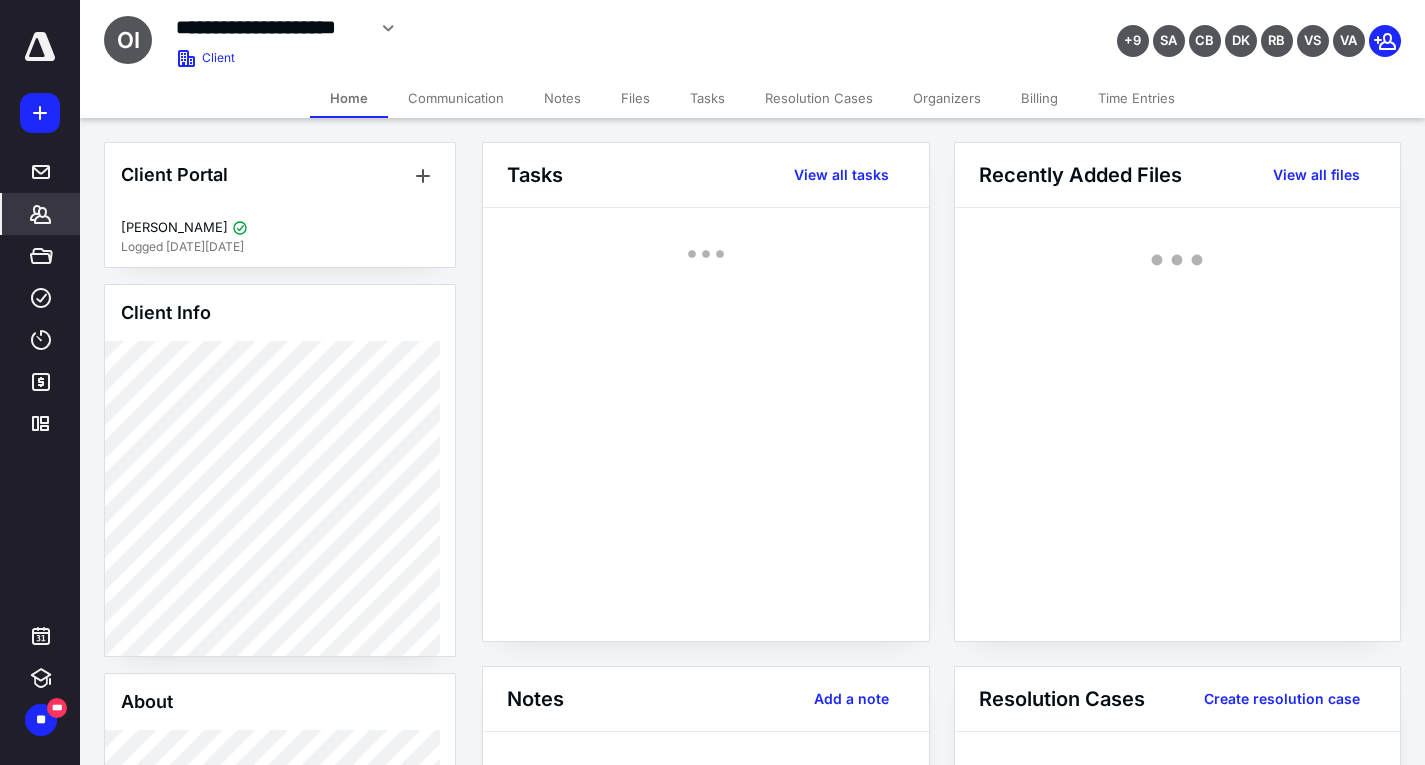 click on "Files" at bounding box center [635, 98] 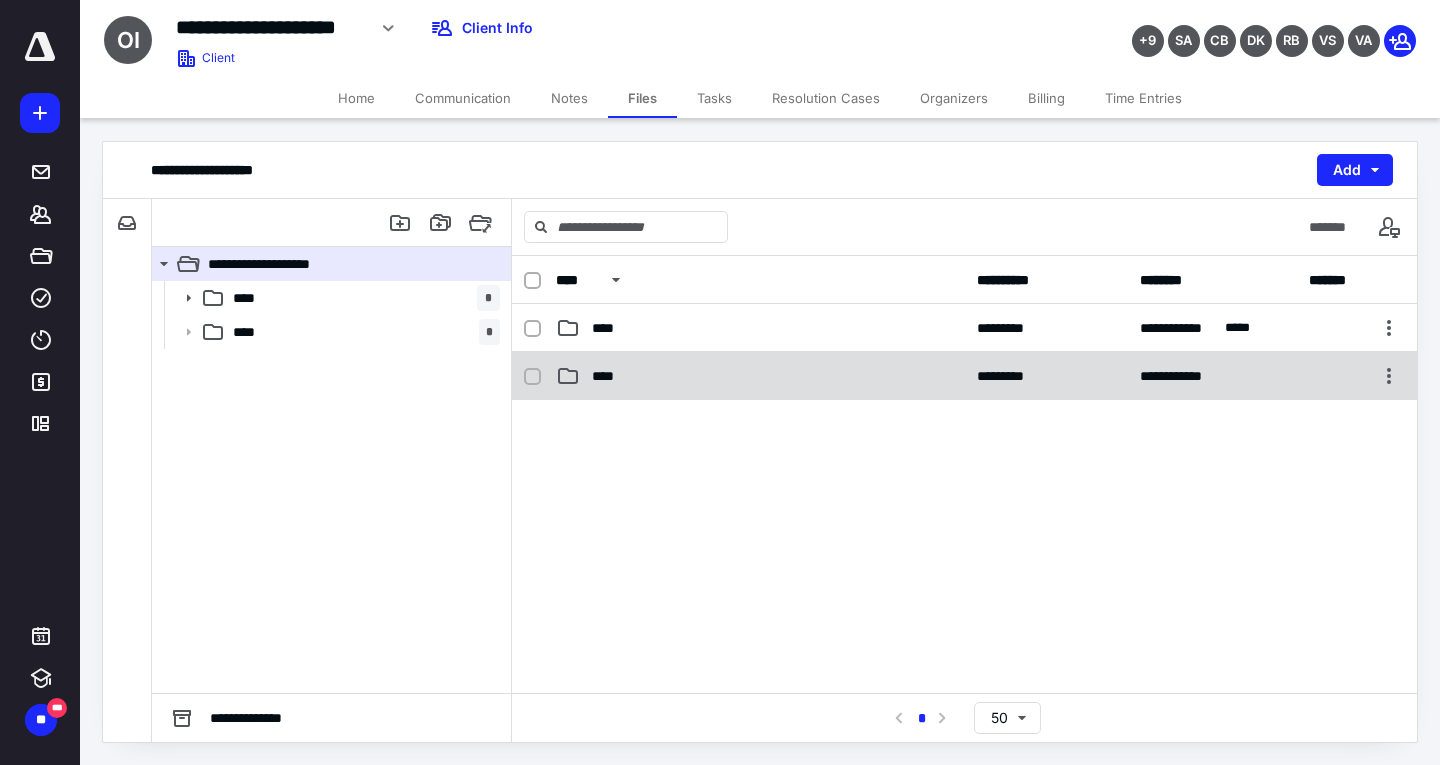 click on "****" at bounding box center (760, 376) 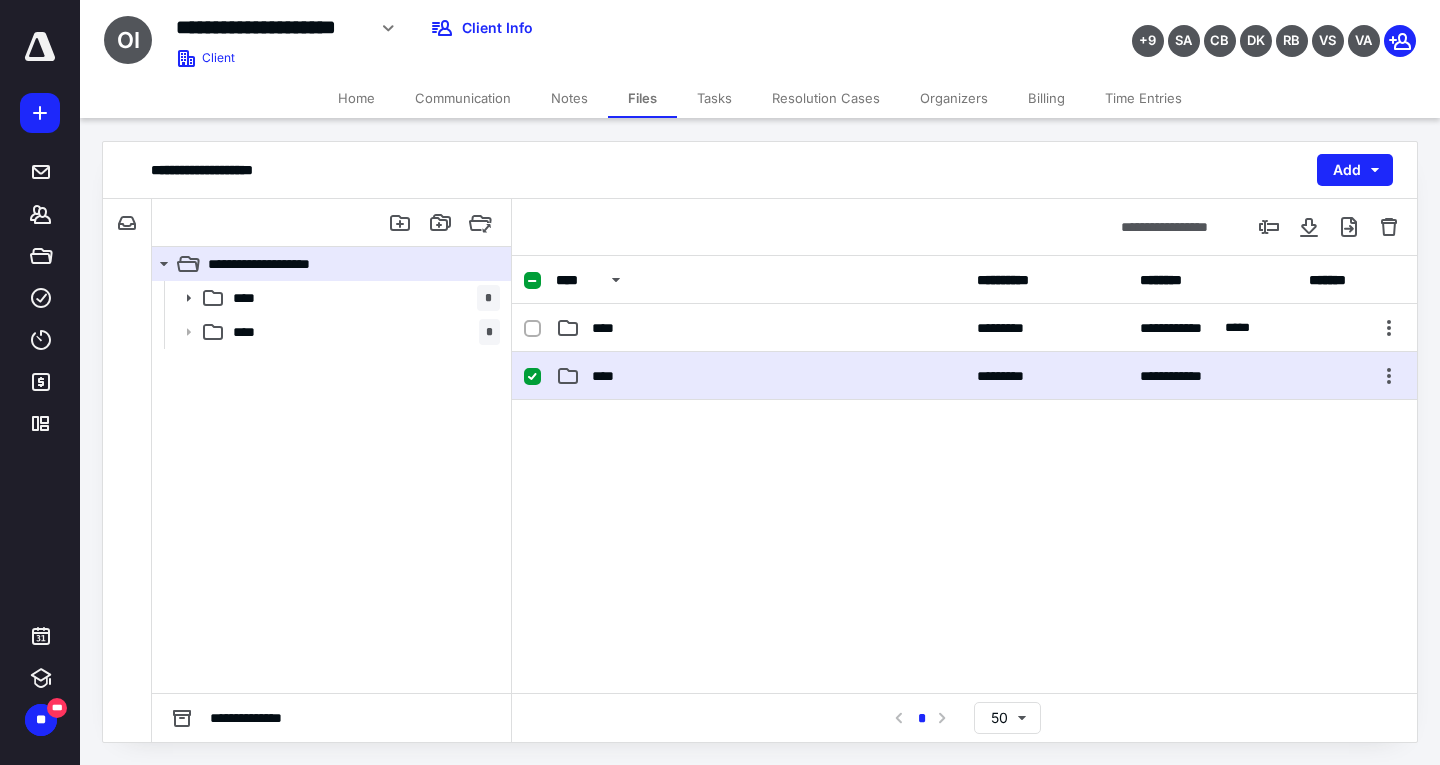 click on "****" at bounding box center (760, 376) 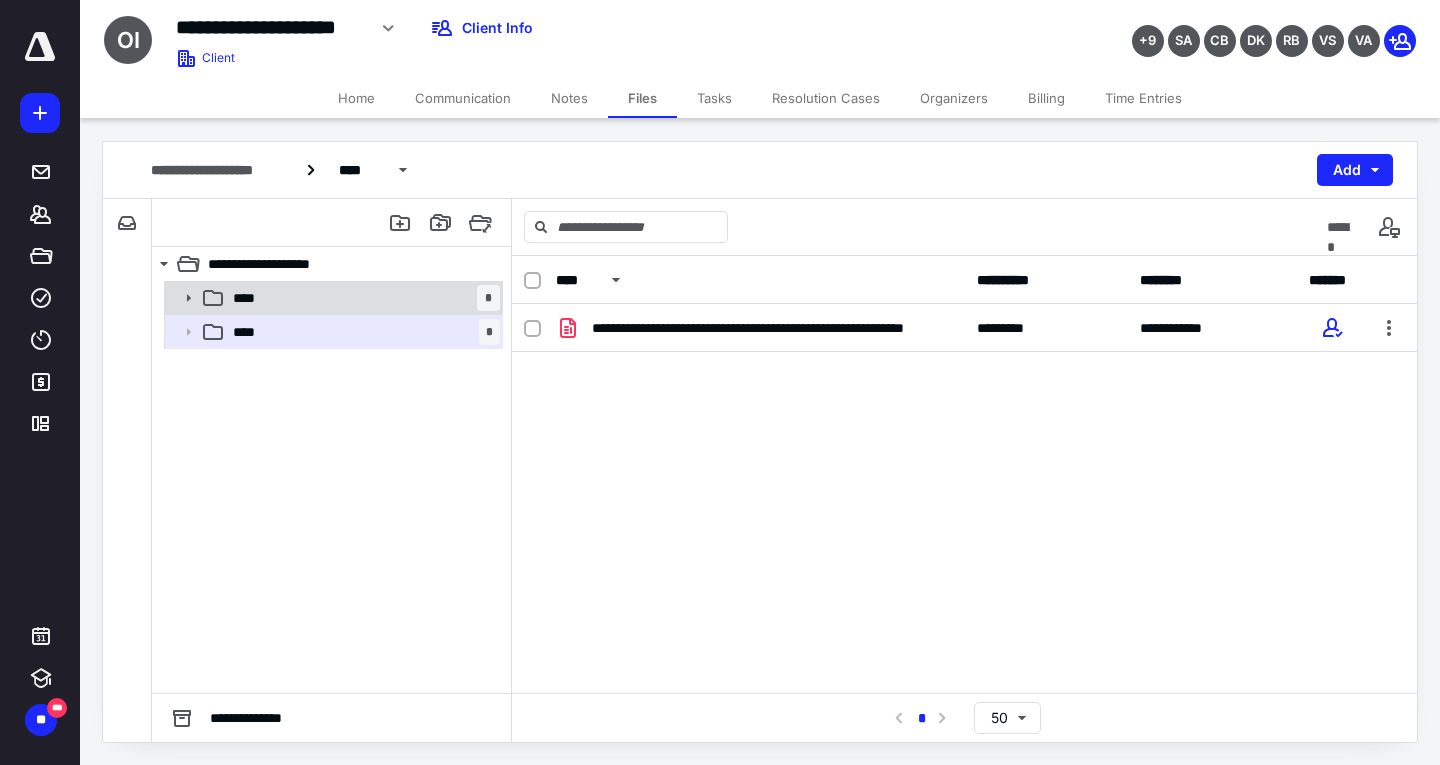 drag, startPoint x: 341, startPoint y: 297, endPoint x: 394, endPoint y: 300, distance: 53.08484 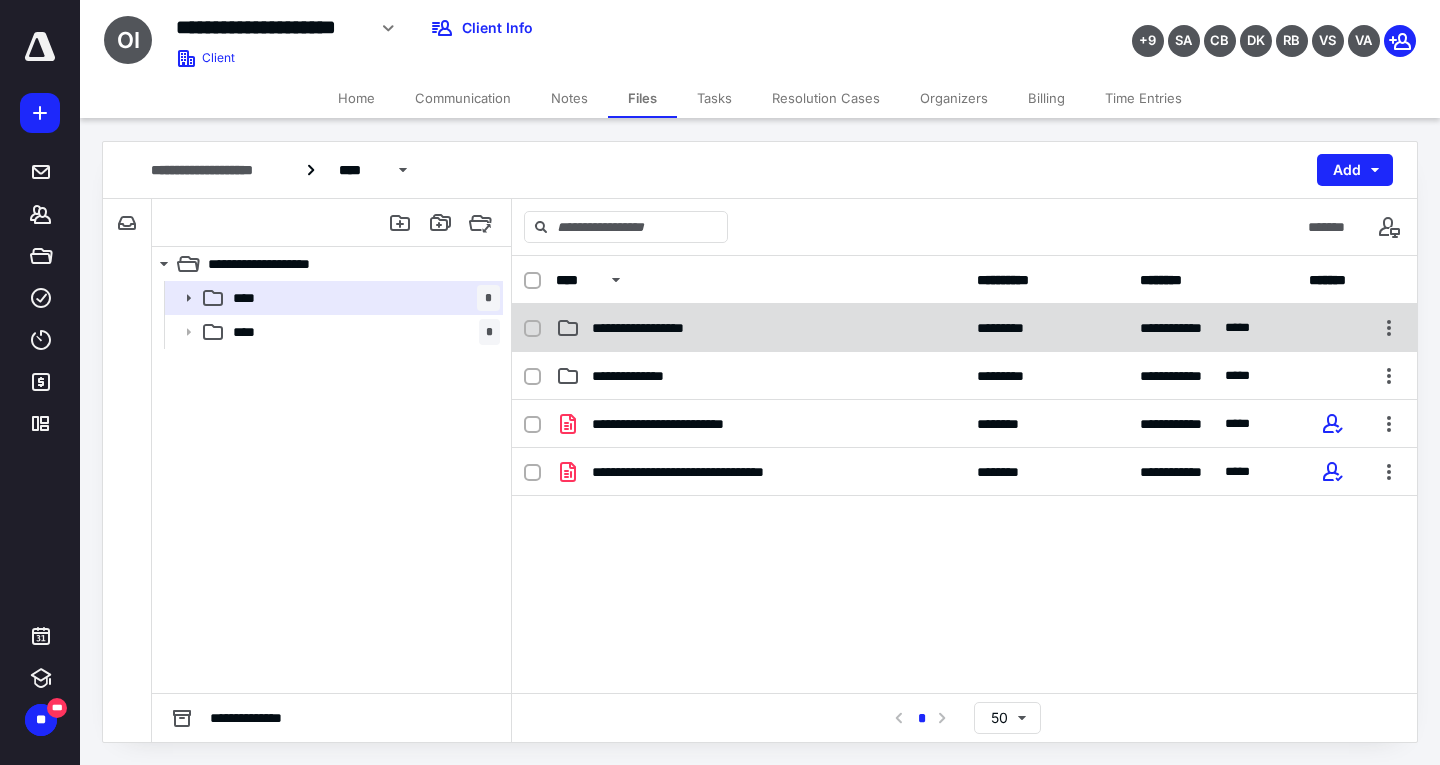 click on "**********" at bounding box center [964, 328] 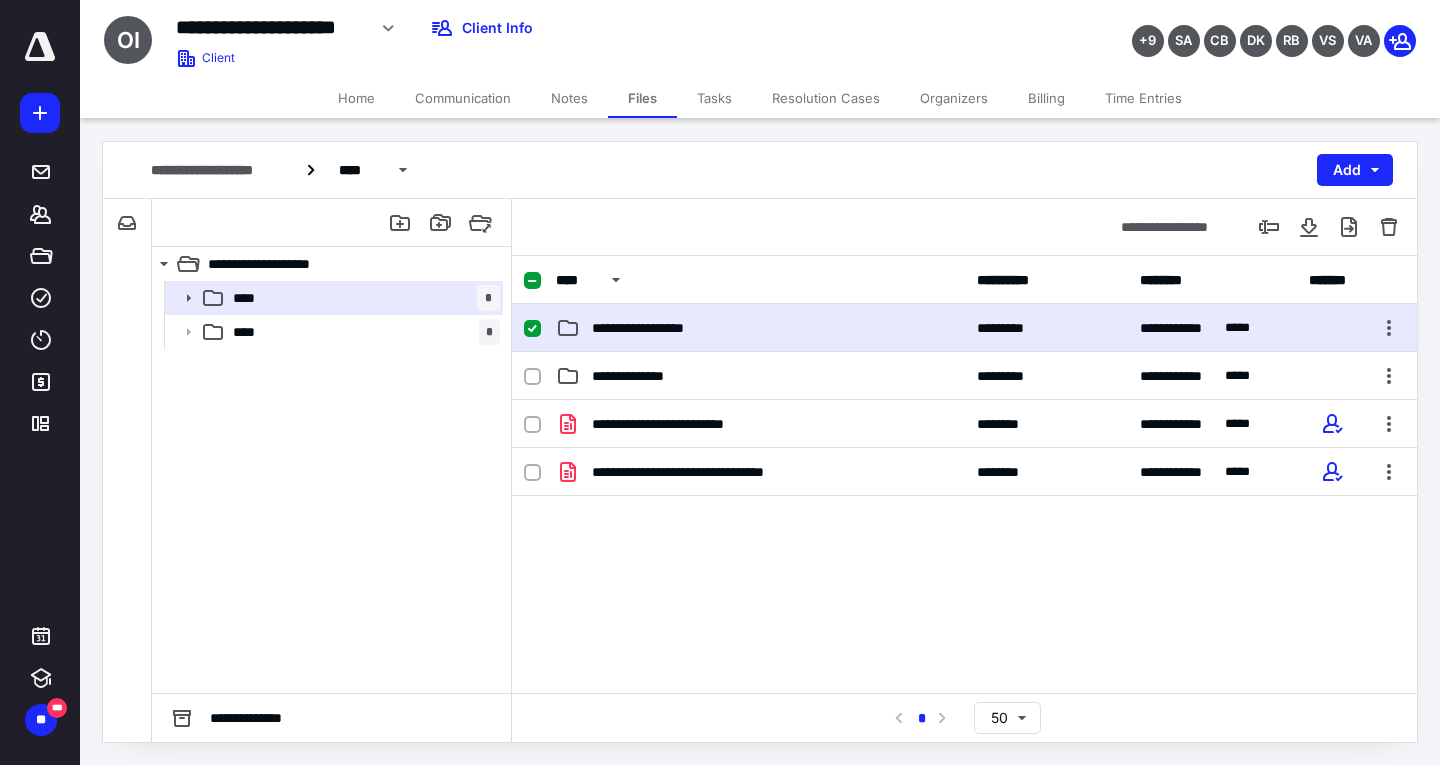 click on "**********" at bounding box center [964, 328] 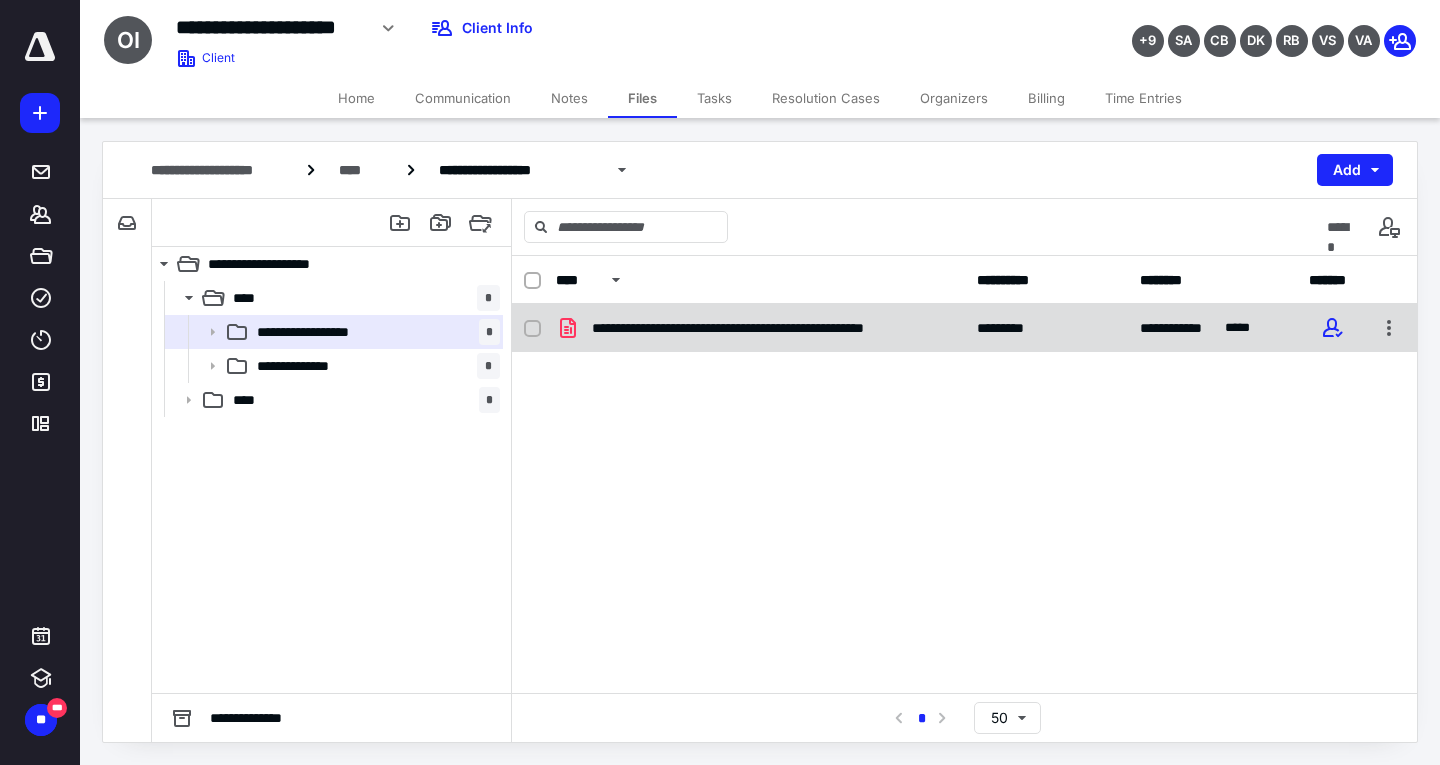 click on "**********" at bounding box center (772, 328) 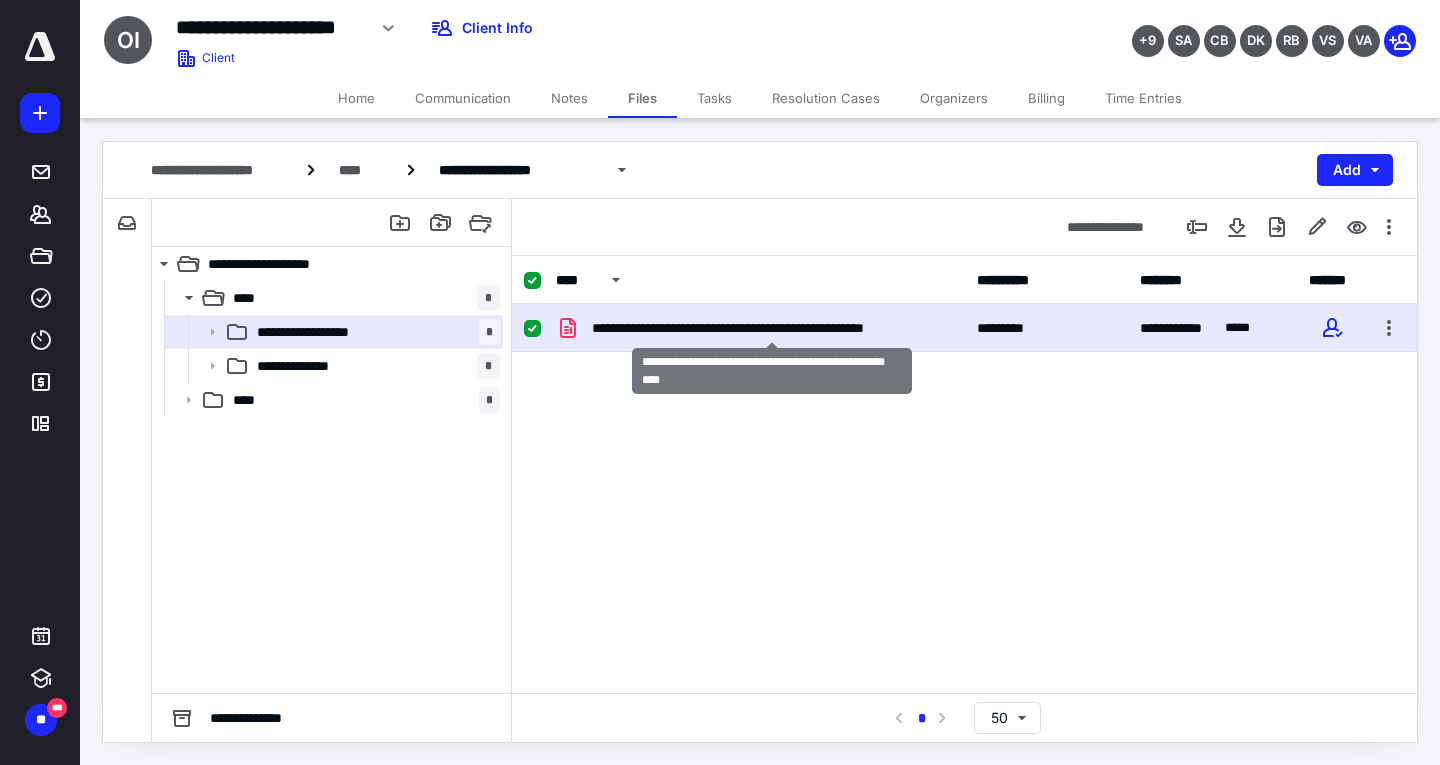 click on "**********" at bounding box center (772, 328) 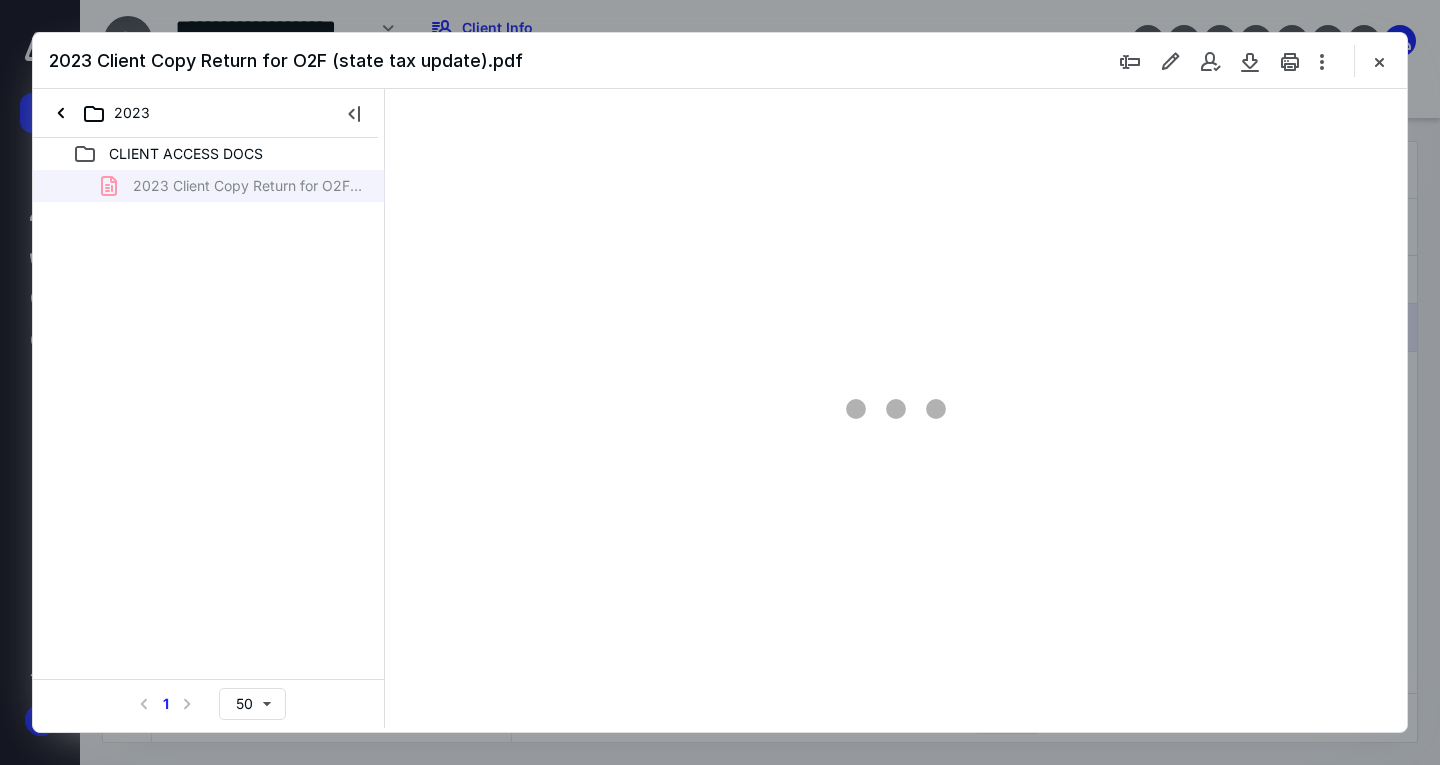 scroll, scrollTop: 0, scrollLeft: 0, axis: both 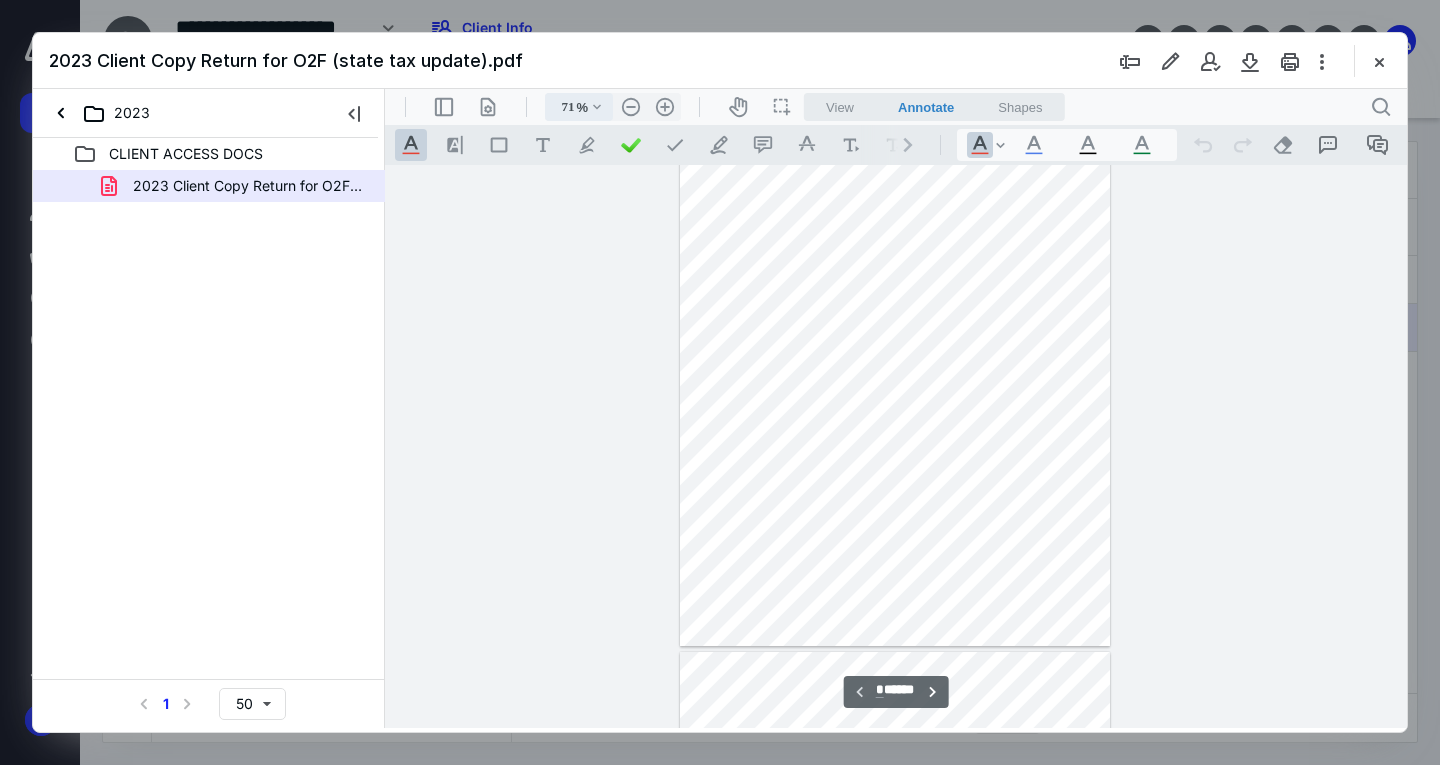 click on "%" at bounding box center (582, 107) 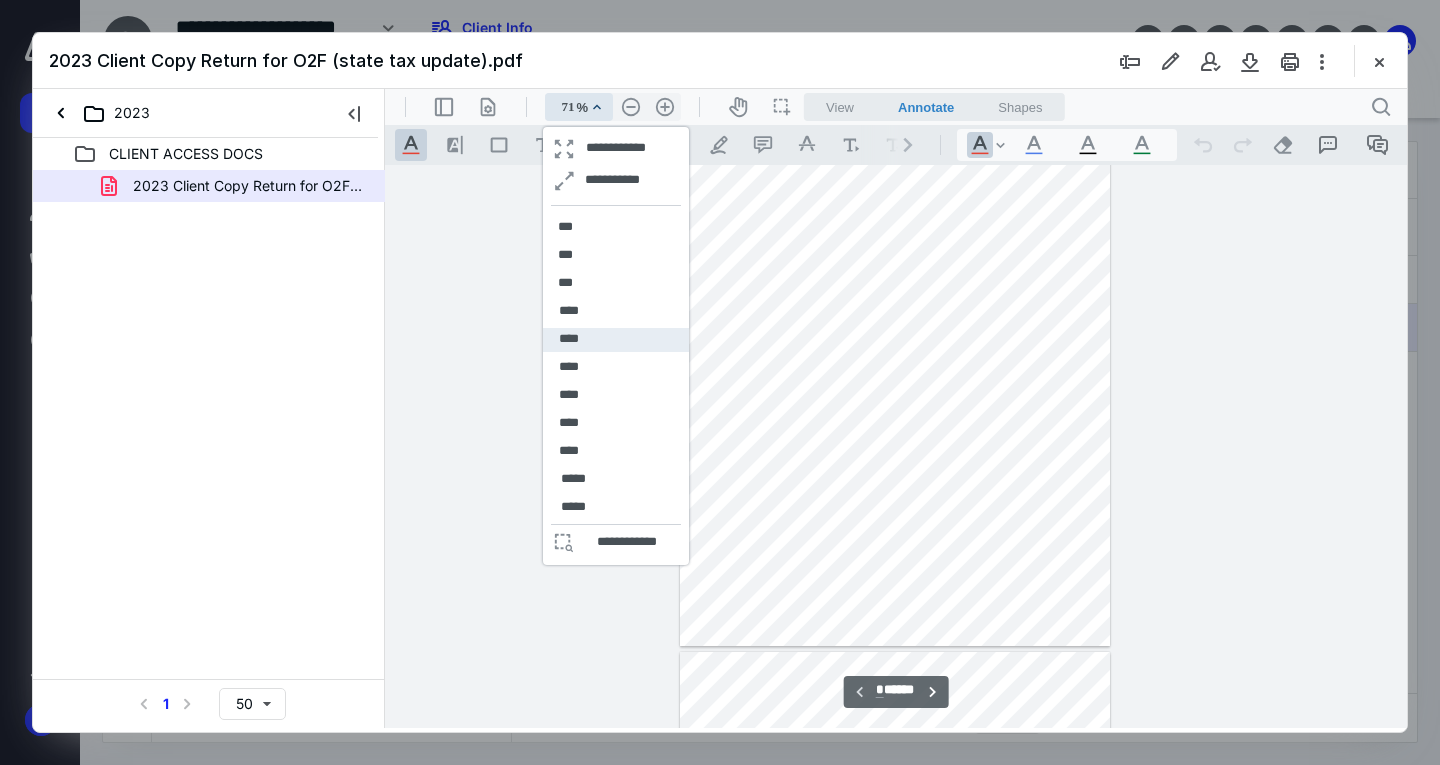 click on "****" at bounding box center [616, 340] 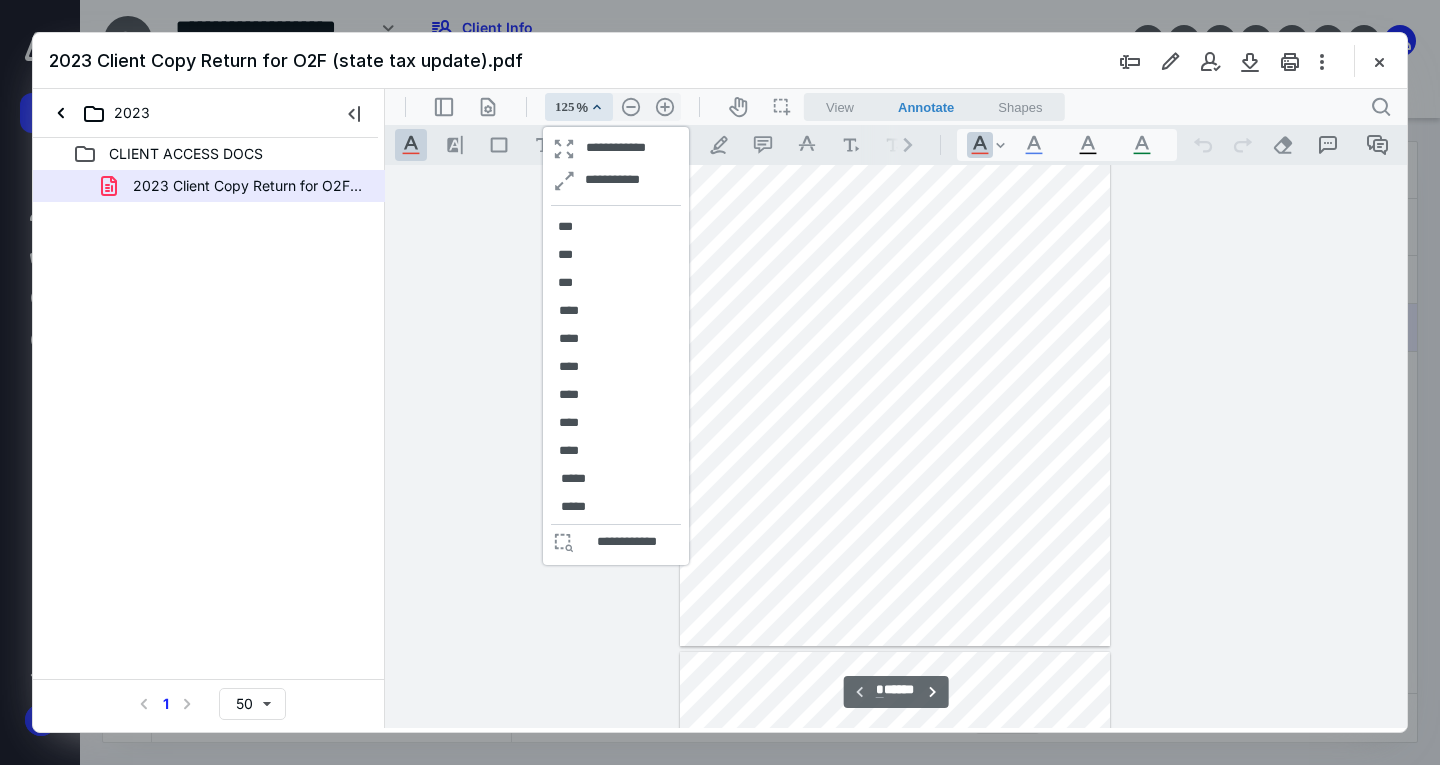 scroll, scrollTop: 329, scrollLeft: 0, axis: vertical 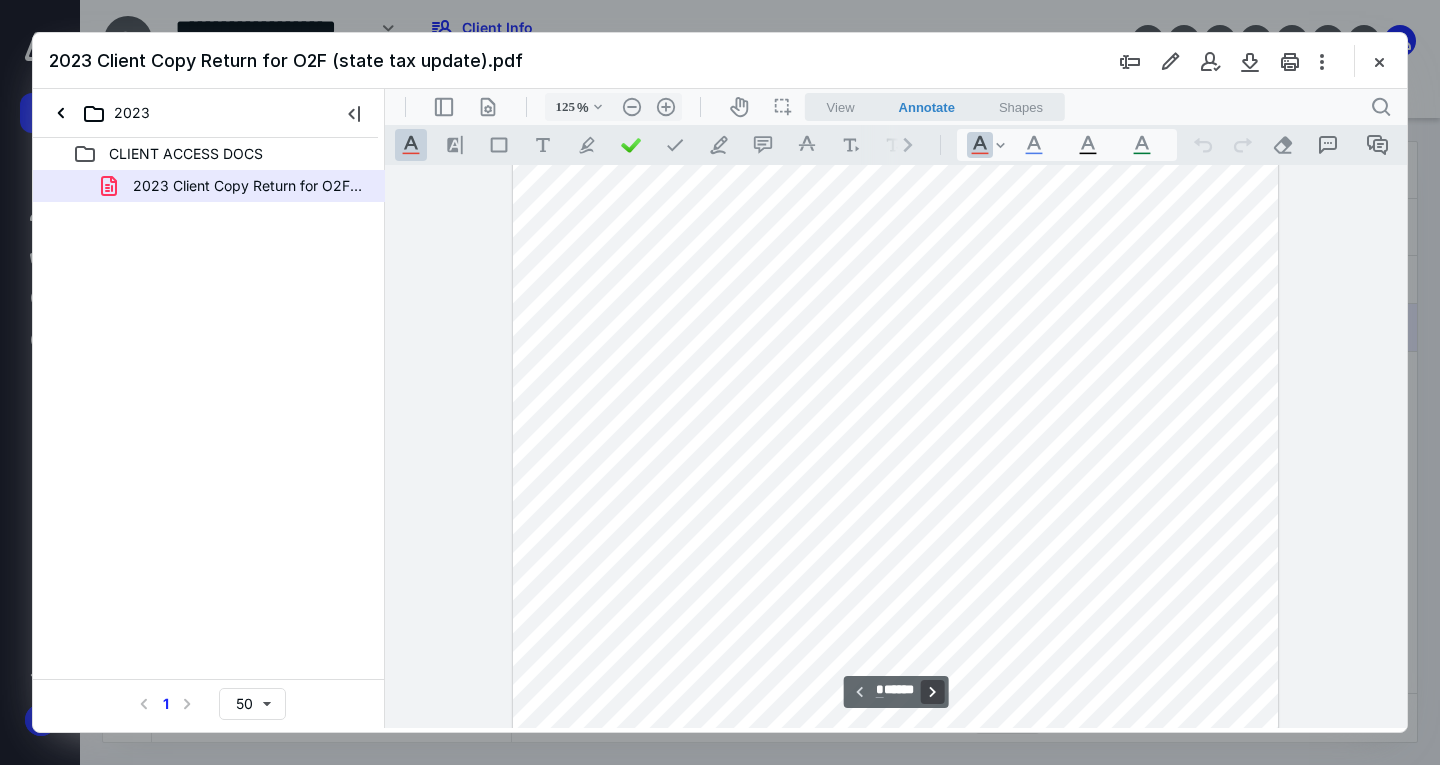 click on "**********" at bounding box center (932, 692) 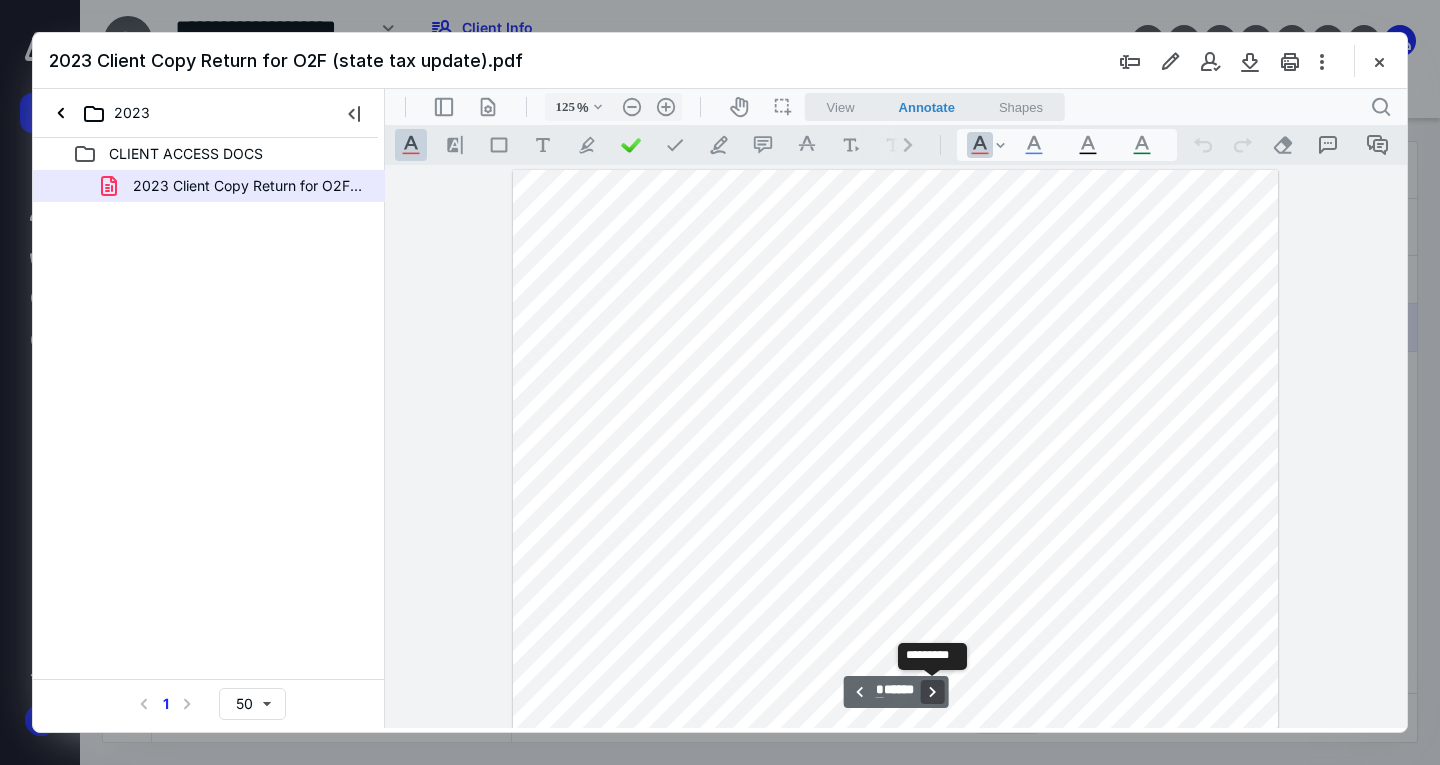 click on "**********" at bounding box center (932, 692) 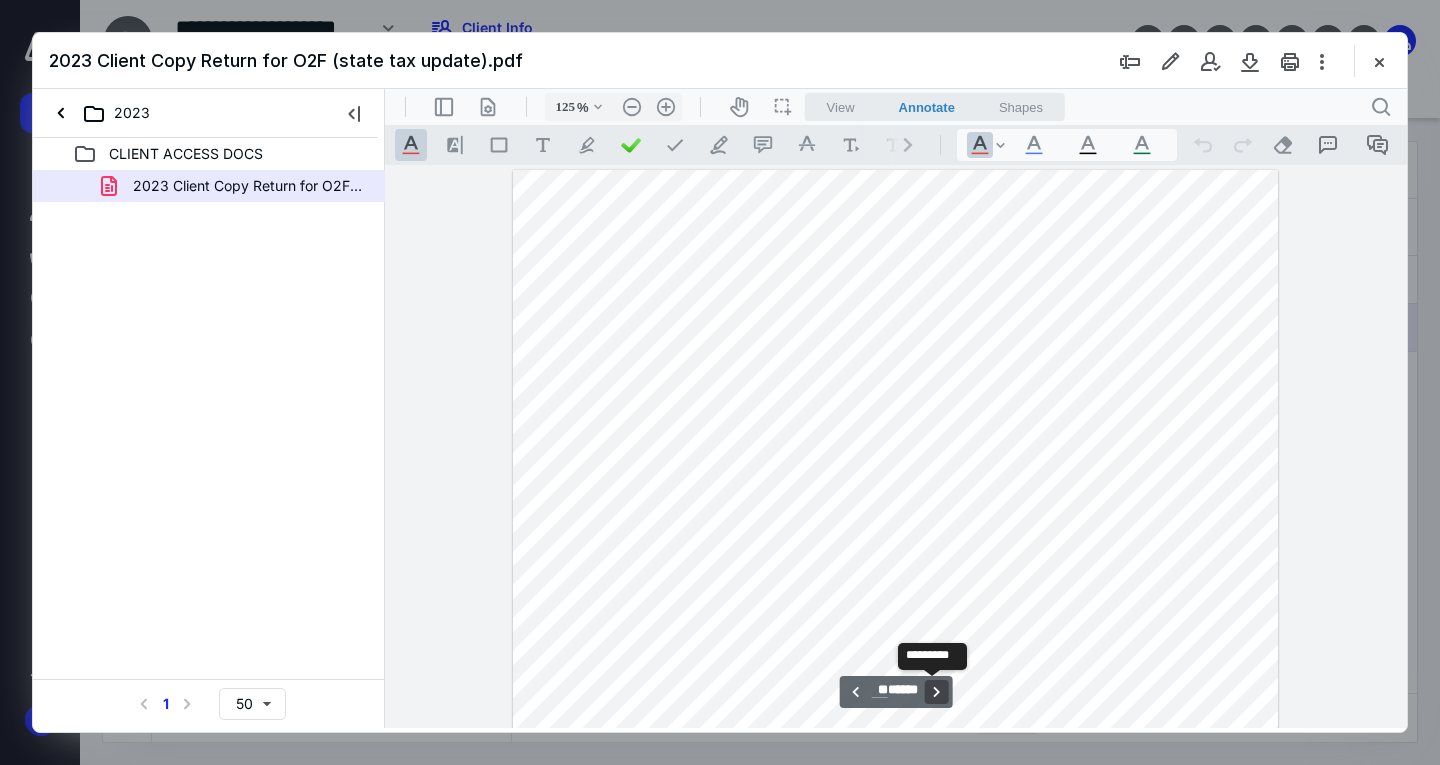 click on "**********" at bounding box center [936, 692] 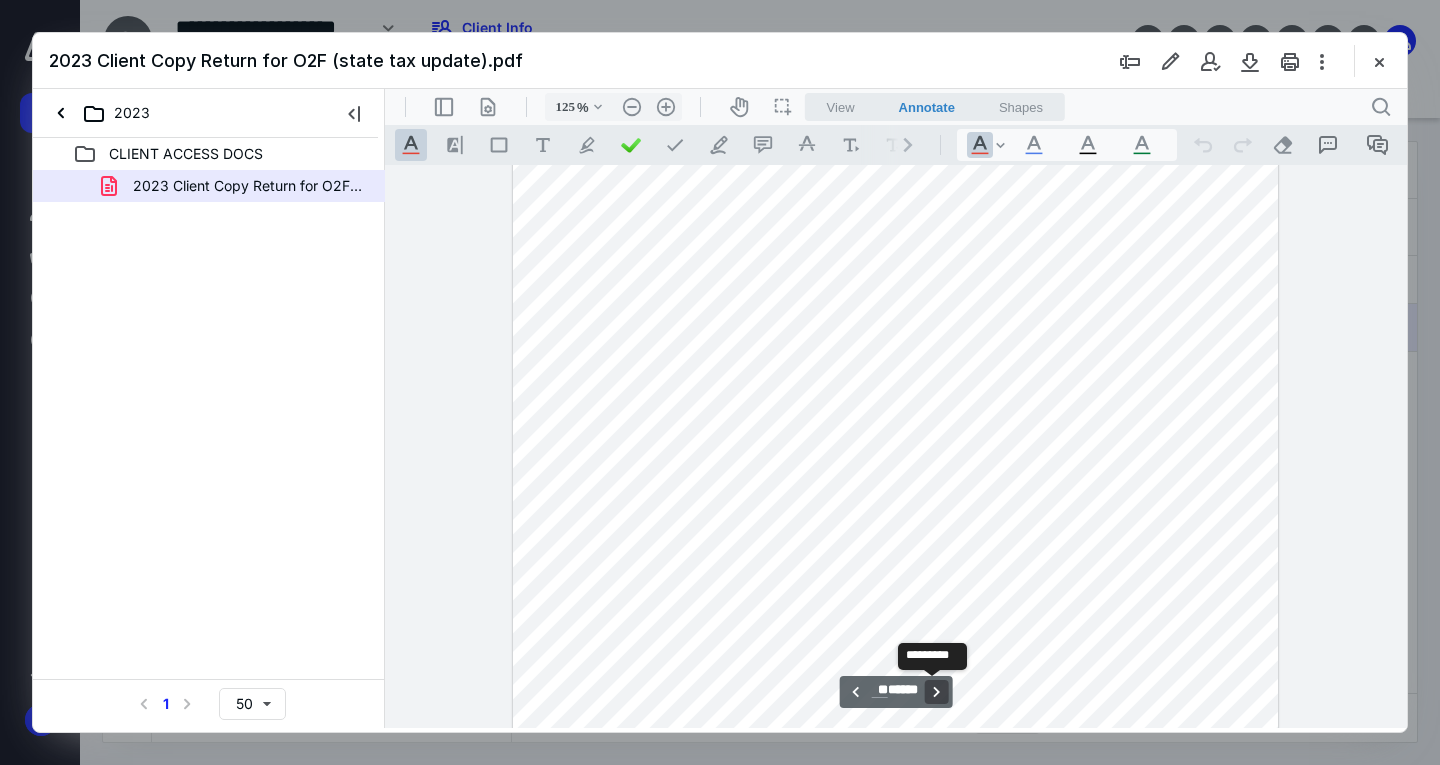 click on "**********" at bounding box center (936, 692) 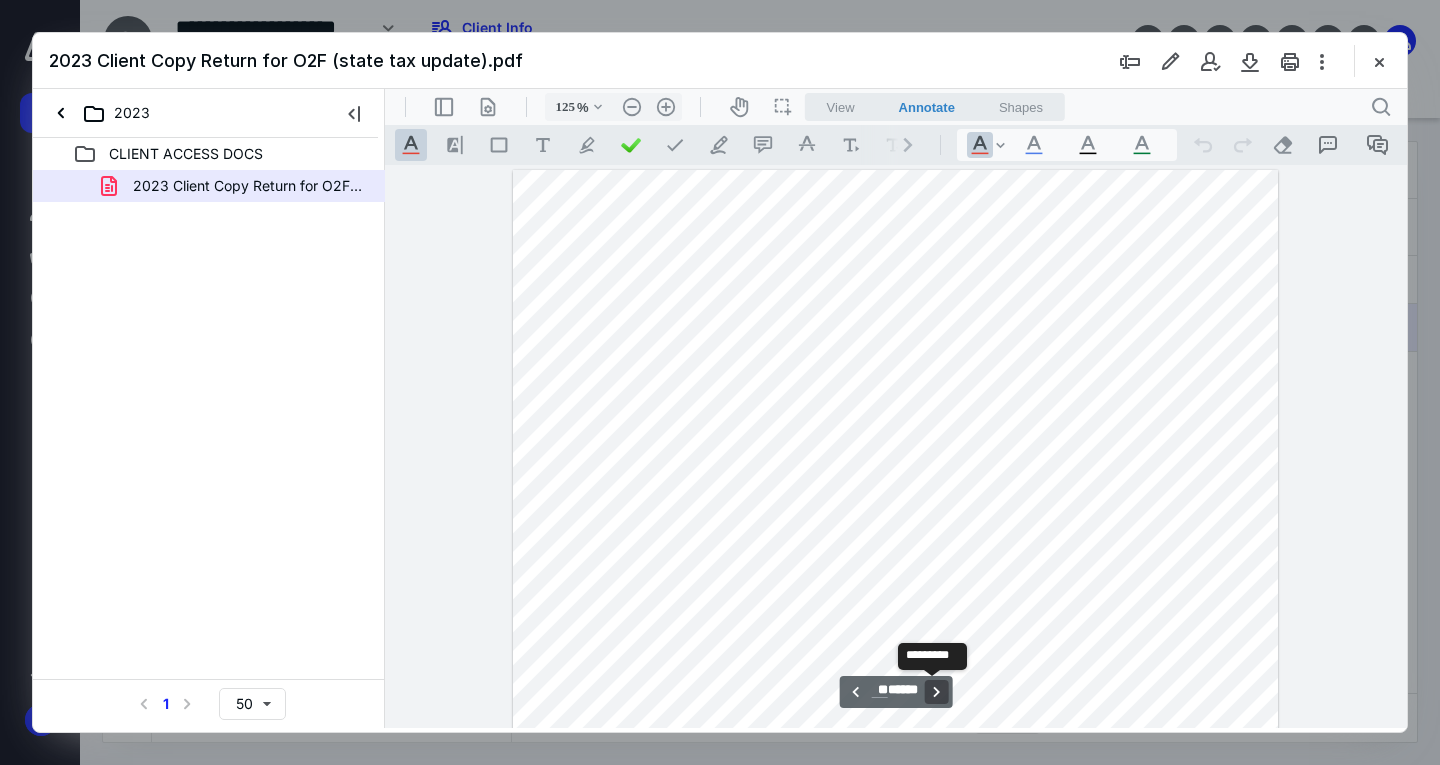 click on "**********" at bounding box center (936, 692) 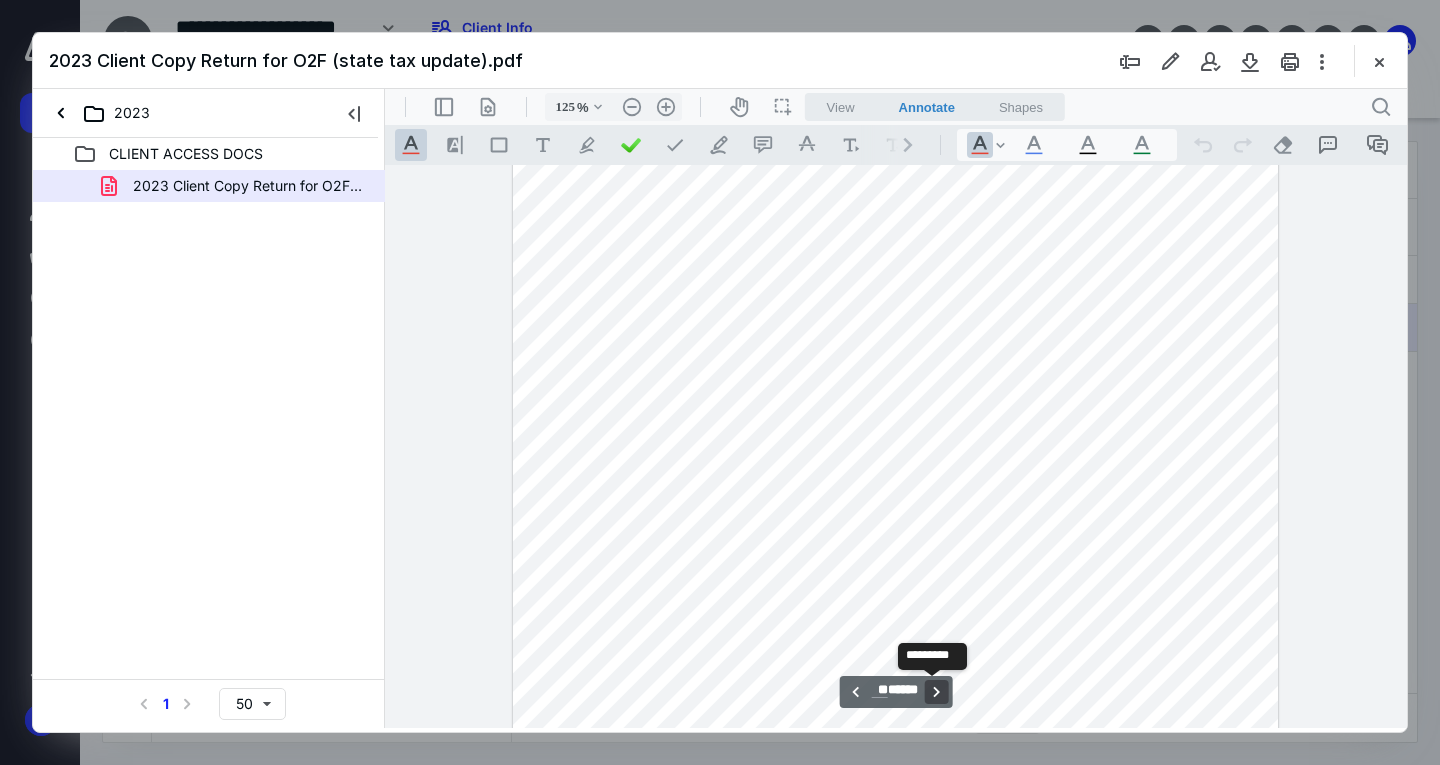 click on "**********" at bounding box center (936, 692) 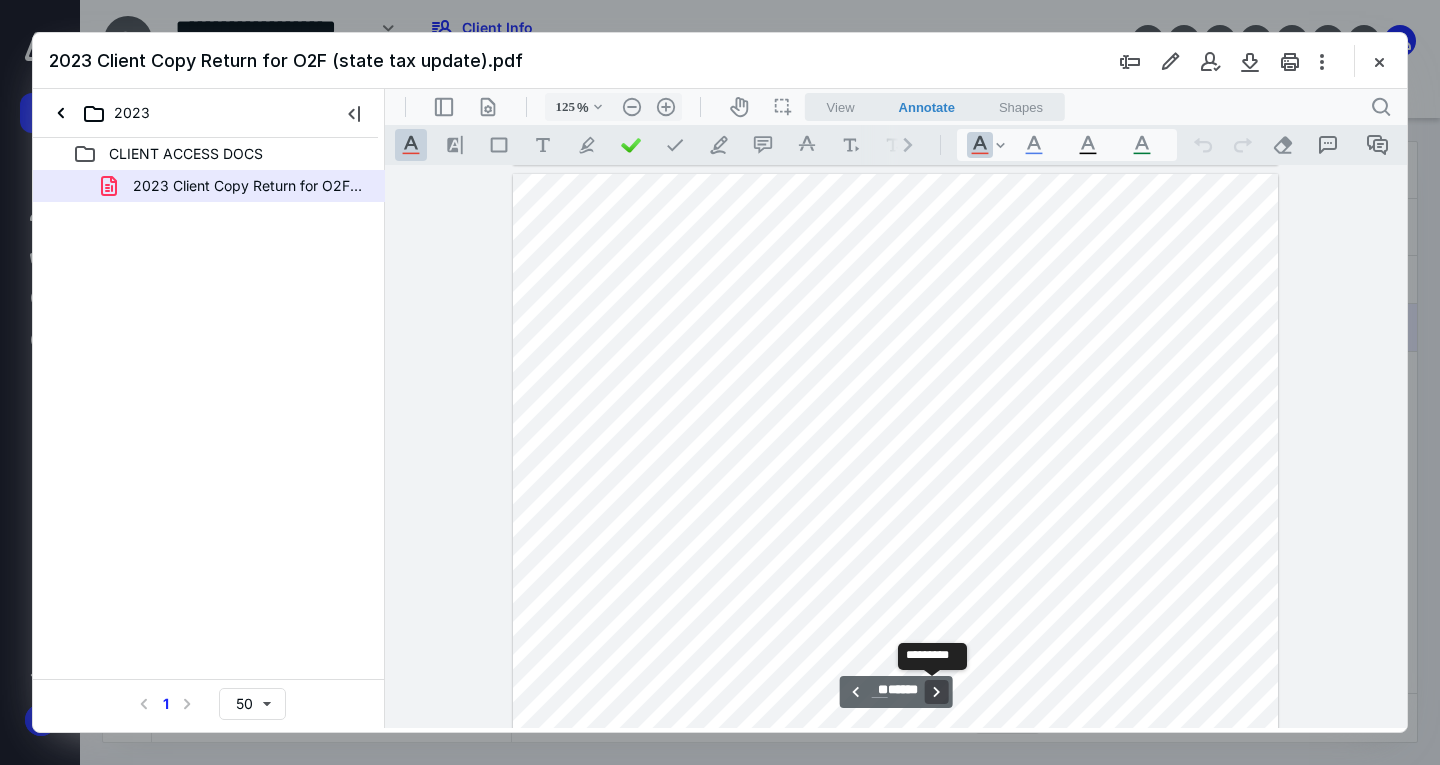 click on "**********" at bounding box center [936, 692] 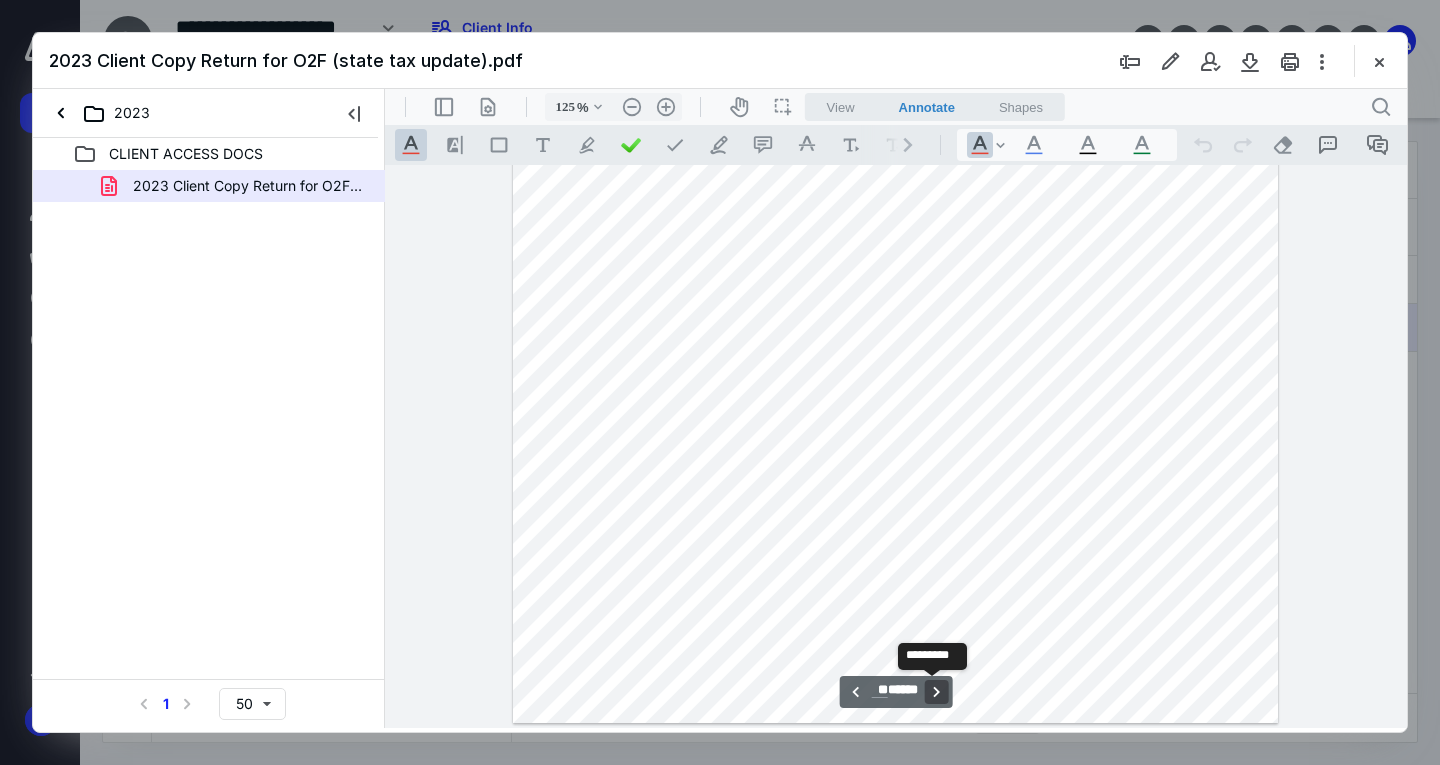 click on "**********" at bounding box center [936, 692] 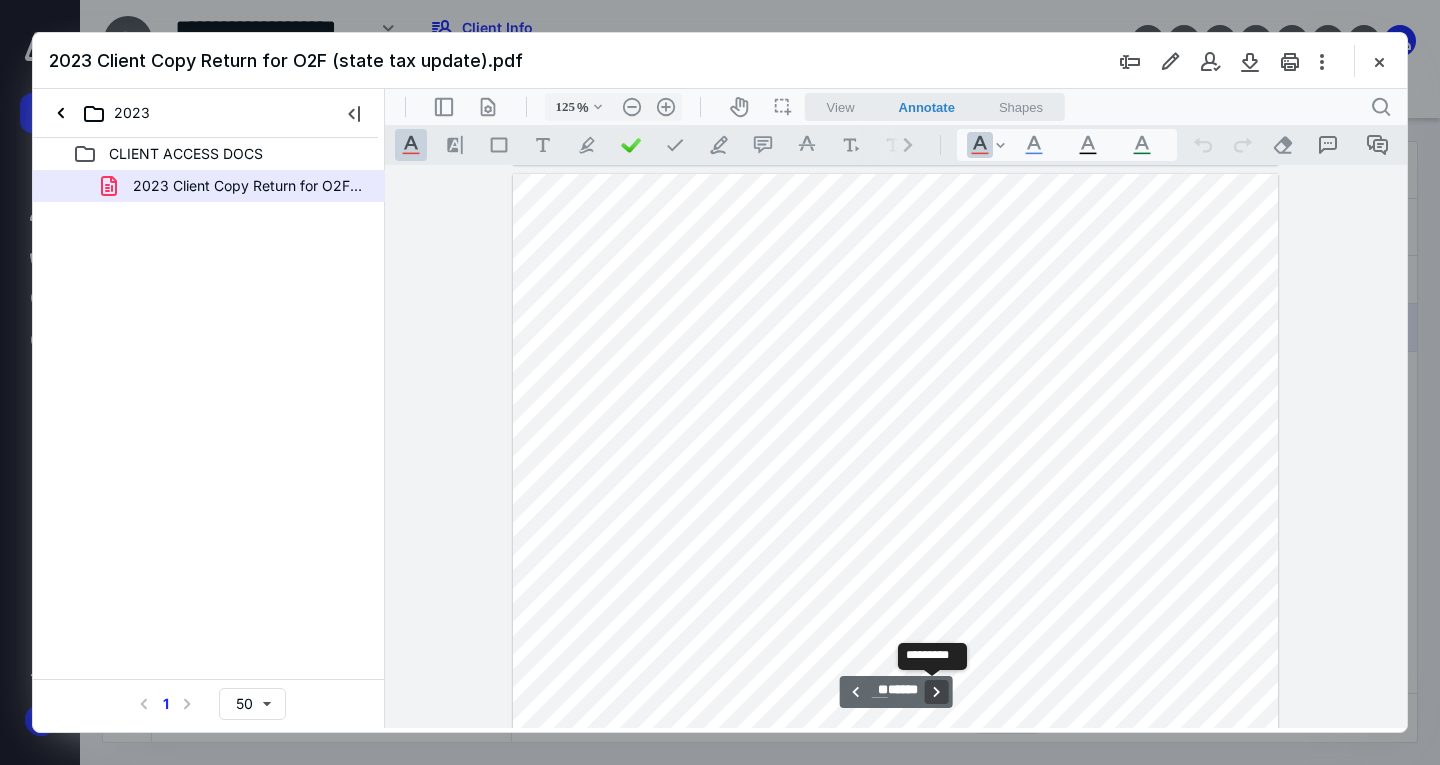 click on "**********" at bounding box center (936, 692) 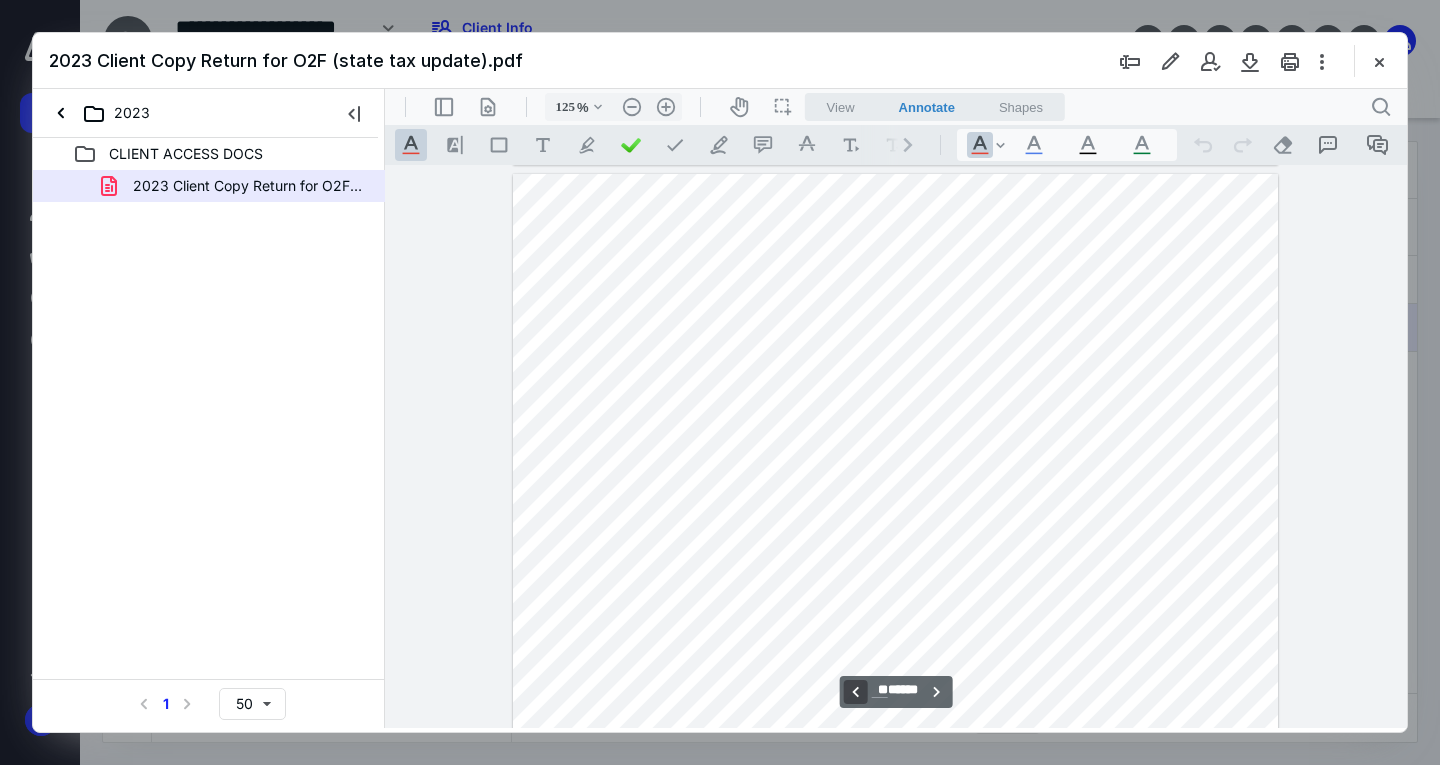 click on "**********" at bounding box center [856, 692] 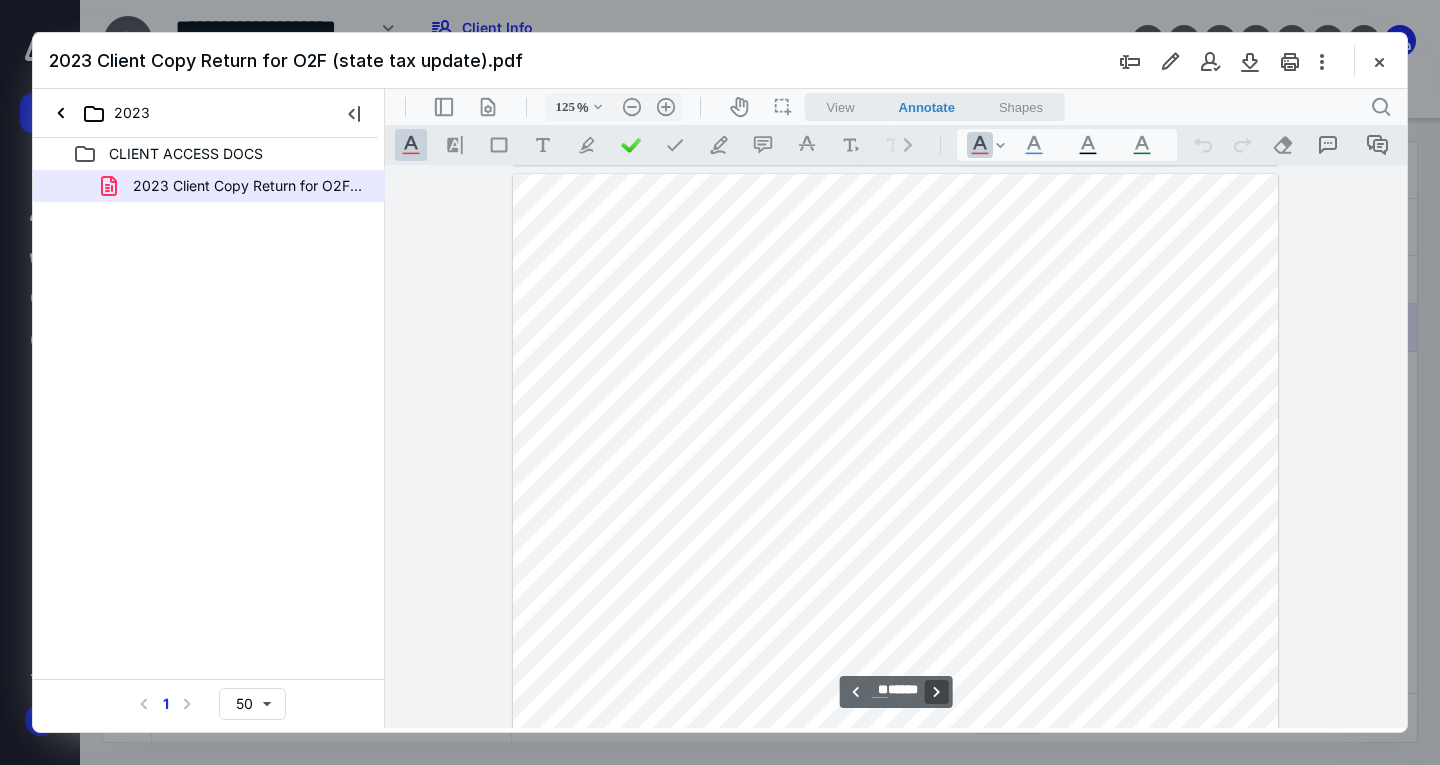 click on "**********" at bounding box center (936, 692) 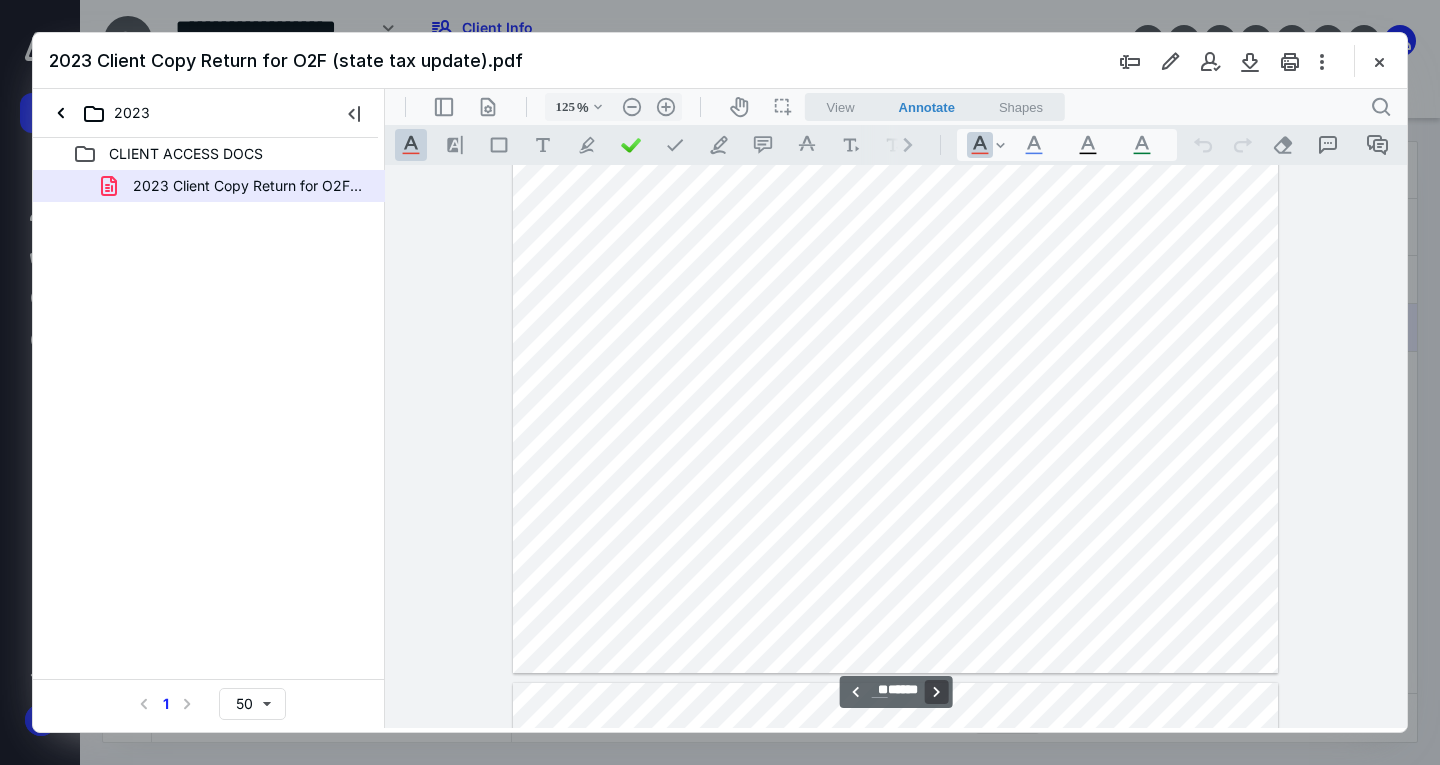 click on "**********" at bounding box center (936, 692) 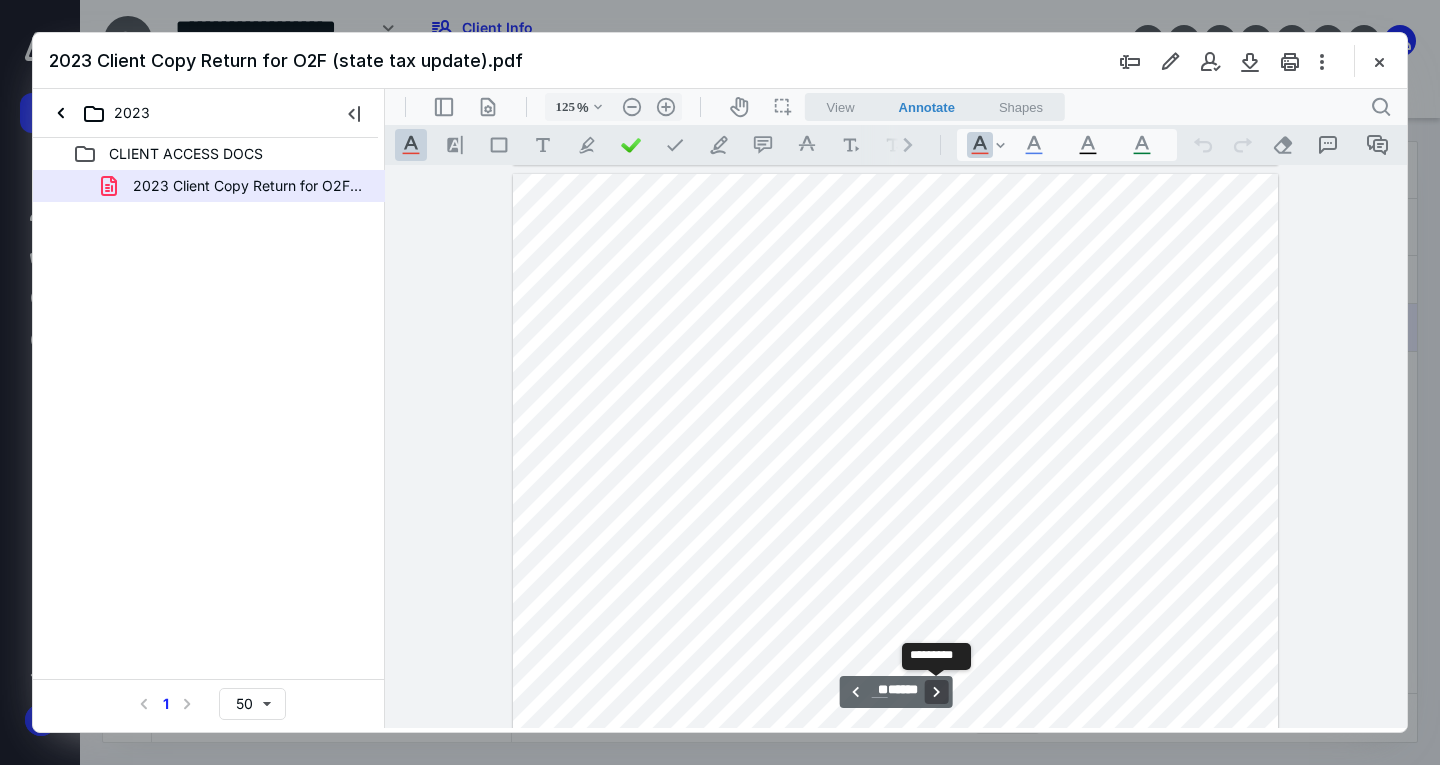 click on "**********" at bounding box center (936, 692) 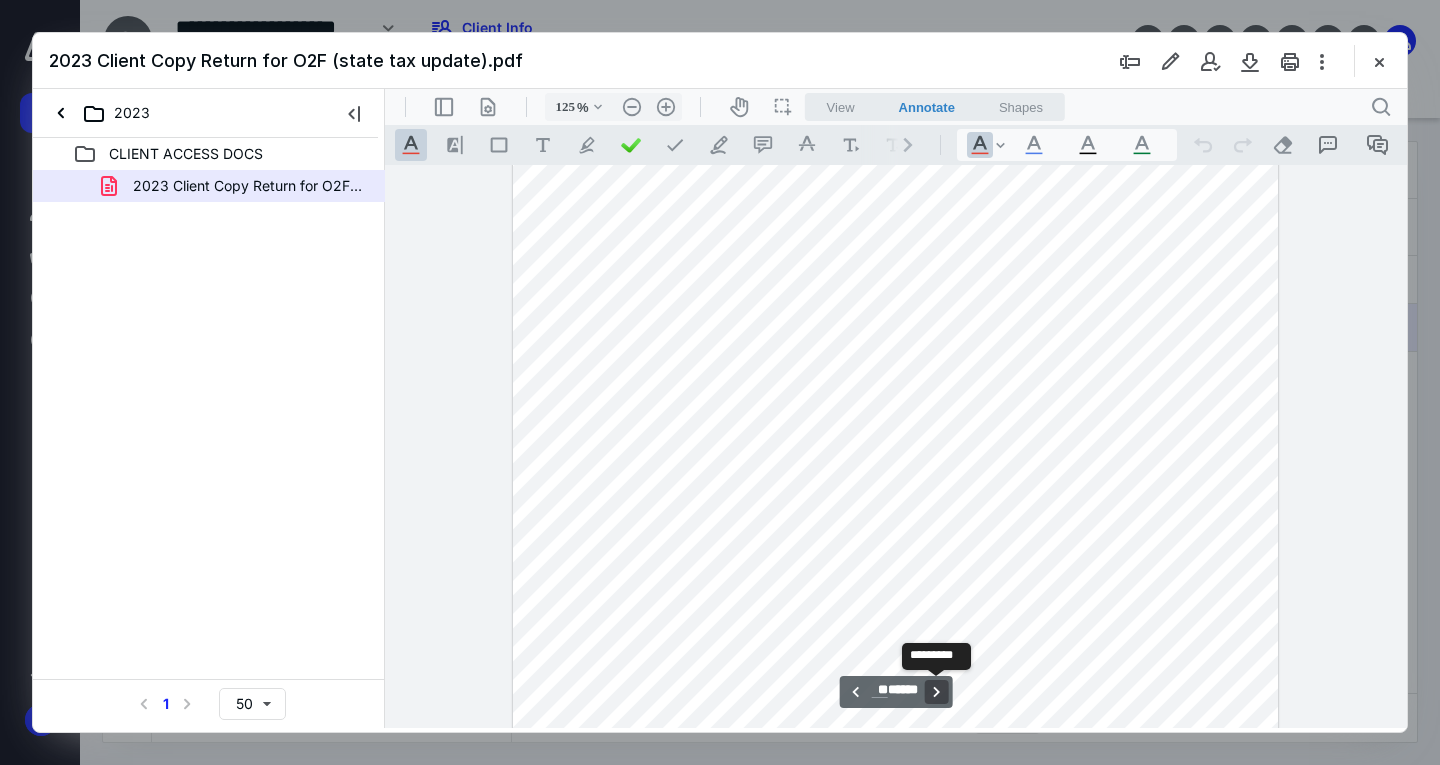 click on "**********" at bounding box center (936, 692) 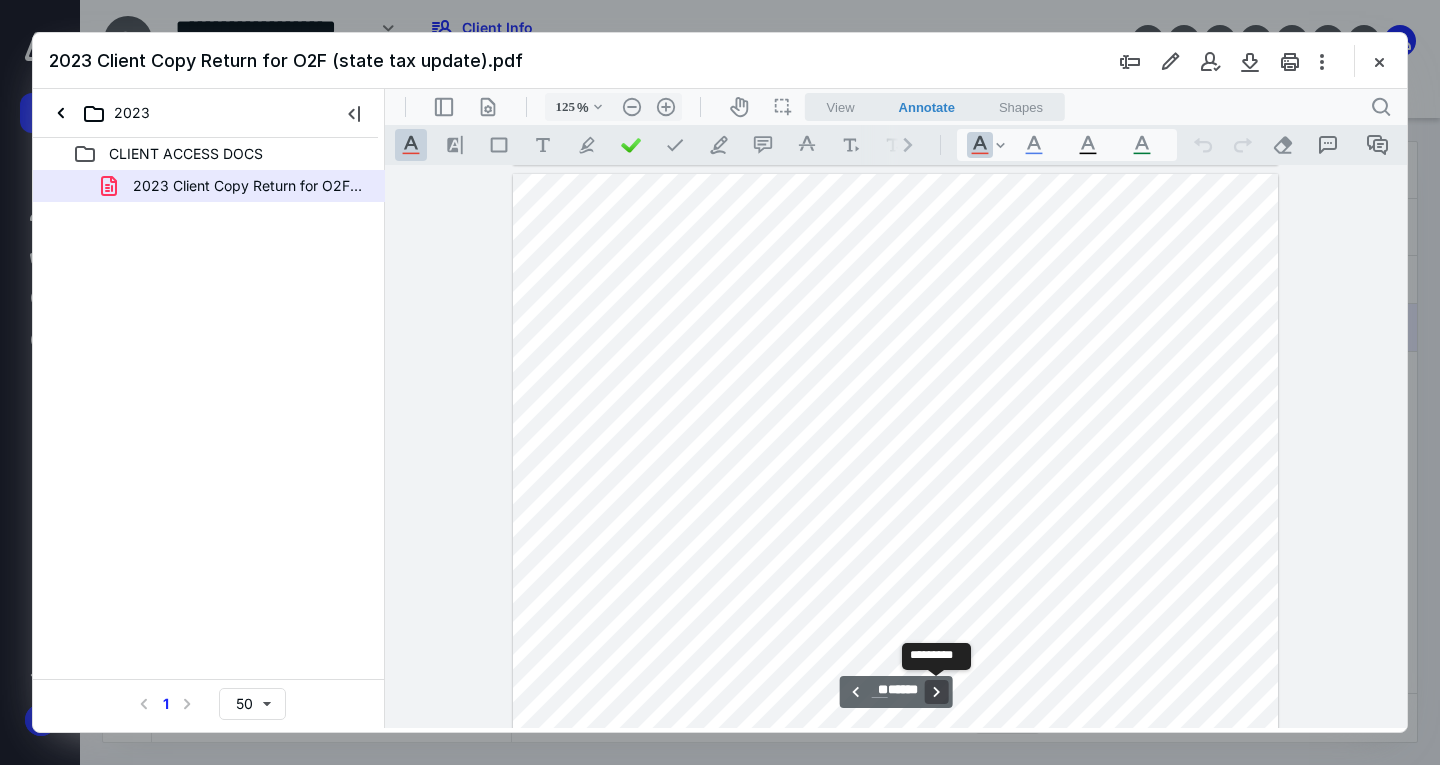 click on "**********" at bounding box center [936, 692] 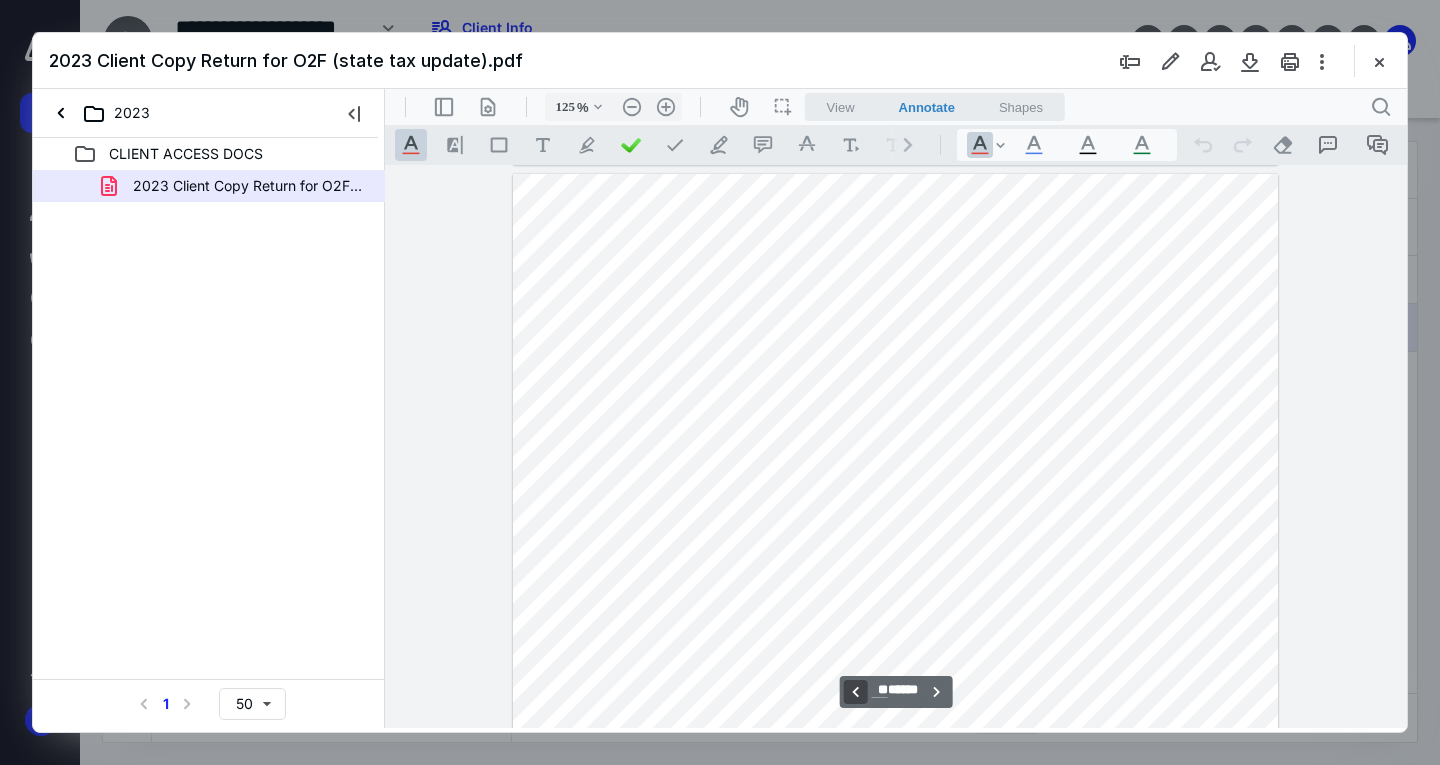 click on "**********" at bounding box center (856, 692) 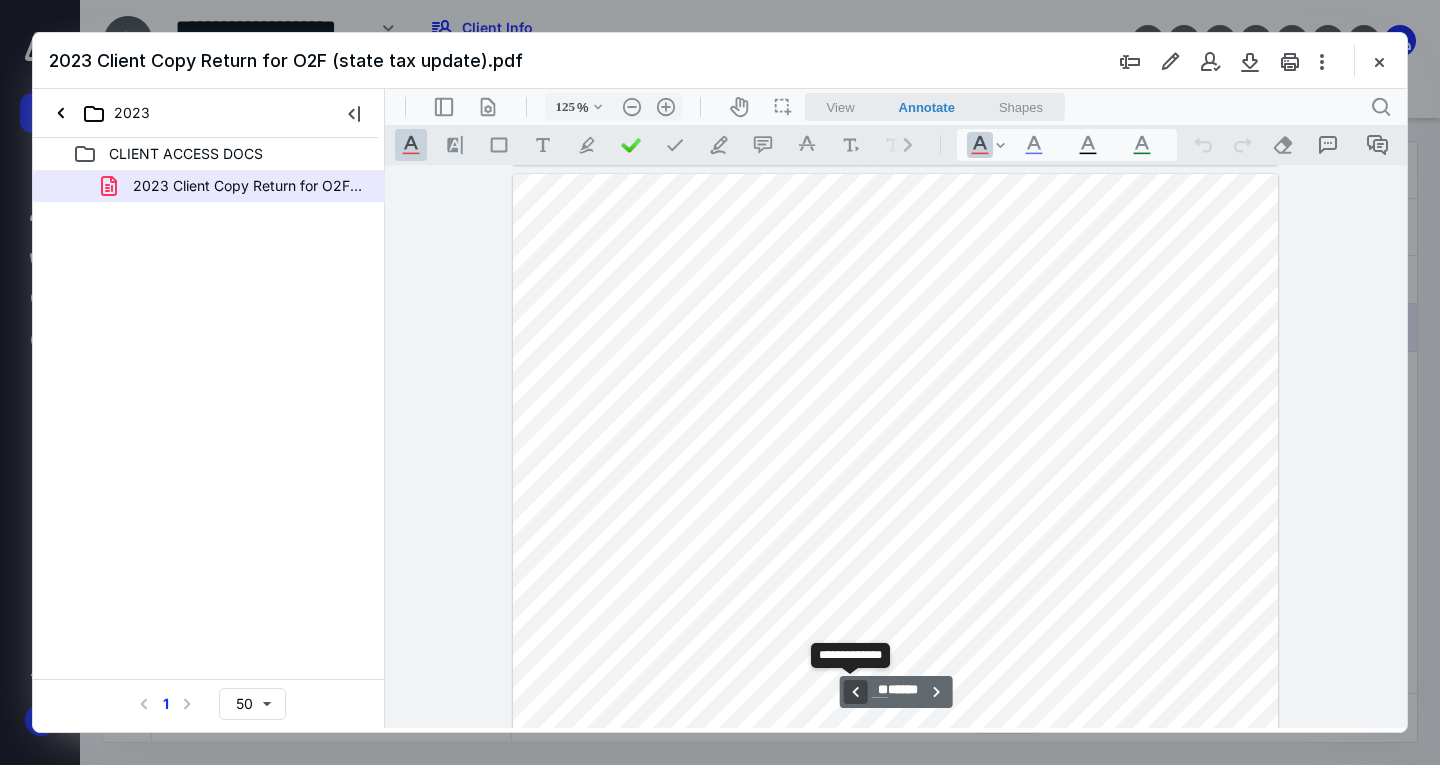 click on "**********" at bounding box center [856, 692] 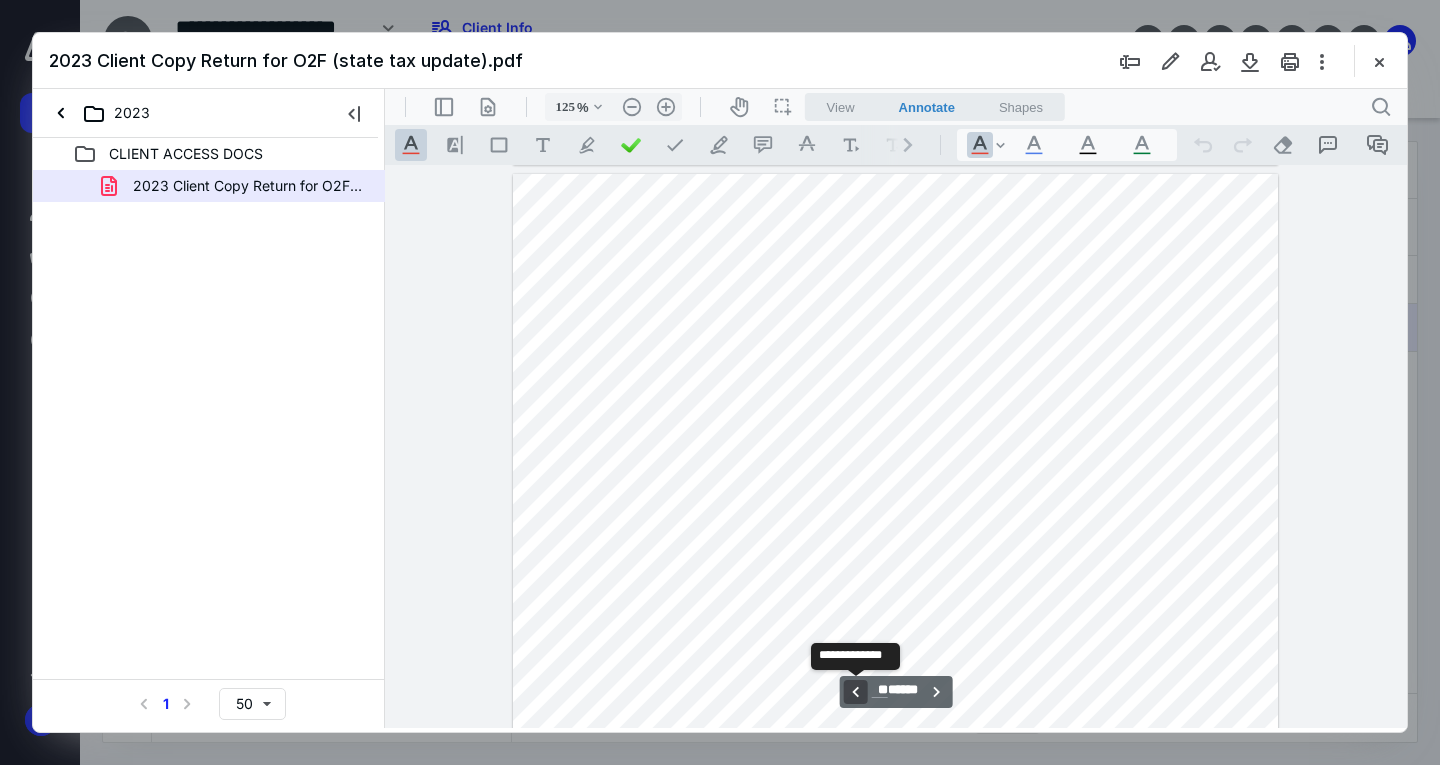 click on "**********" at bounding box center (856, 692) 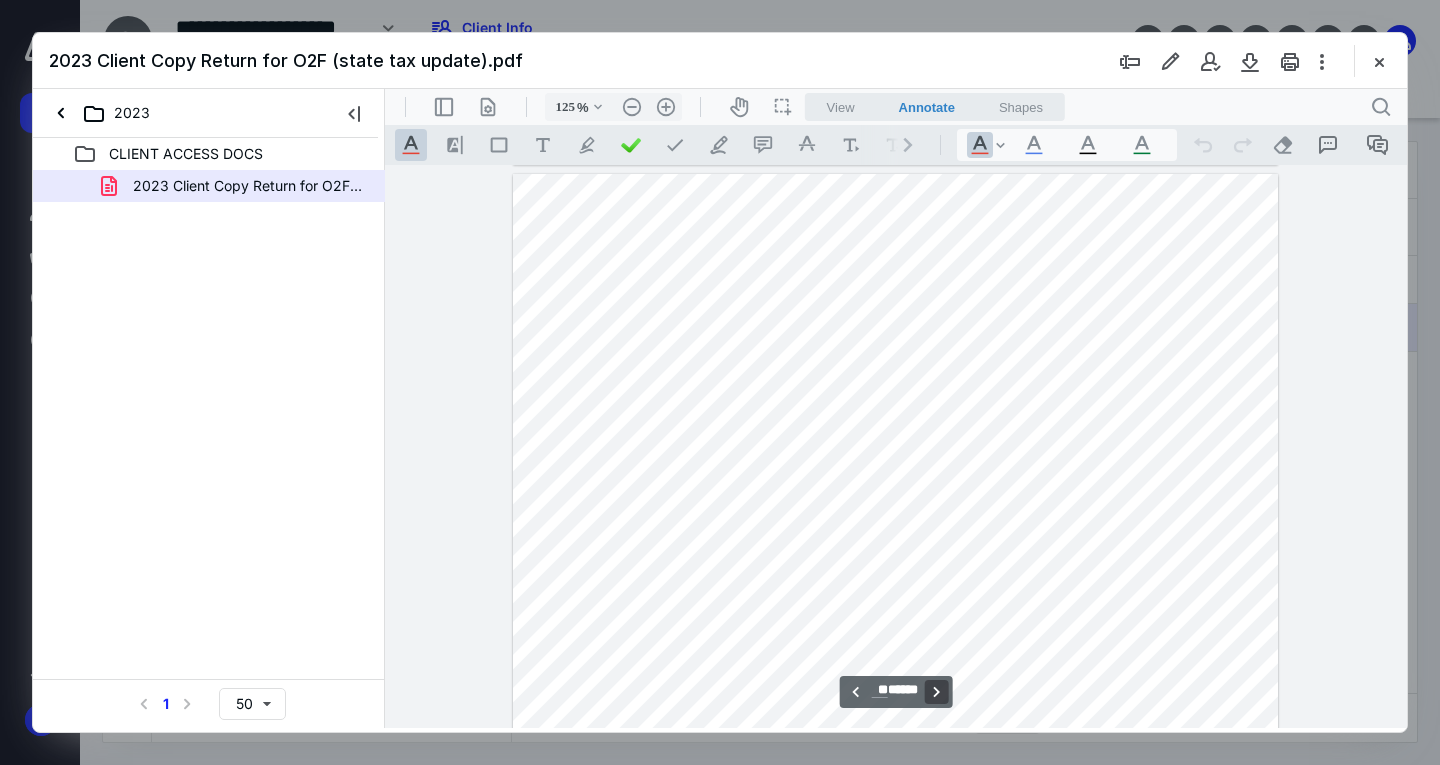 click on "**********" at bounding box center (936, 692) 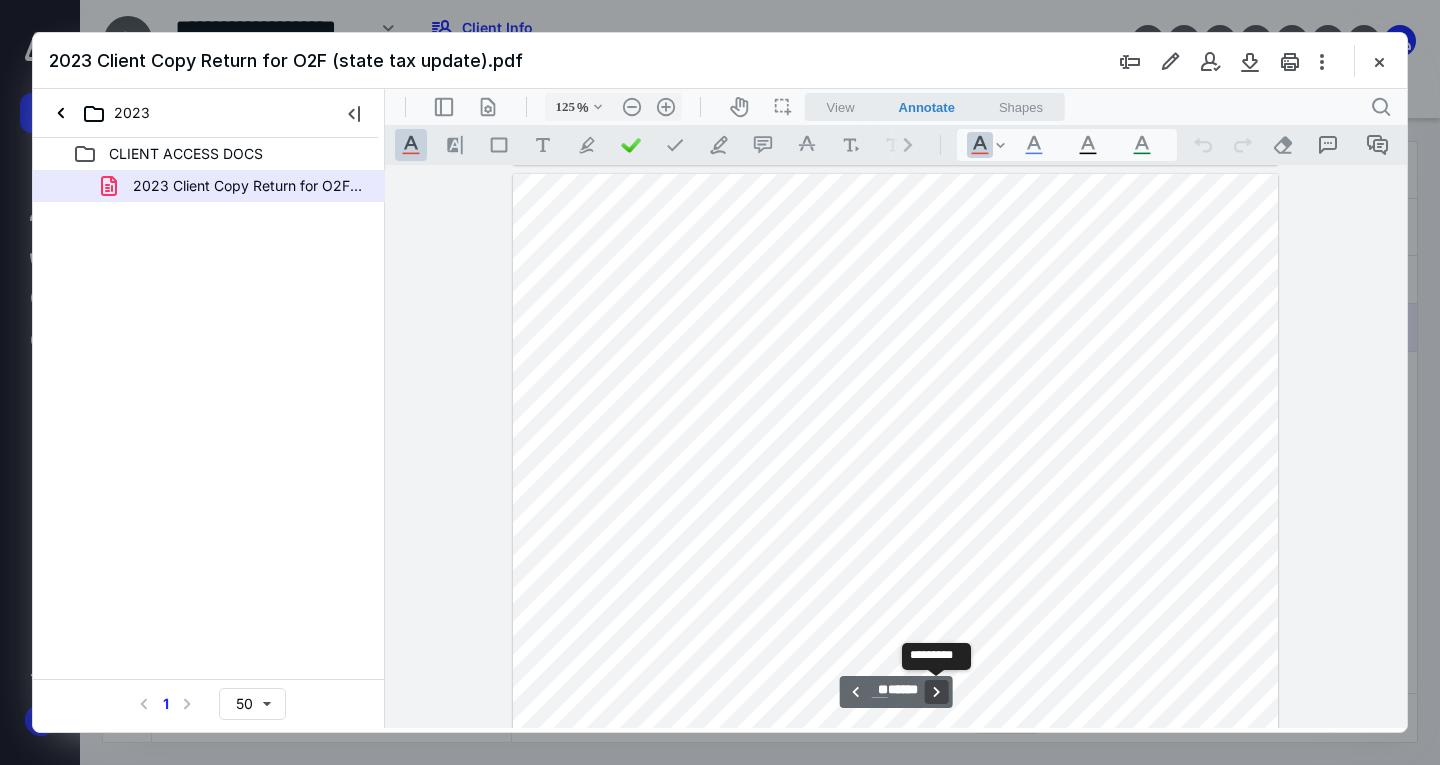 click on "**********" at bounding box center (936, 692) 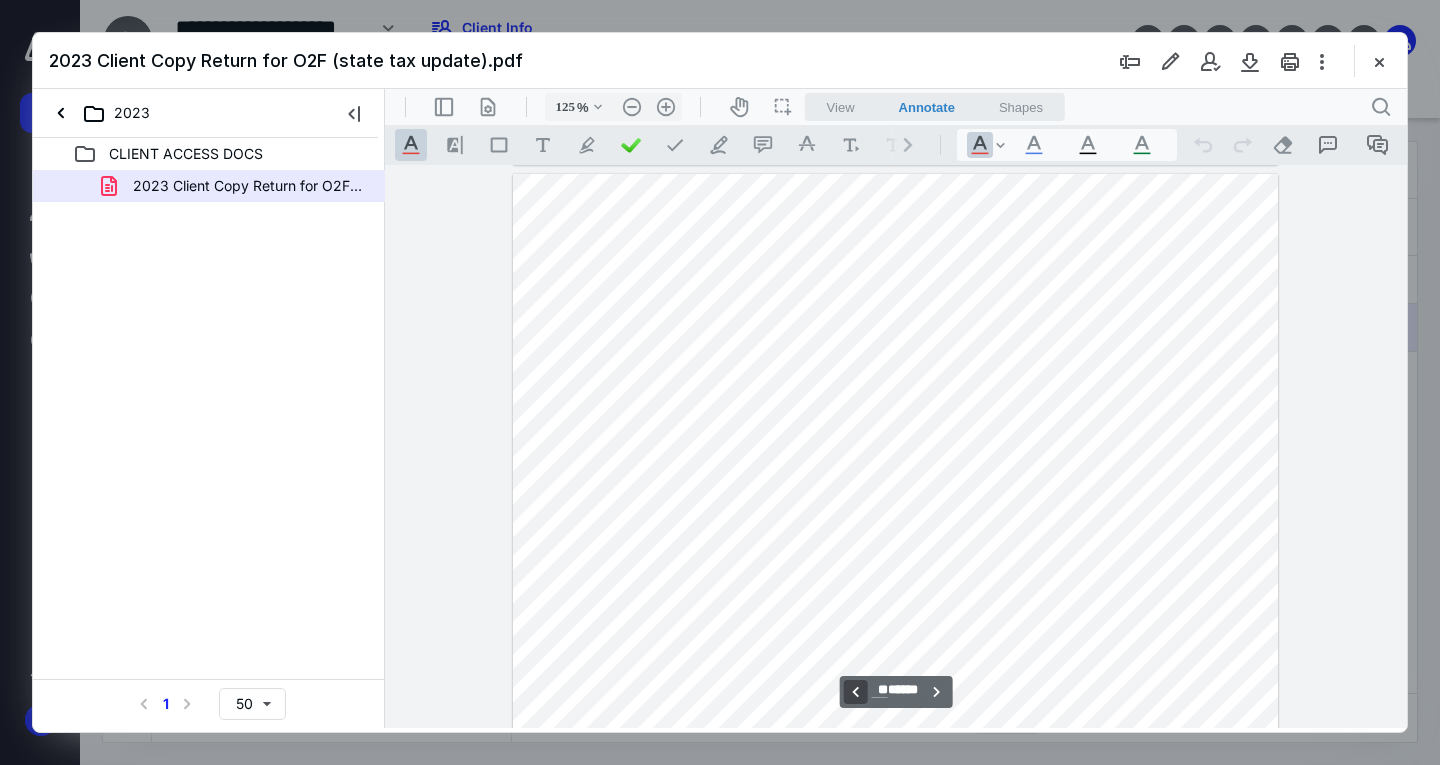 click on "**********" at bounding box center (856, 692) 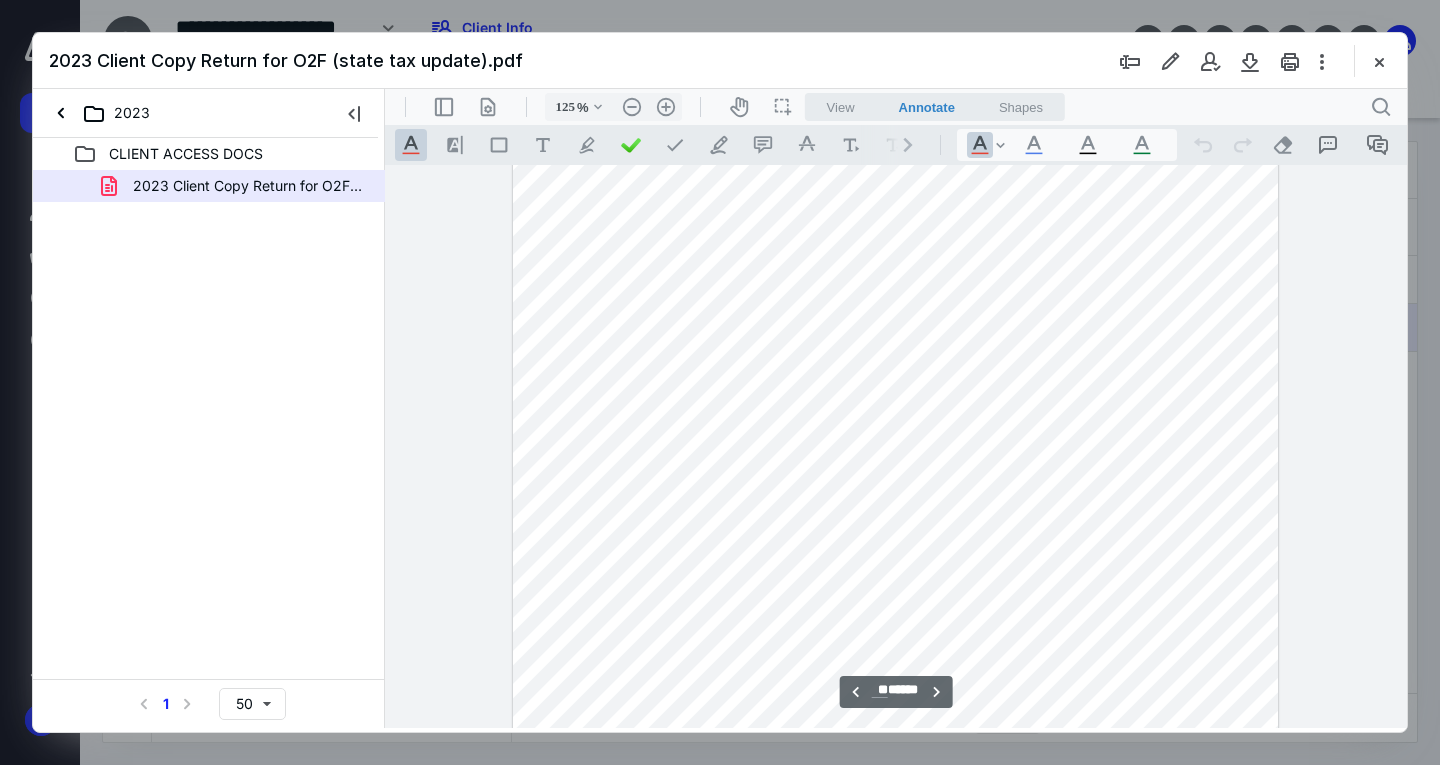 scroll, scrollTop: 41896, scrollLeft: 0, axis: vertical 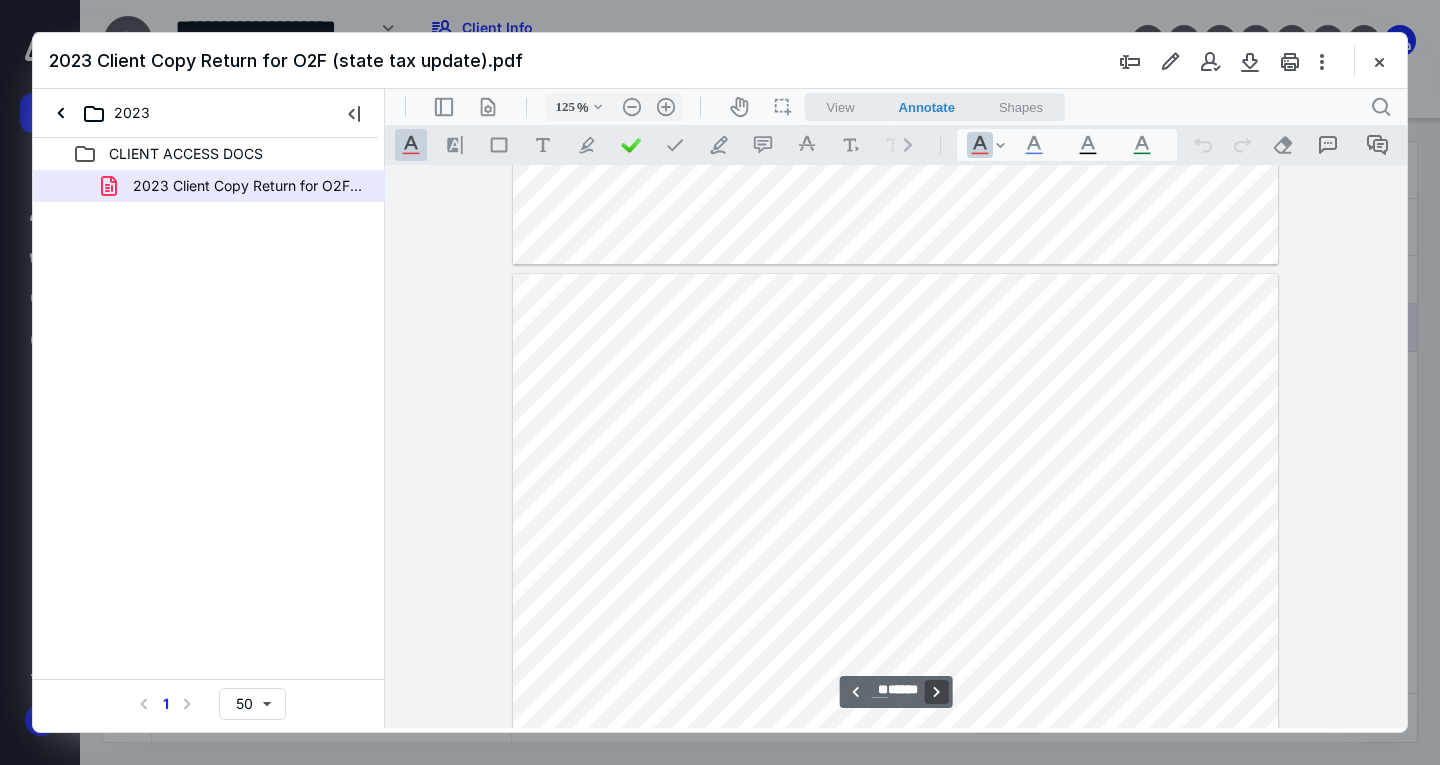 click on "**********" at bounding box center (936, 692) 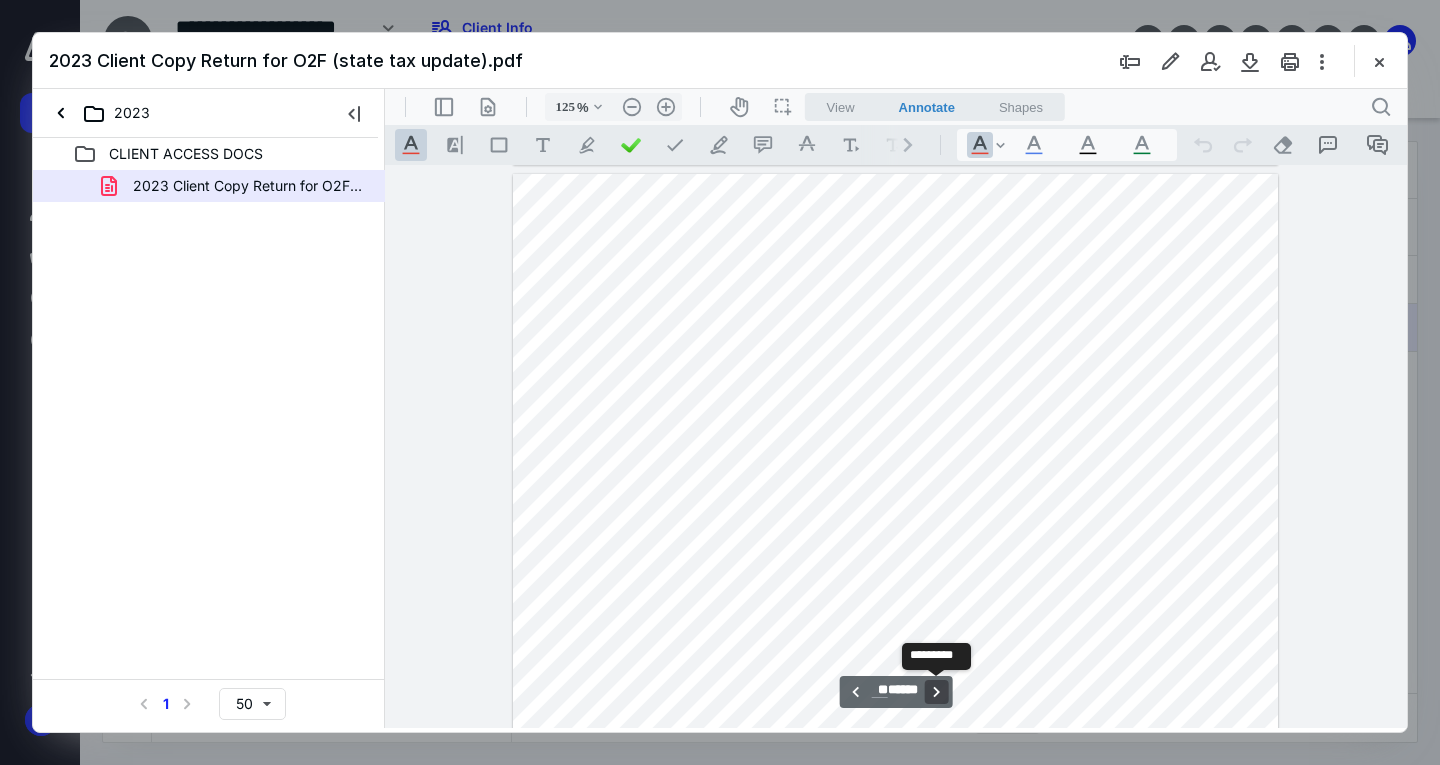 click on "**********" at bounding box center (936, 692) 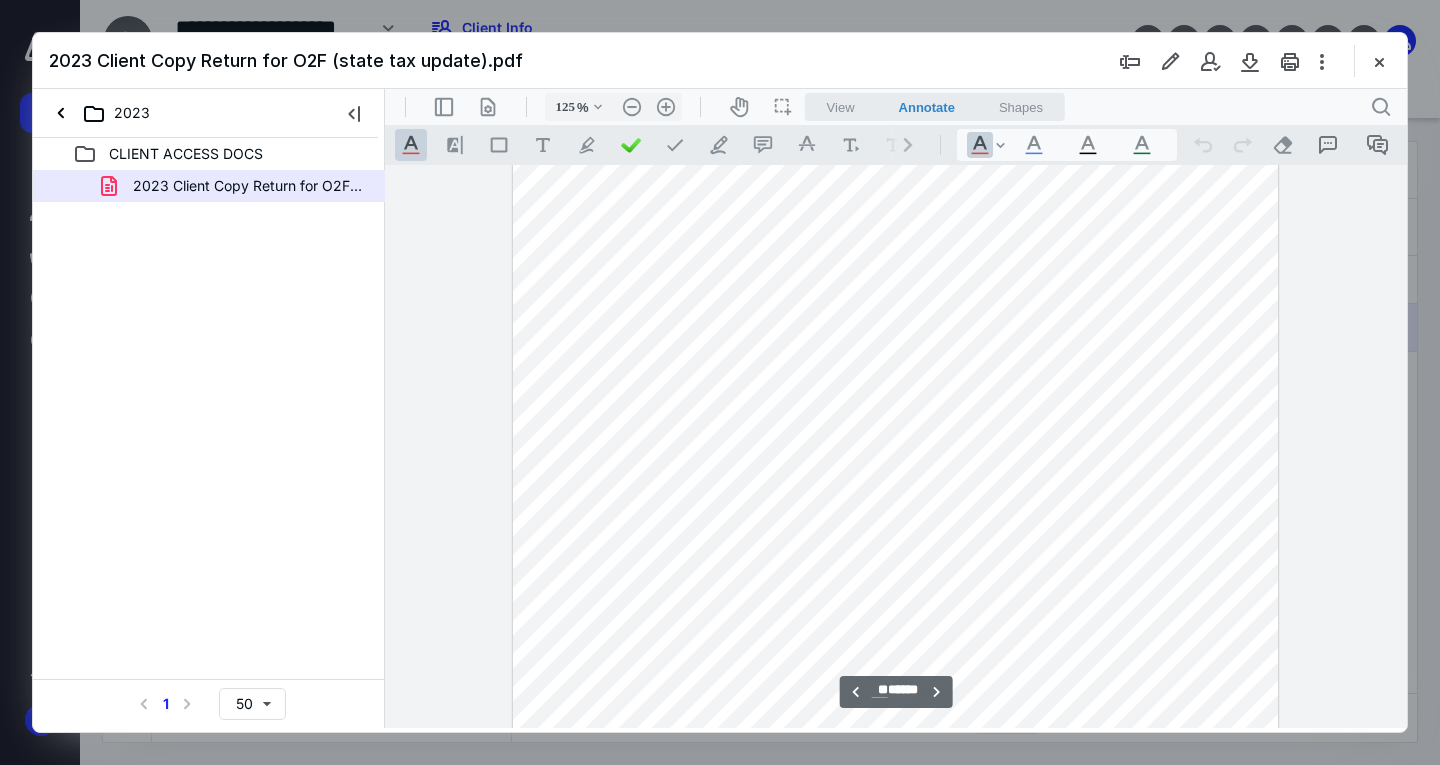 scroll, scrollTop: 46296, scrollLeft: 0, axis: vertical 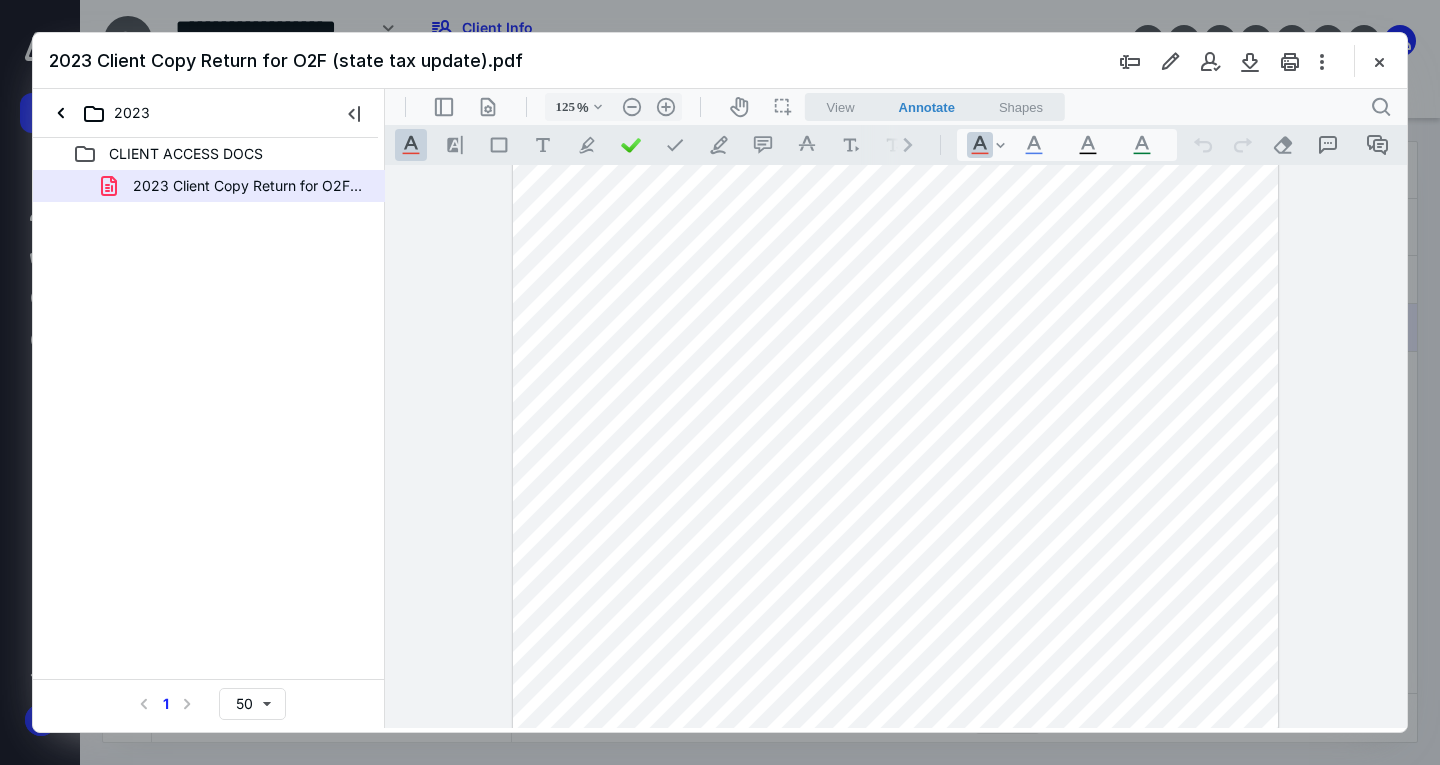 drag, startPoint x: 1374, startPoint y: 61, endPoint x: 1233, endPoint y: 80, distance: 142.27438 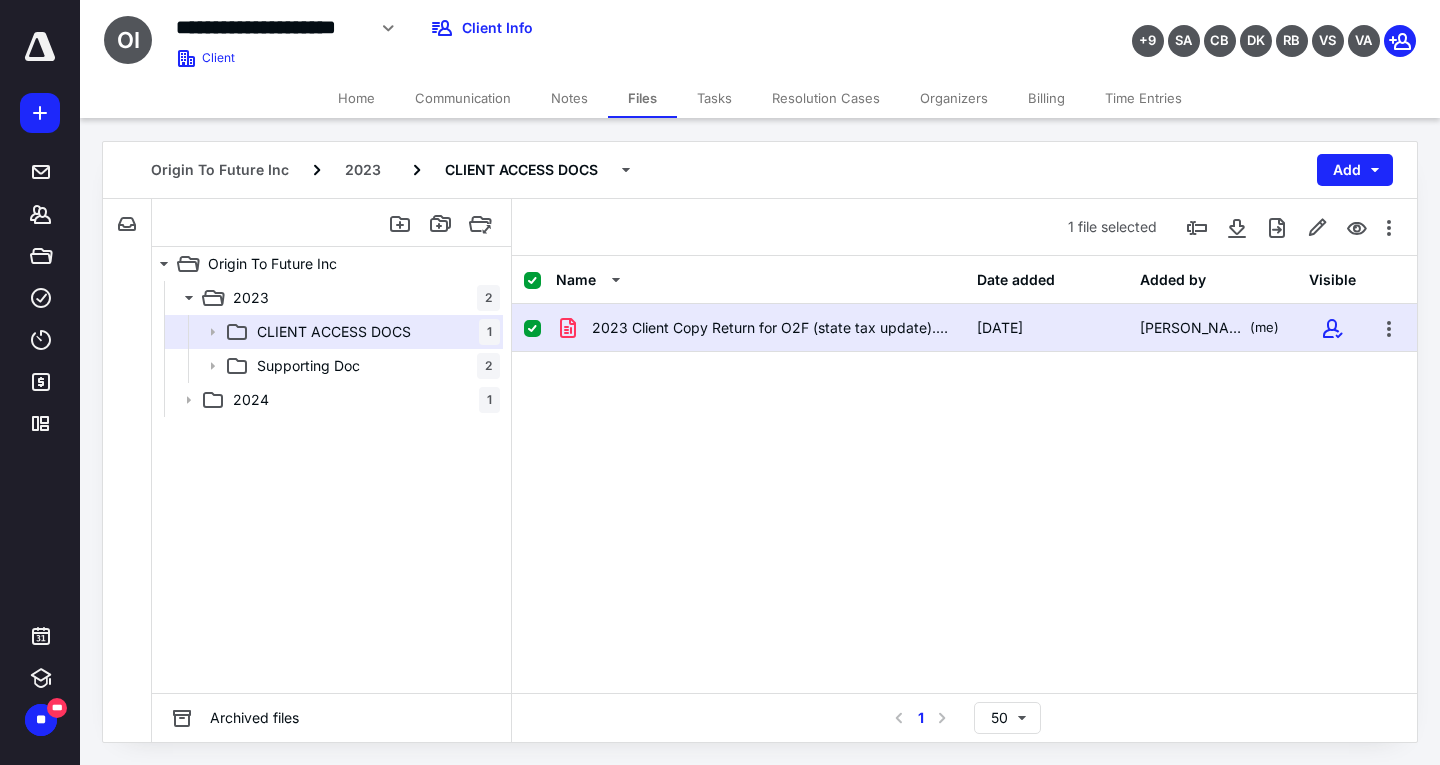 click on "Home" at bounding box center (356, 98) 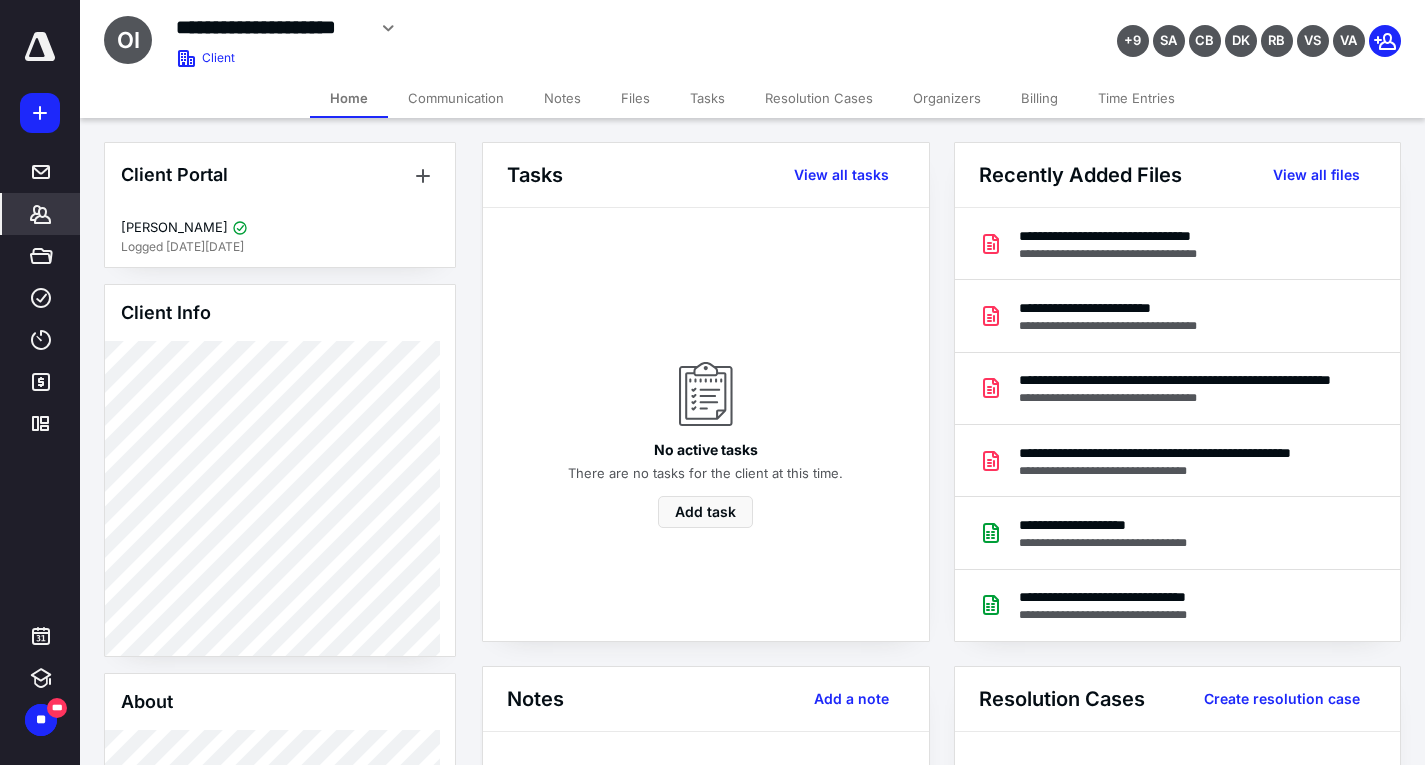 click on "Client Portal [PERSON_NAME] Logged [DATE][DATE] Client Info About Important clients Linked clients Tags Manage all tags" at bounding box center (280, 894) 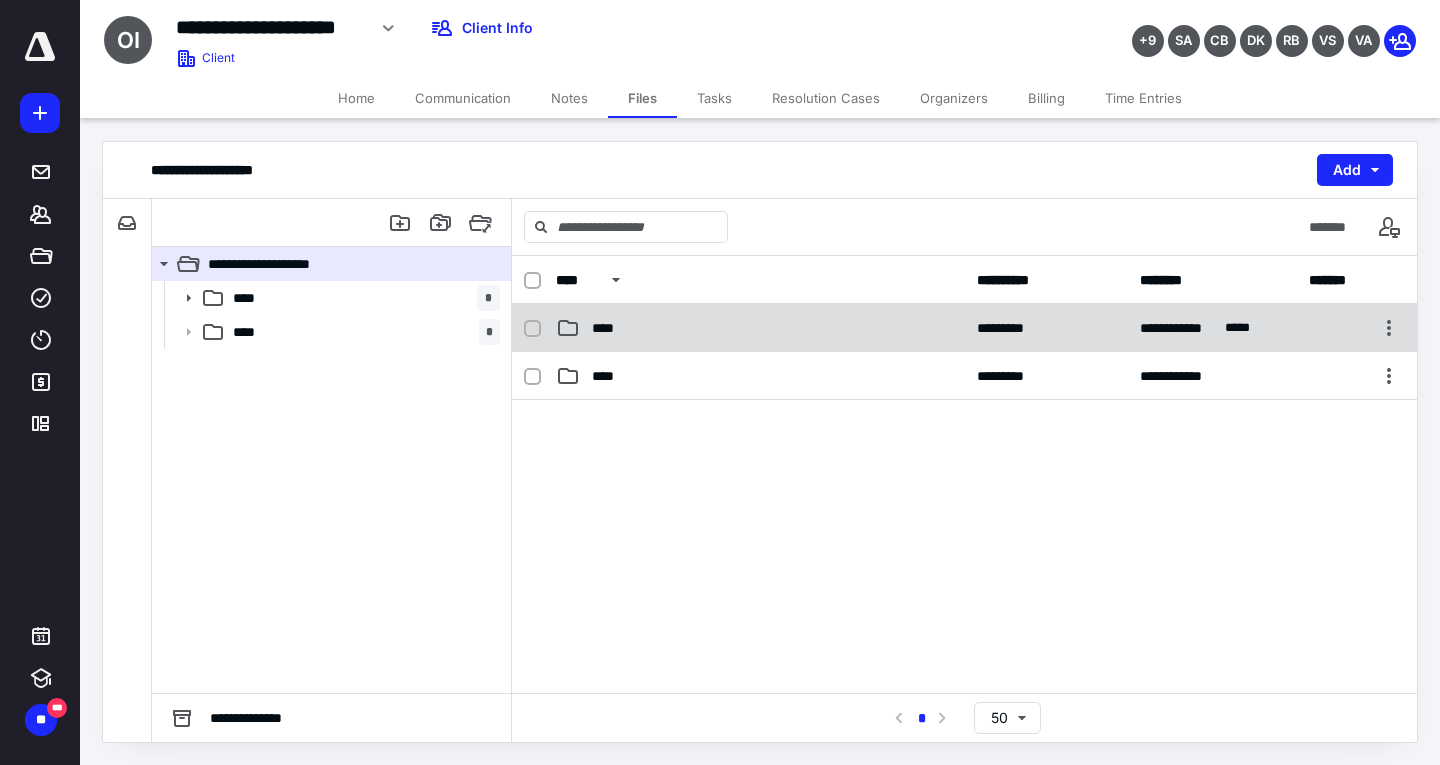 click on "****" at bounding box center (760, 328) 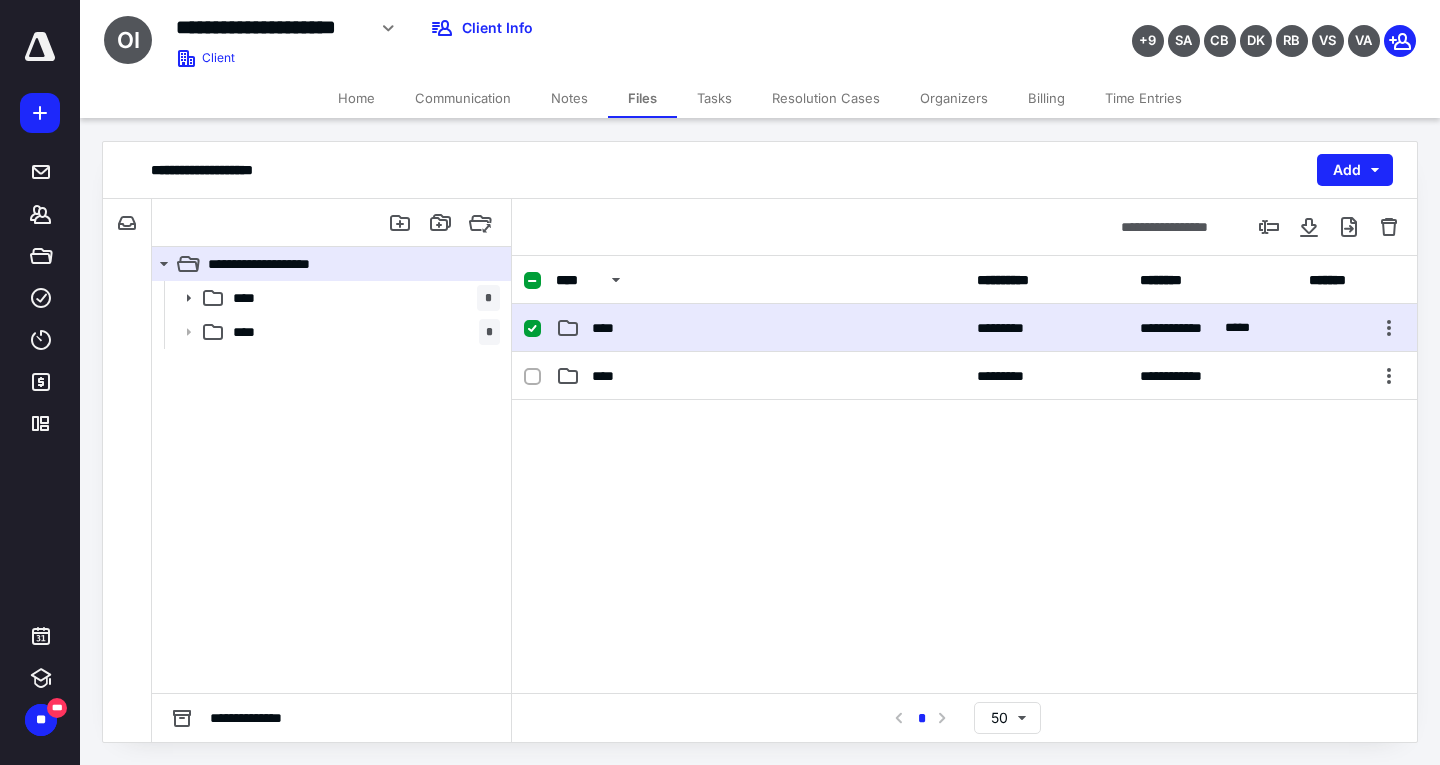 click on "****" at bounding box center [760, 328] 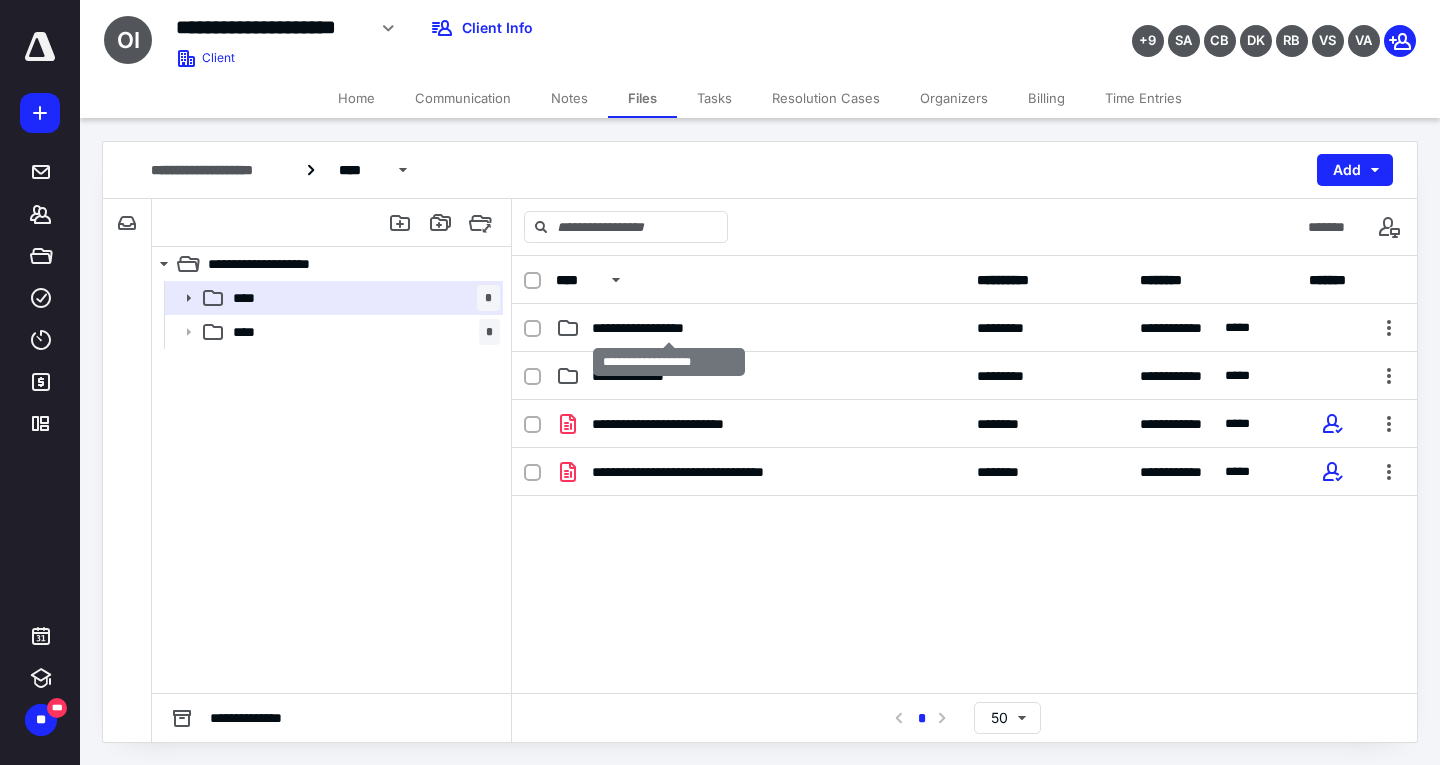click on "**********" at bounding box center [669, 328] 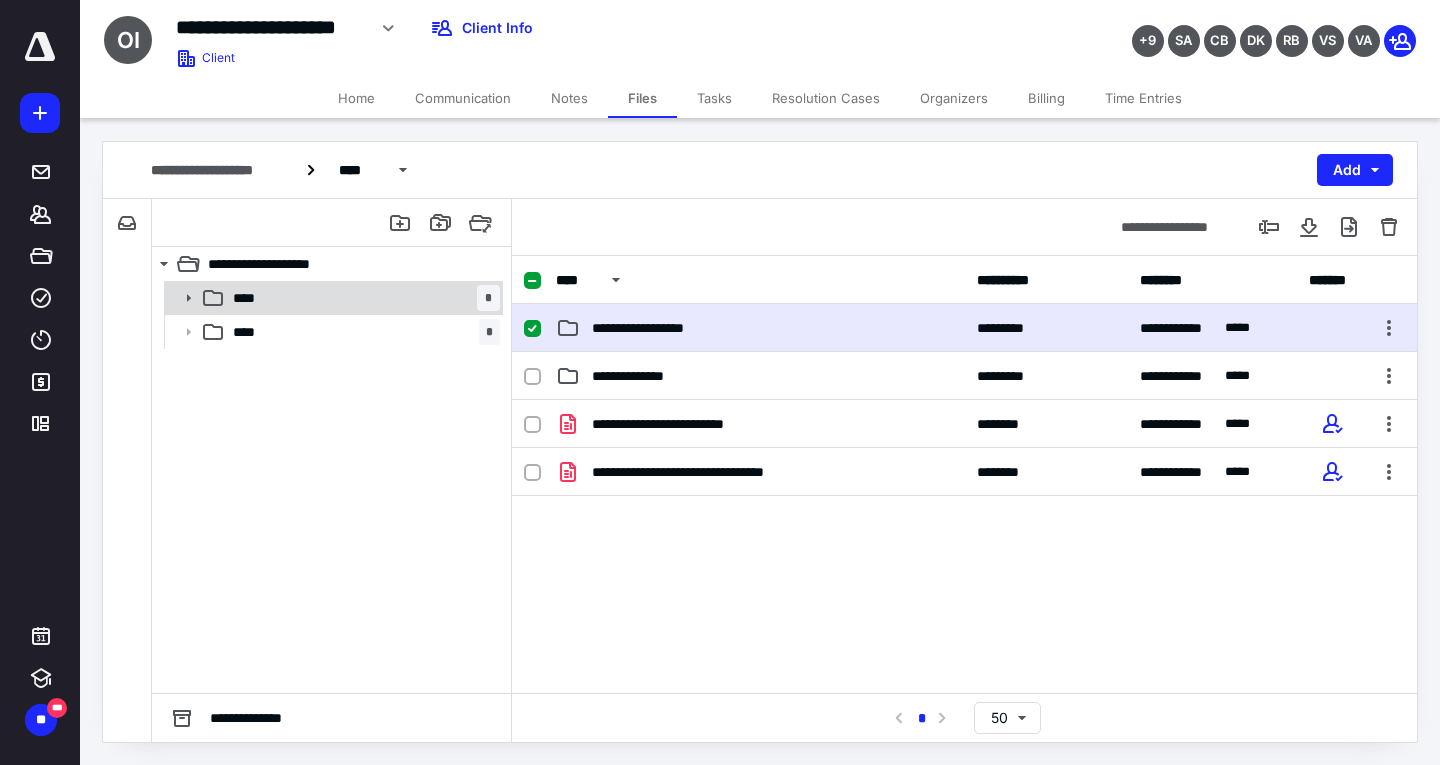 drag, startPoint x: 224, startPoint y: 294, endPoint x: 540, endPoint y: 297, distance: 316.01425 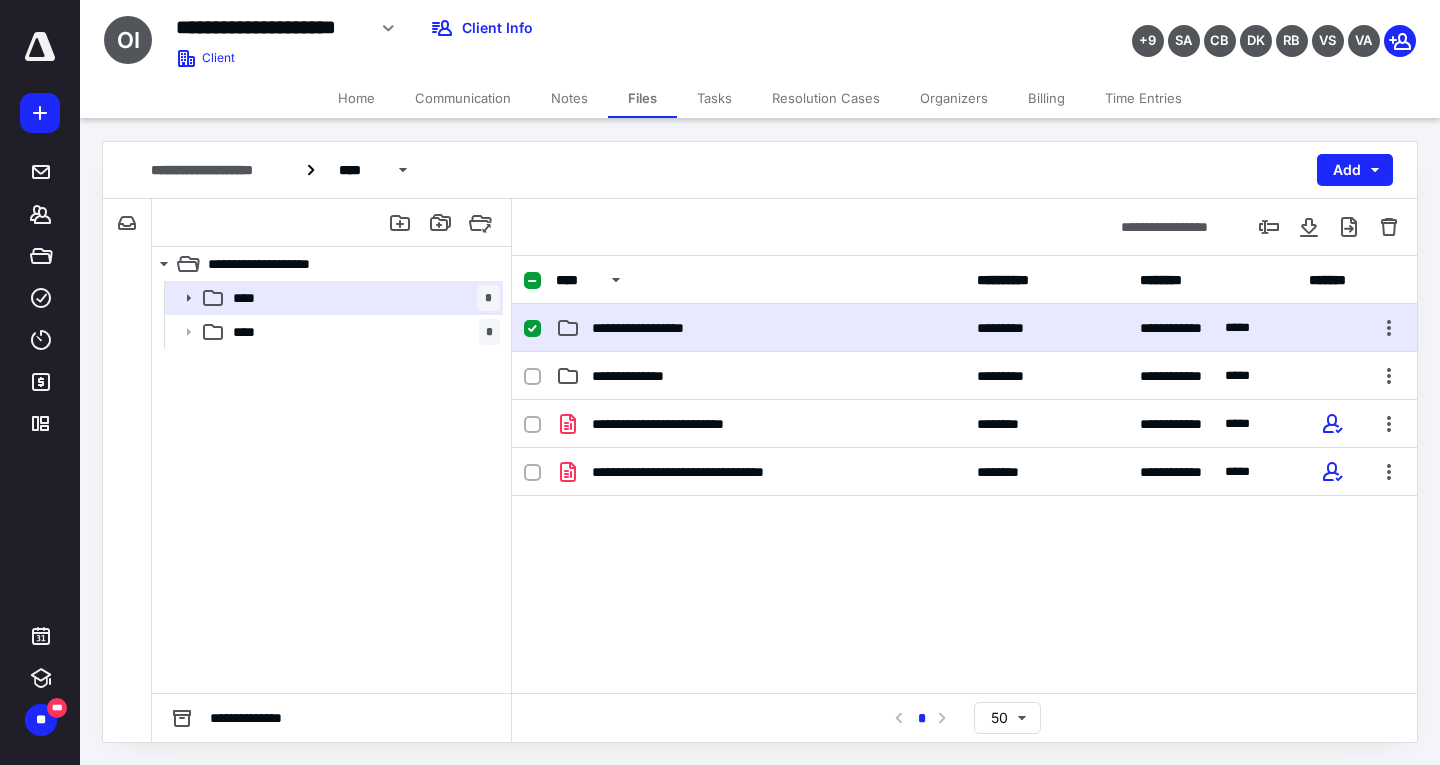 click on "**** *" at bounding box center (332, 298) 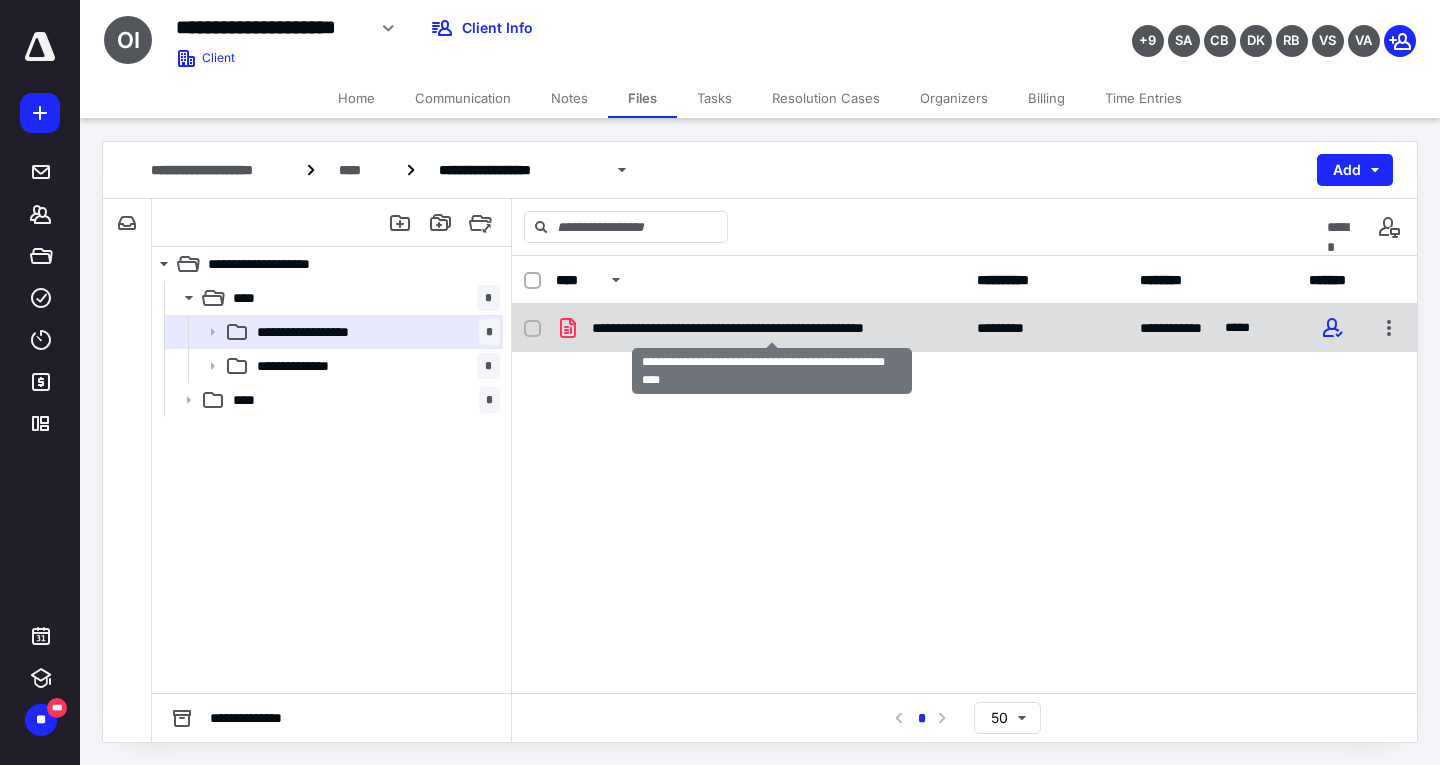 click on "**********" at bounding box center [772, 328] 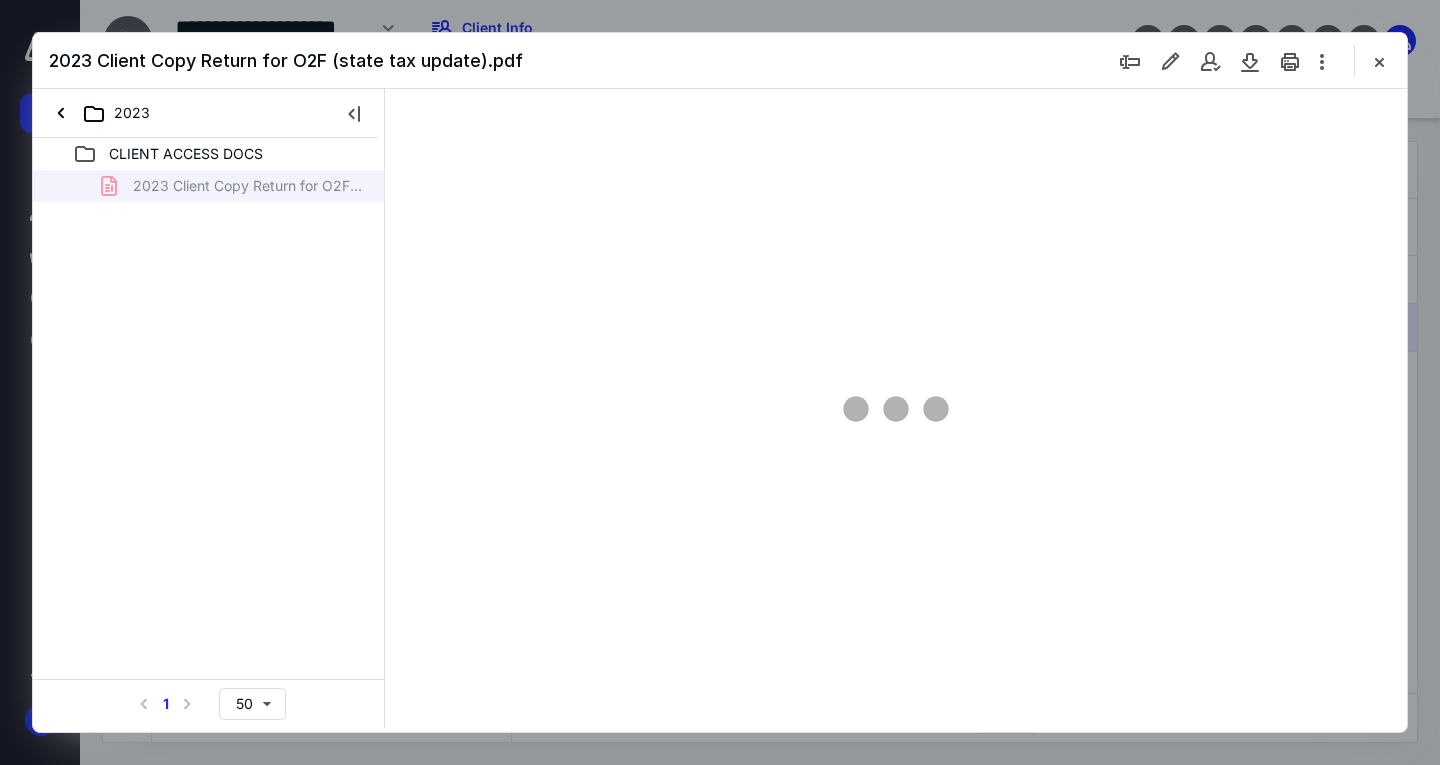 scroll, scrollTop: 0, scrollLeft: 0, axis: both 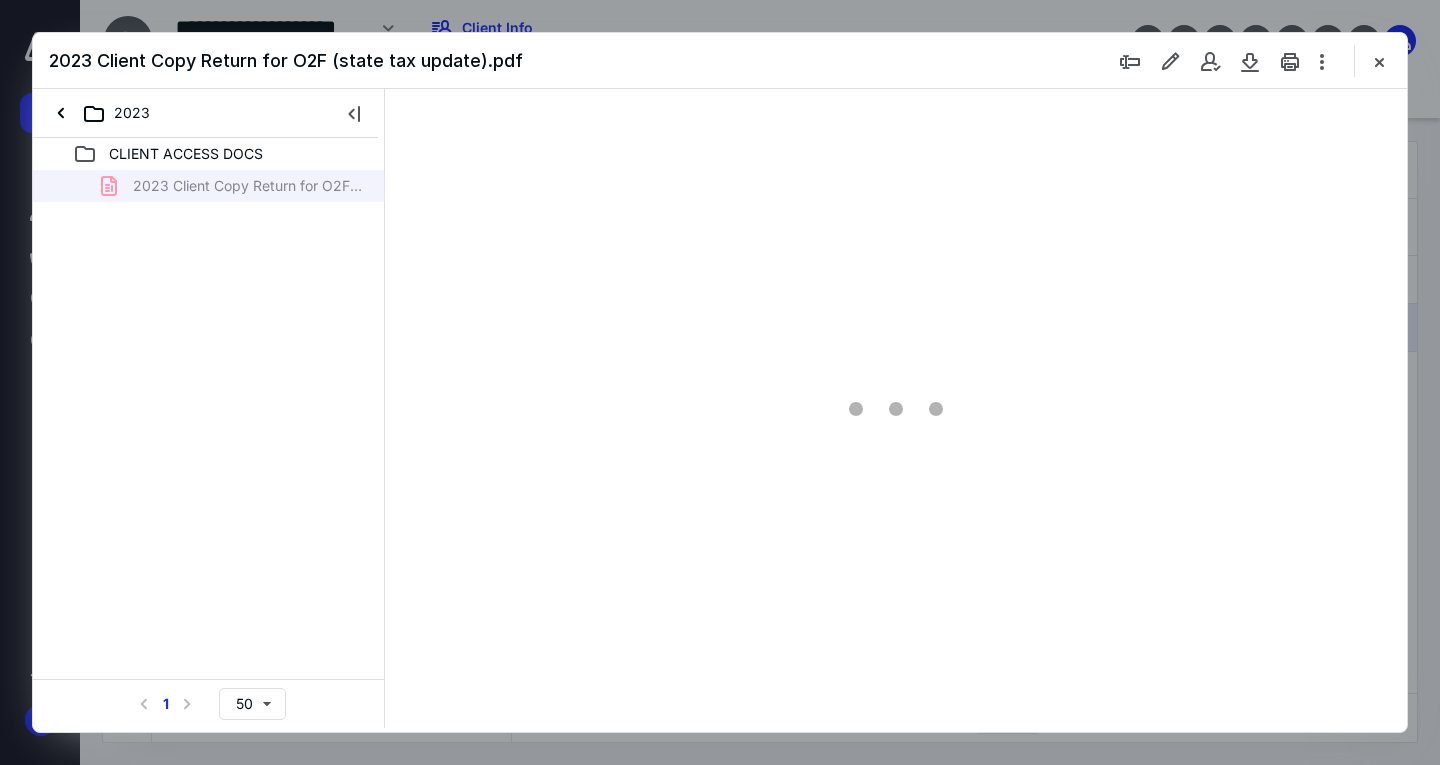 type on "71" 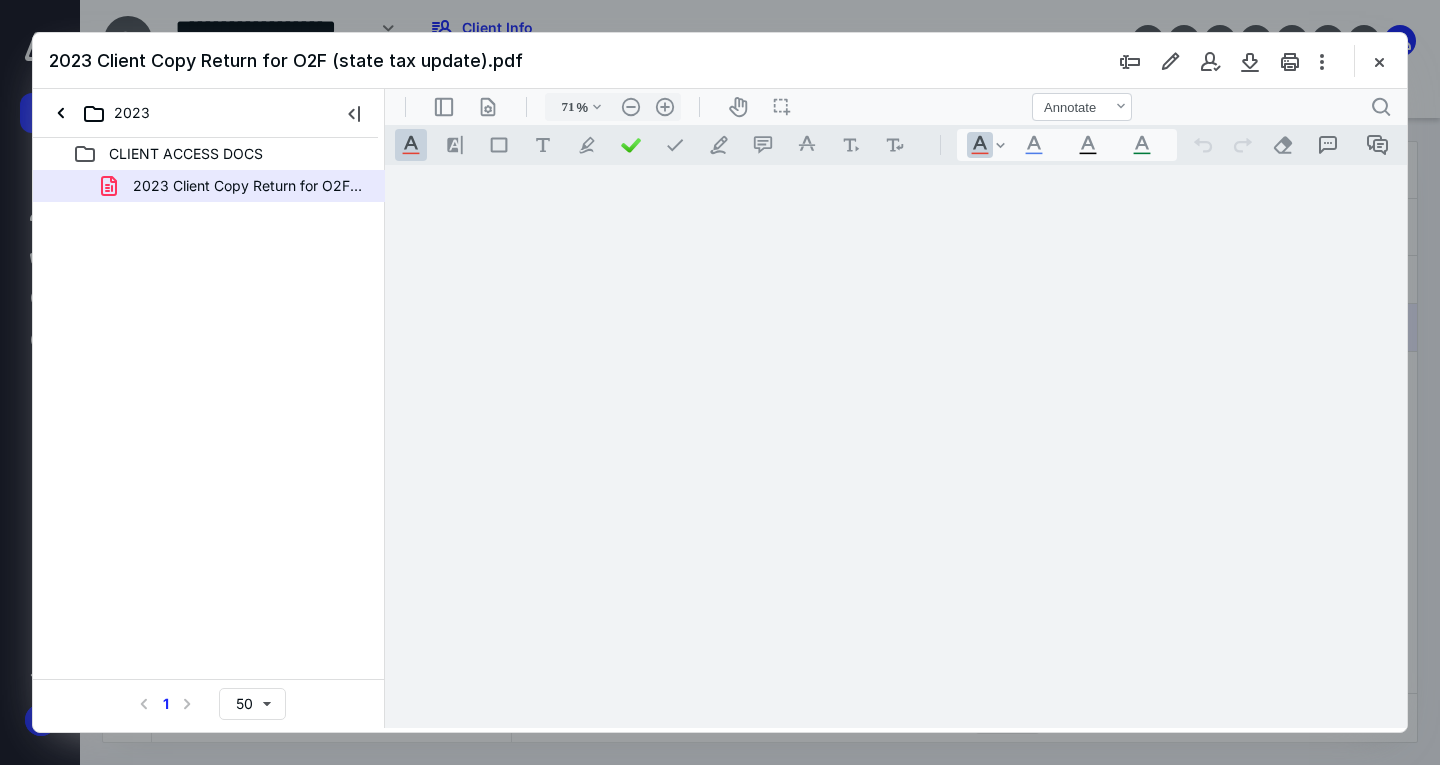 scroll, scrollTop: 79, scrollLeft: 0, axis: vertical 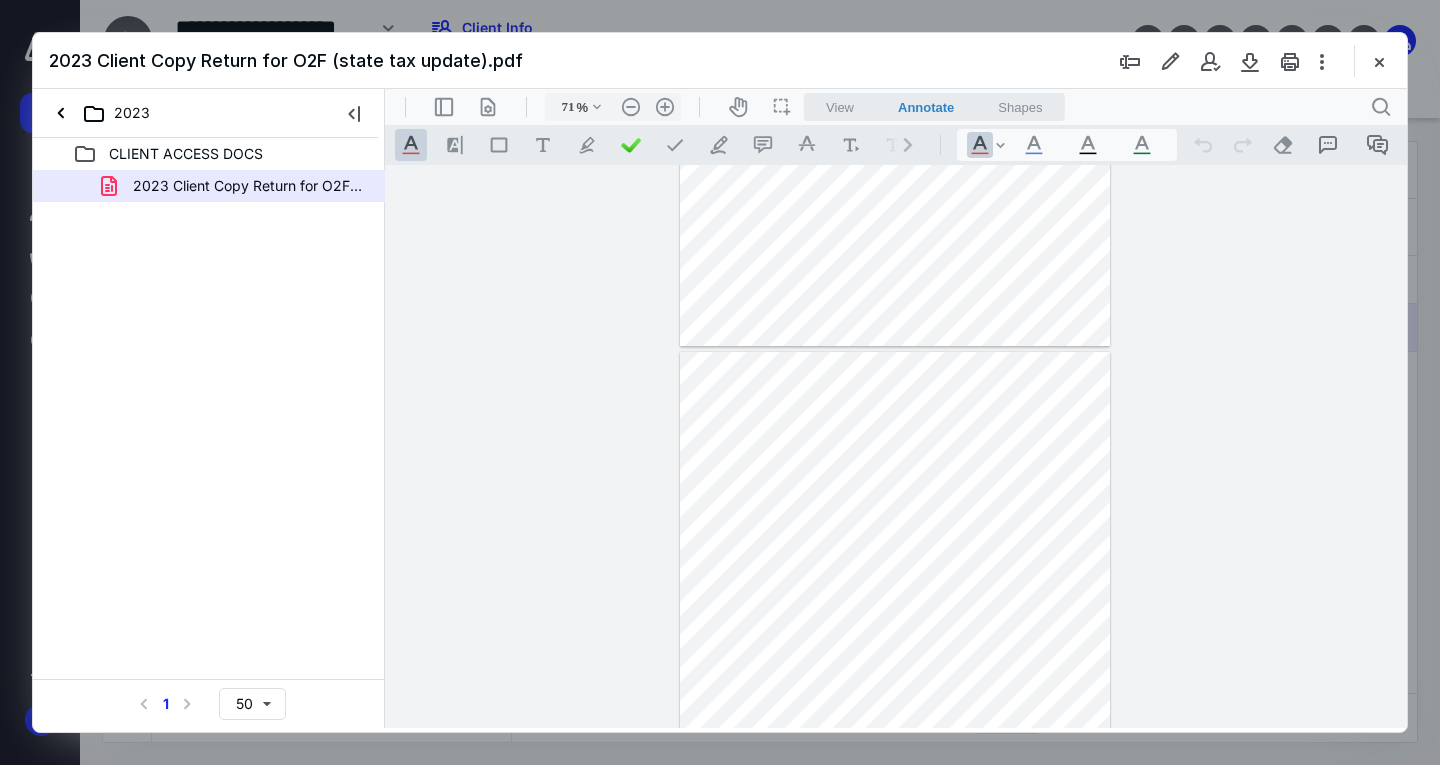 type on "*" 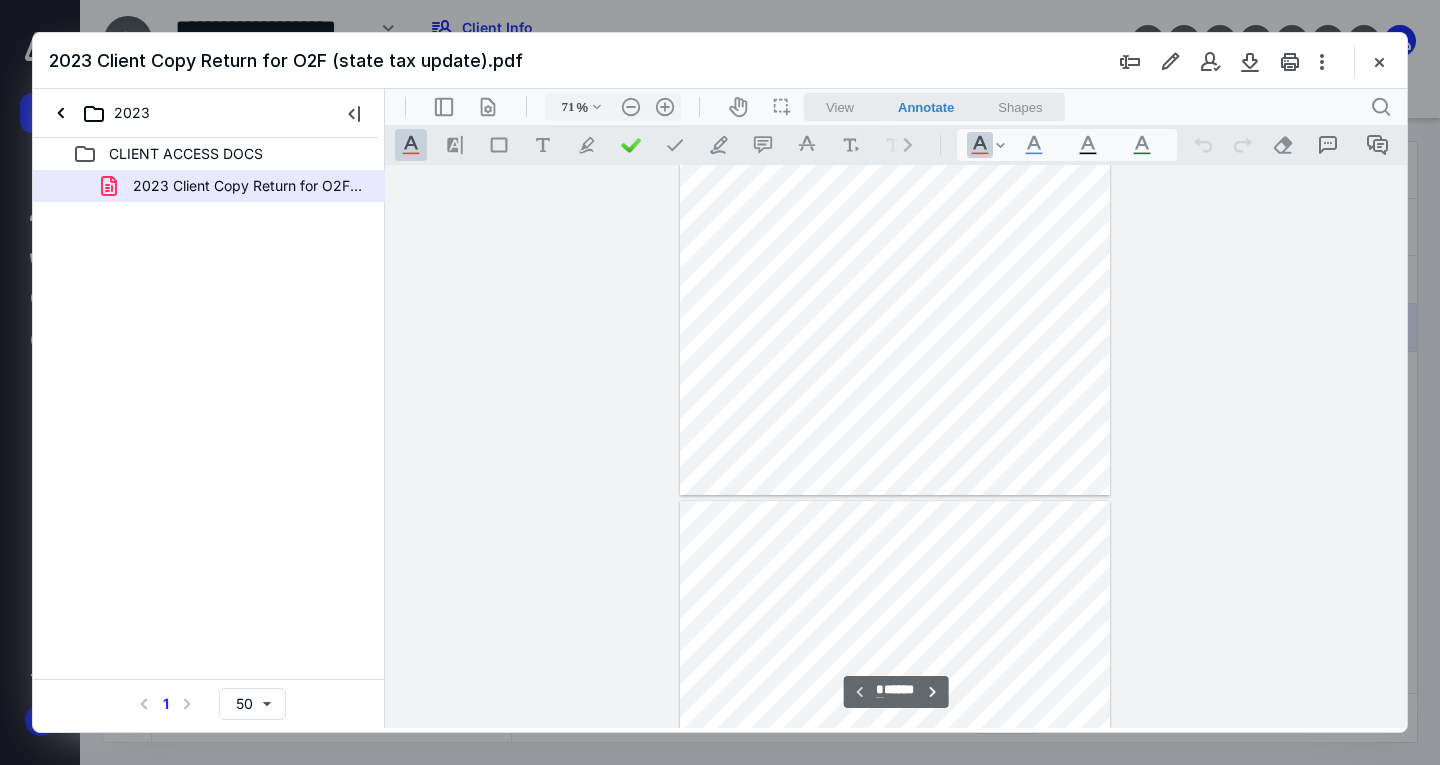 scroll, scrollTop: 0, scrollLeft: 0, axis: both 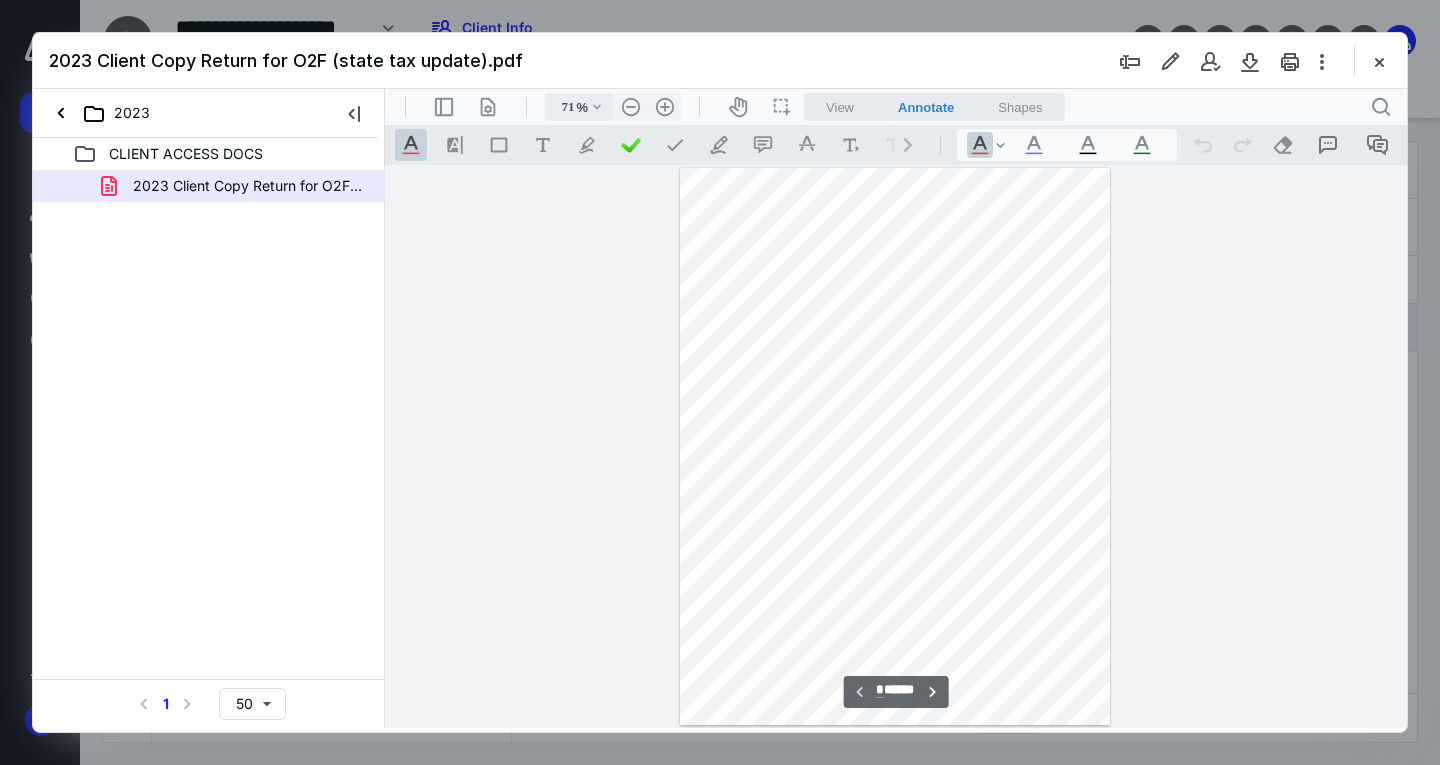 click on "71" at bounding box center [562, 107] 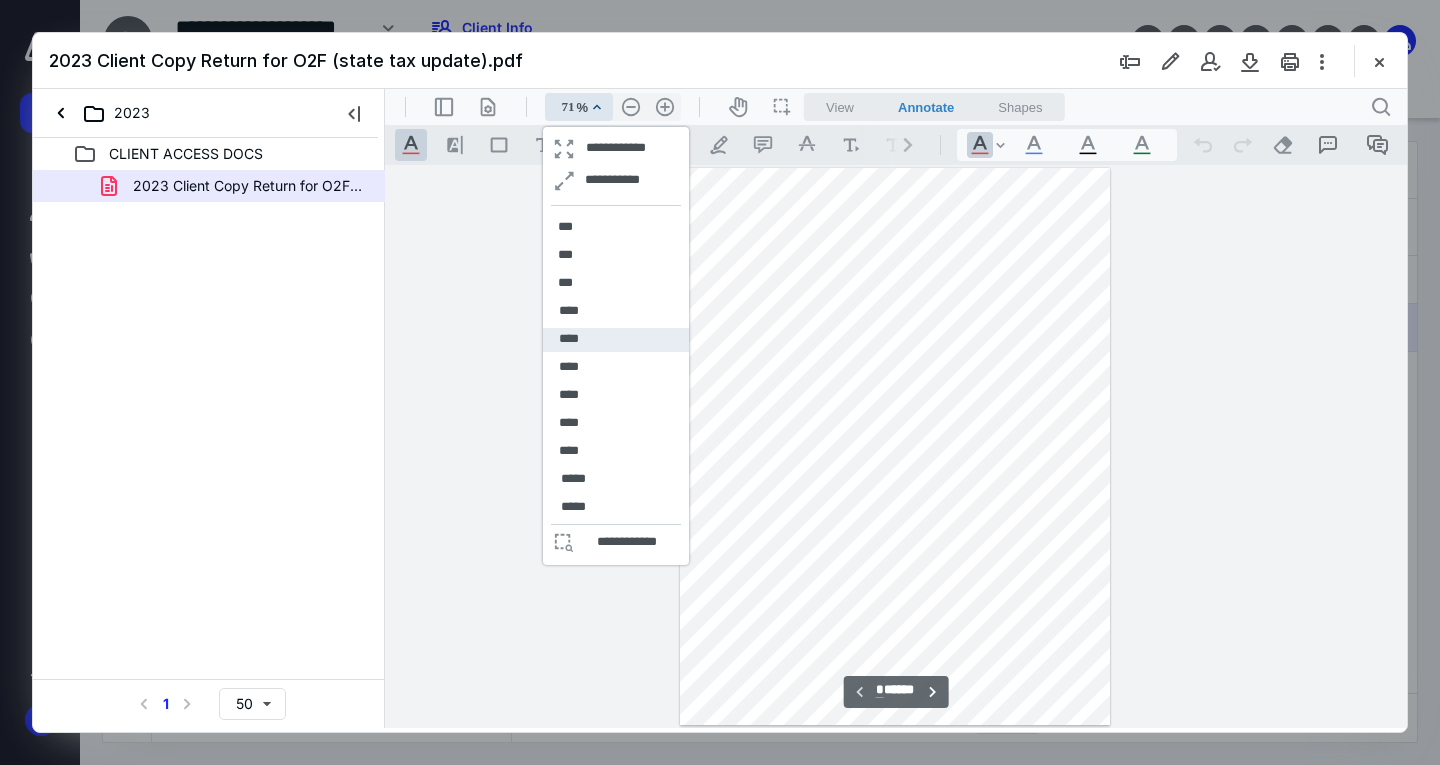 click on "****" at bounding box center (616, 340) 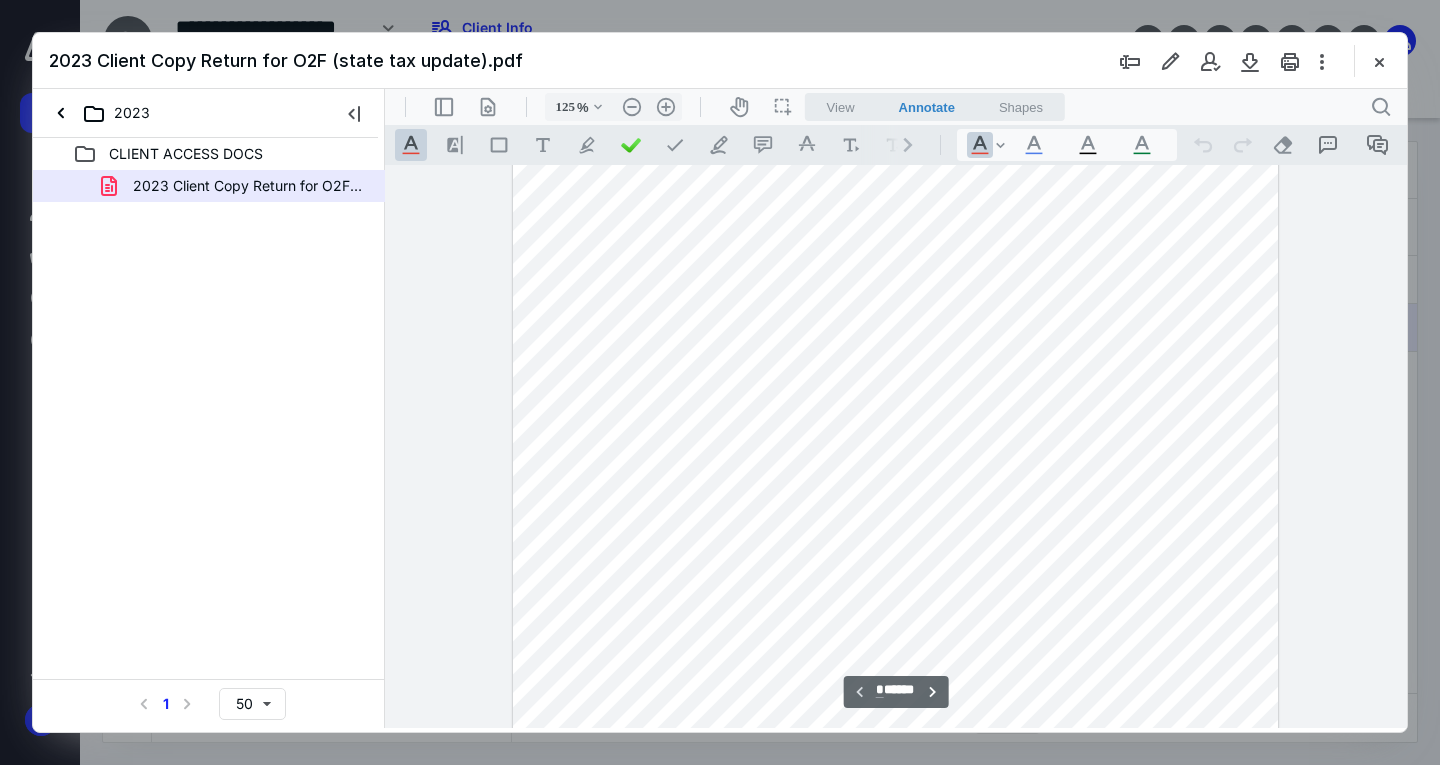 scroll, scrollTop: 89, scrollLeft: 0, axis: vertical 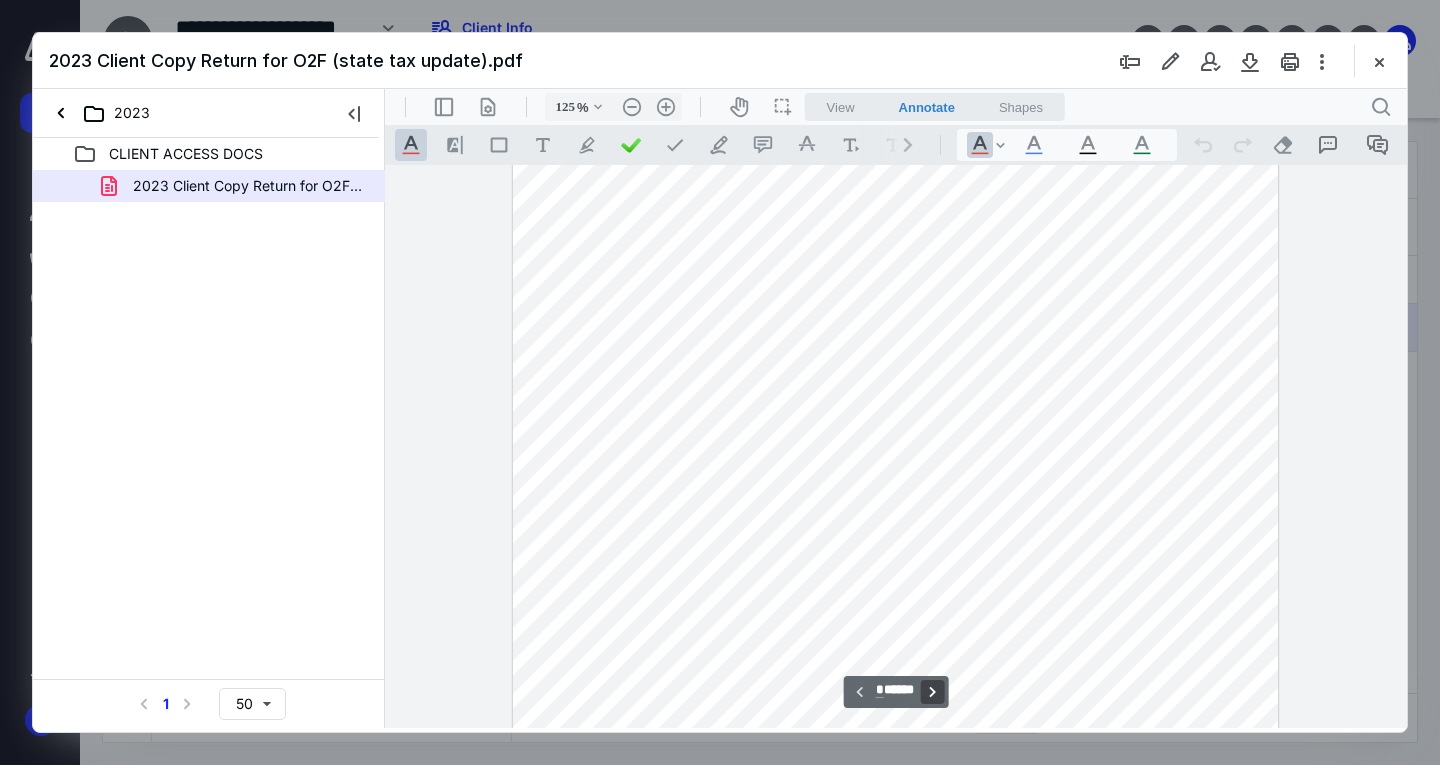 click on "**********" at bounding box center [932, 692] 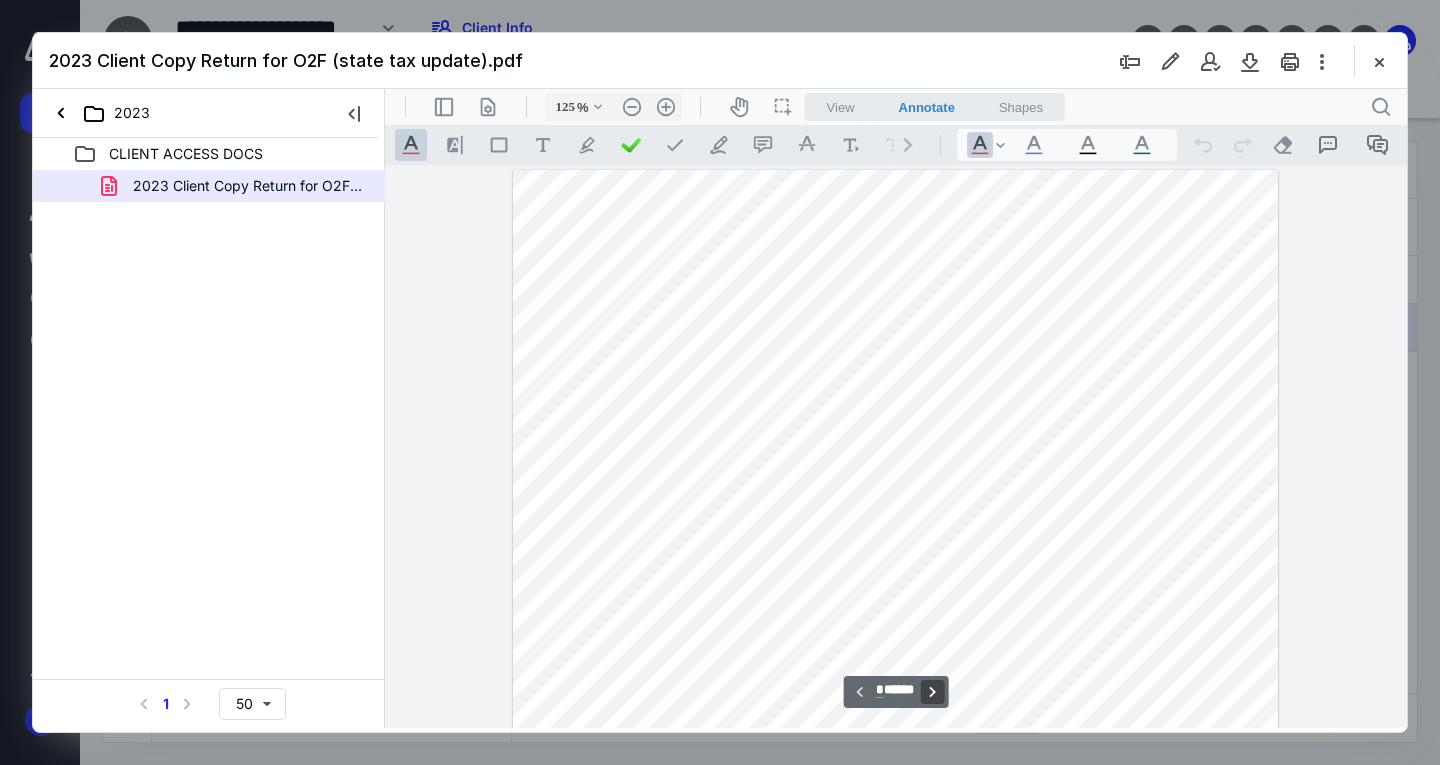 click on "**********" at bounding box center [932, 692] 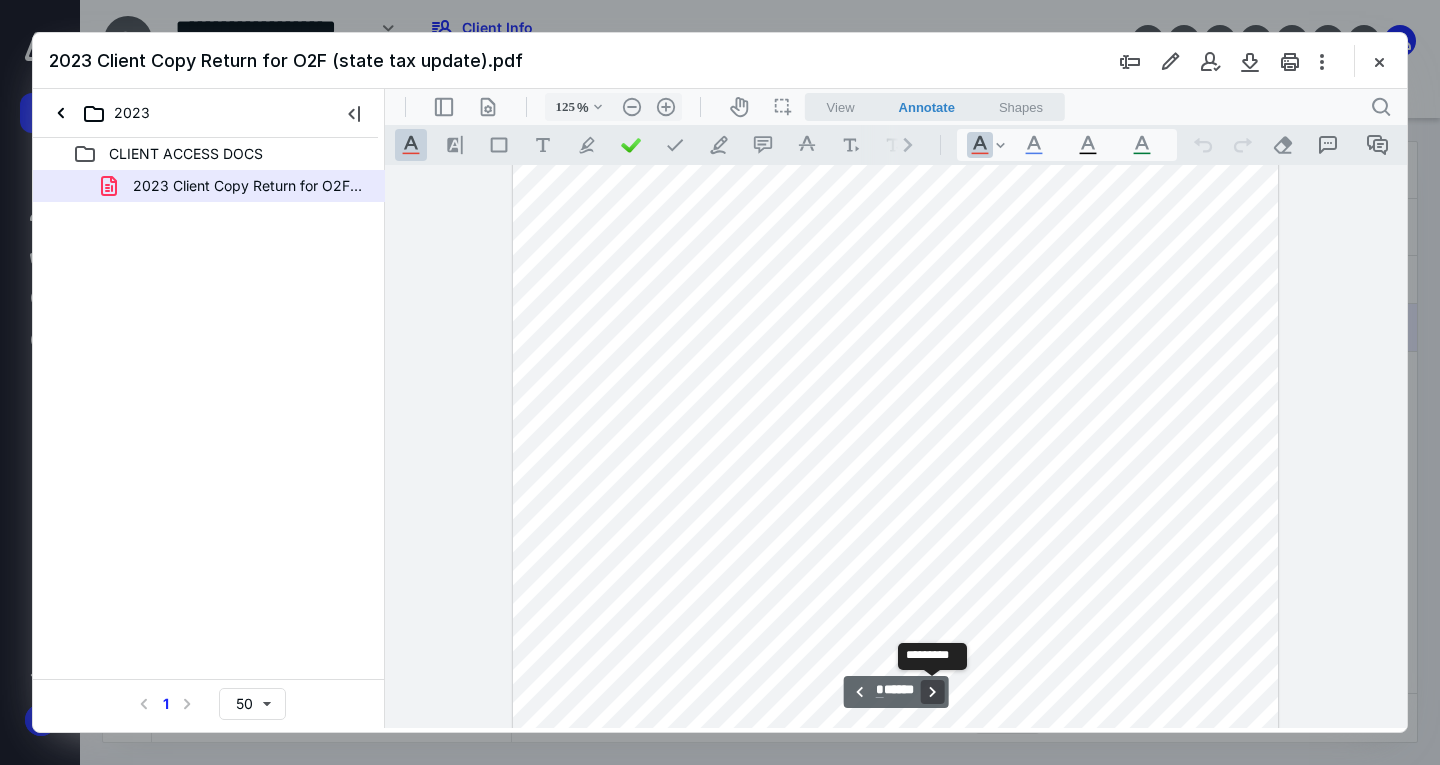 click on "**********" at bounding box center [932, 692] 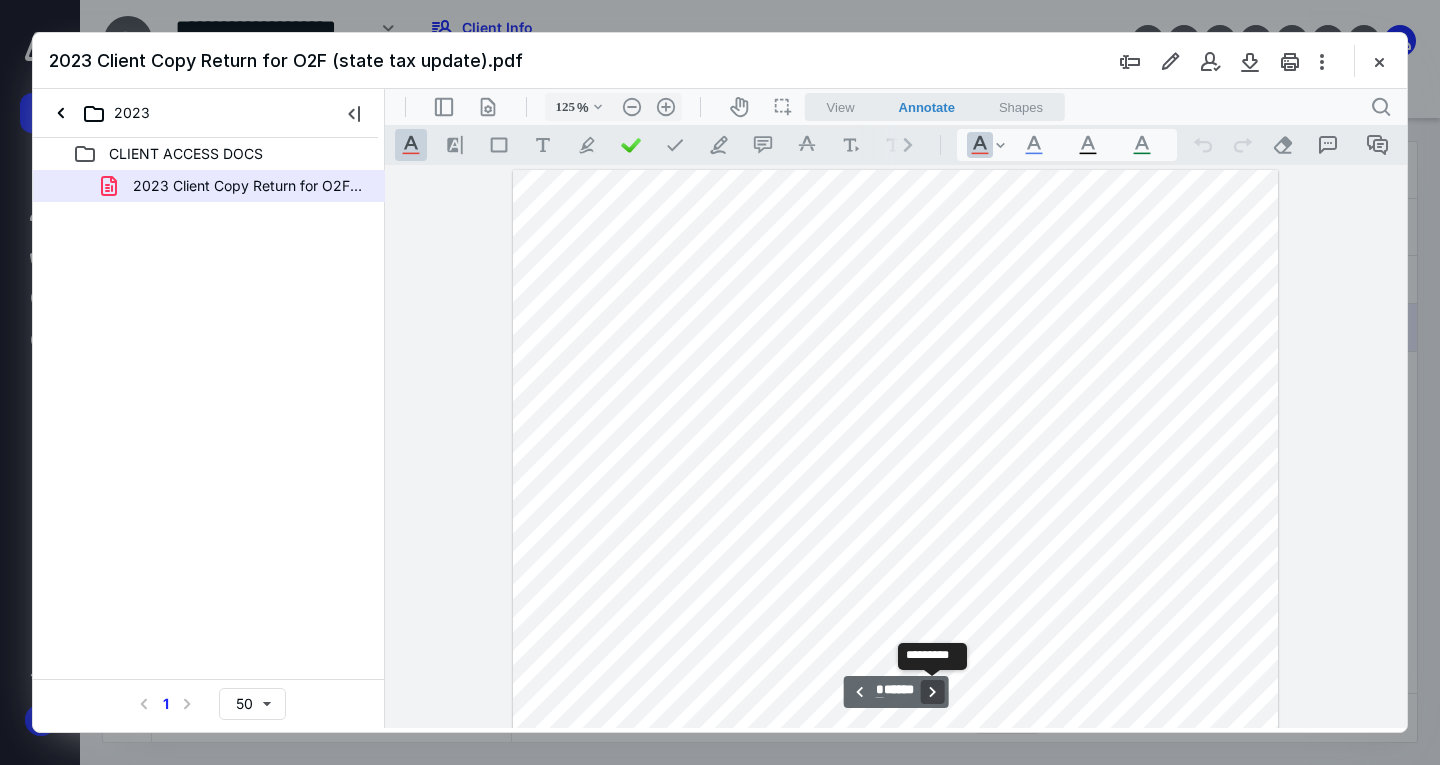 click on "**********" at bounding box center [932, 692] 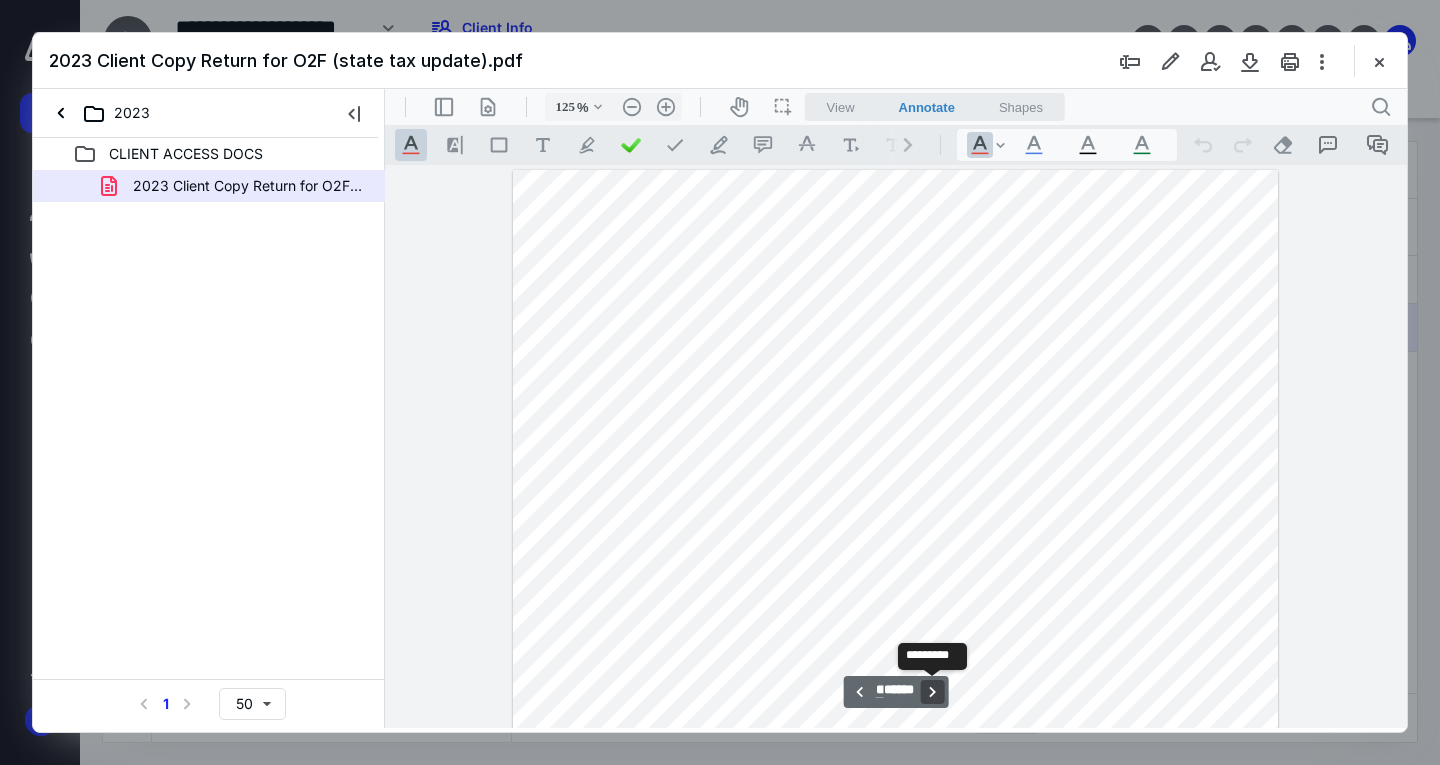 click on "**********" at bounding box center (932, 692) 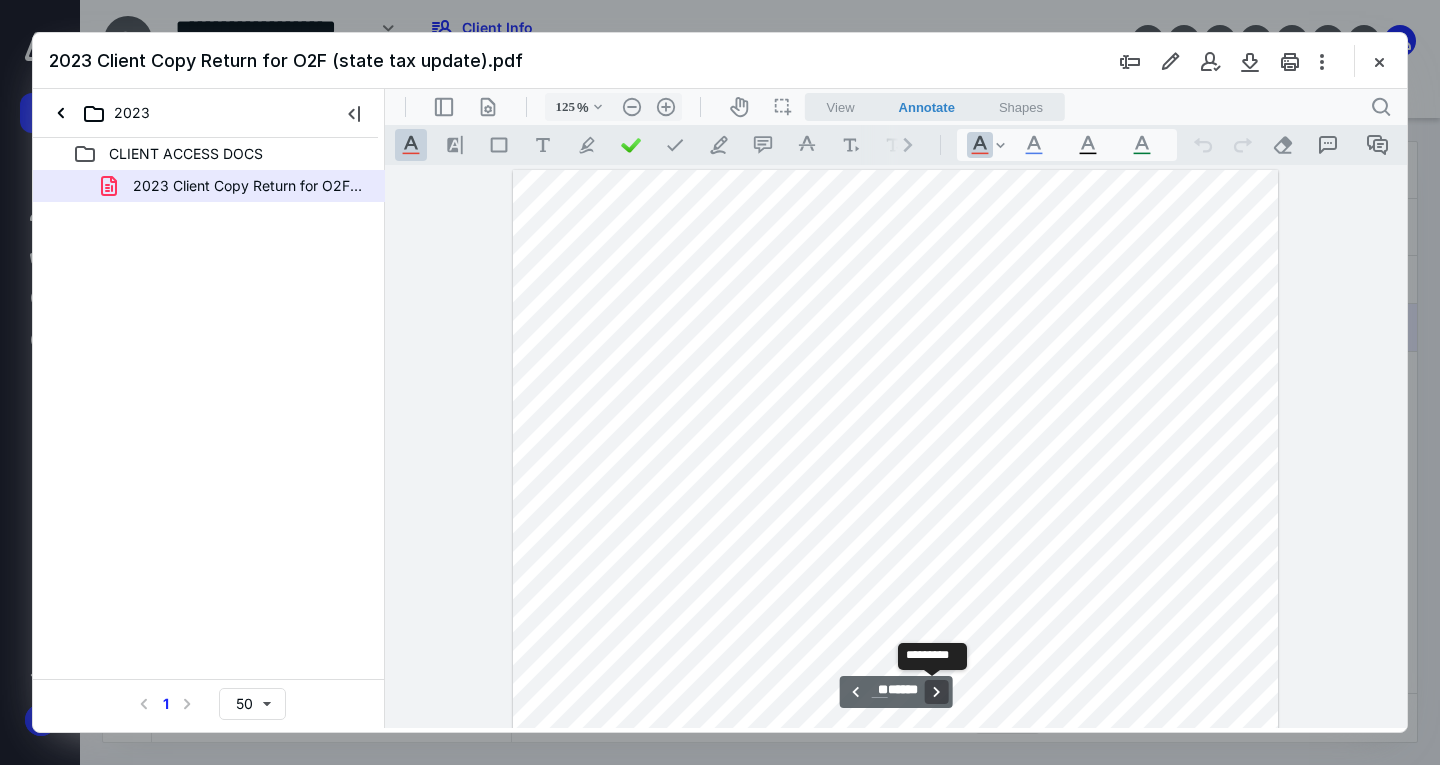 click on "**********" at bounding box center [936, 692] 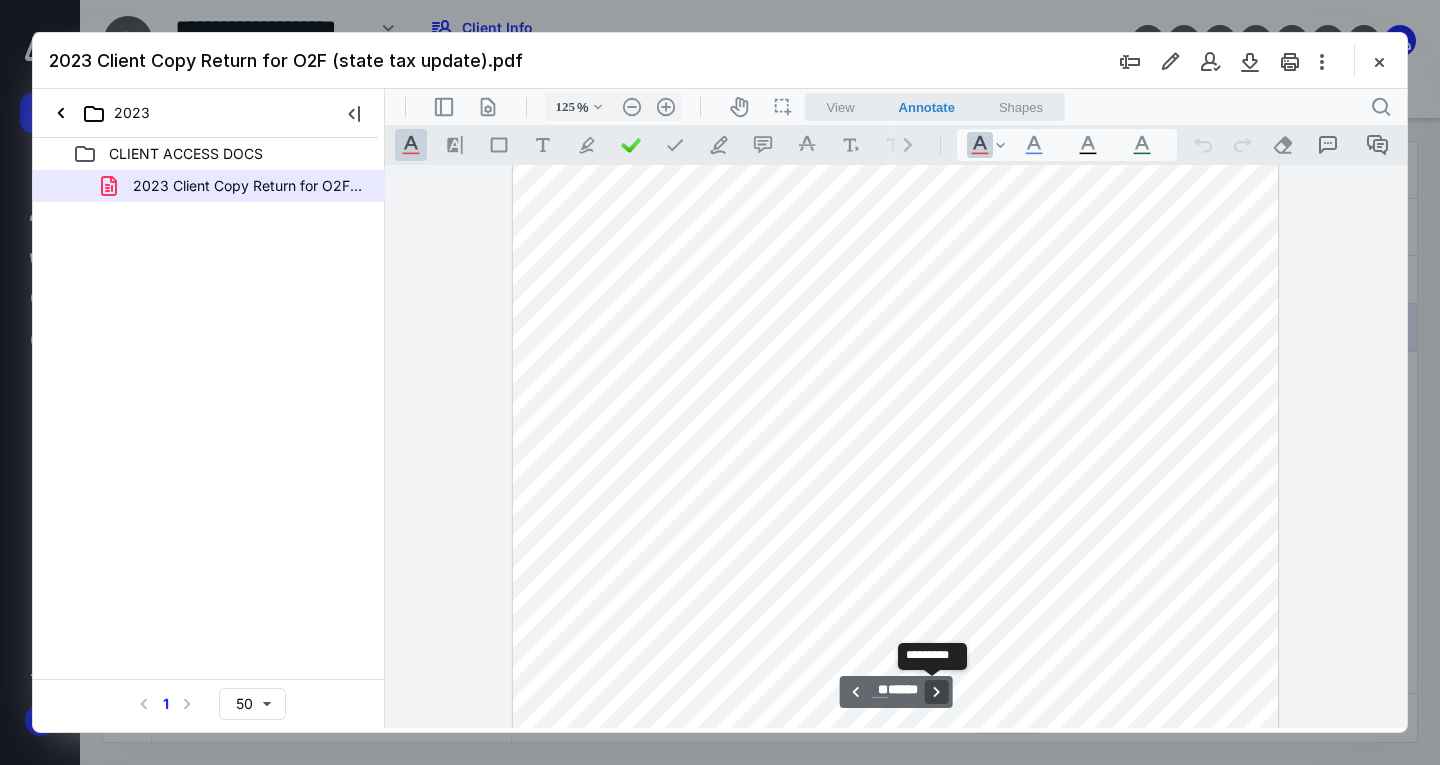 click on "**********" at bounding box center (936, 692) 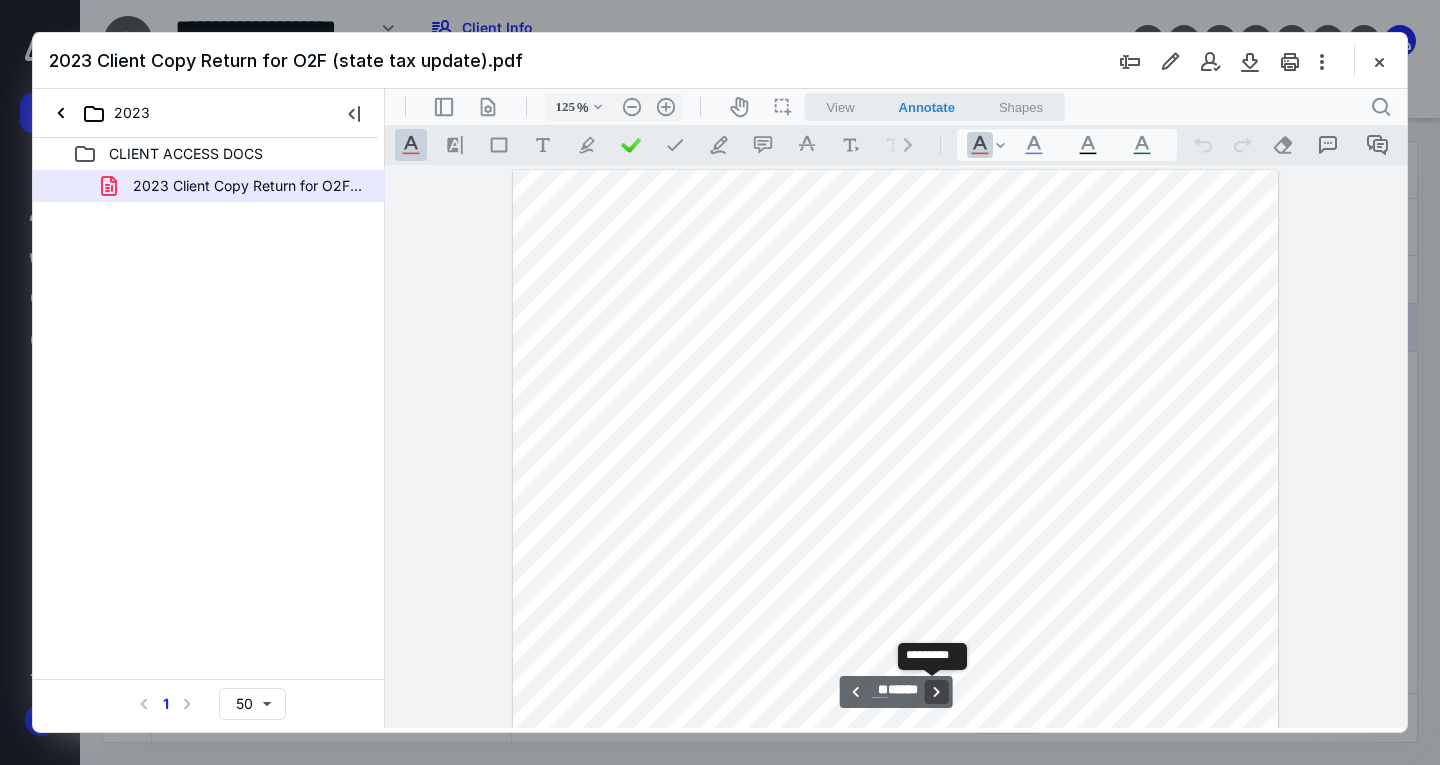 click on "**********" at bounding box center (936, 692) 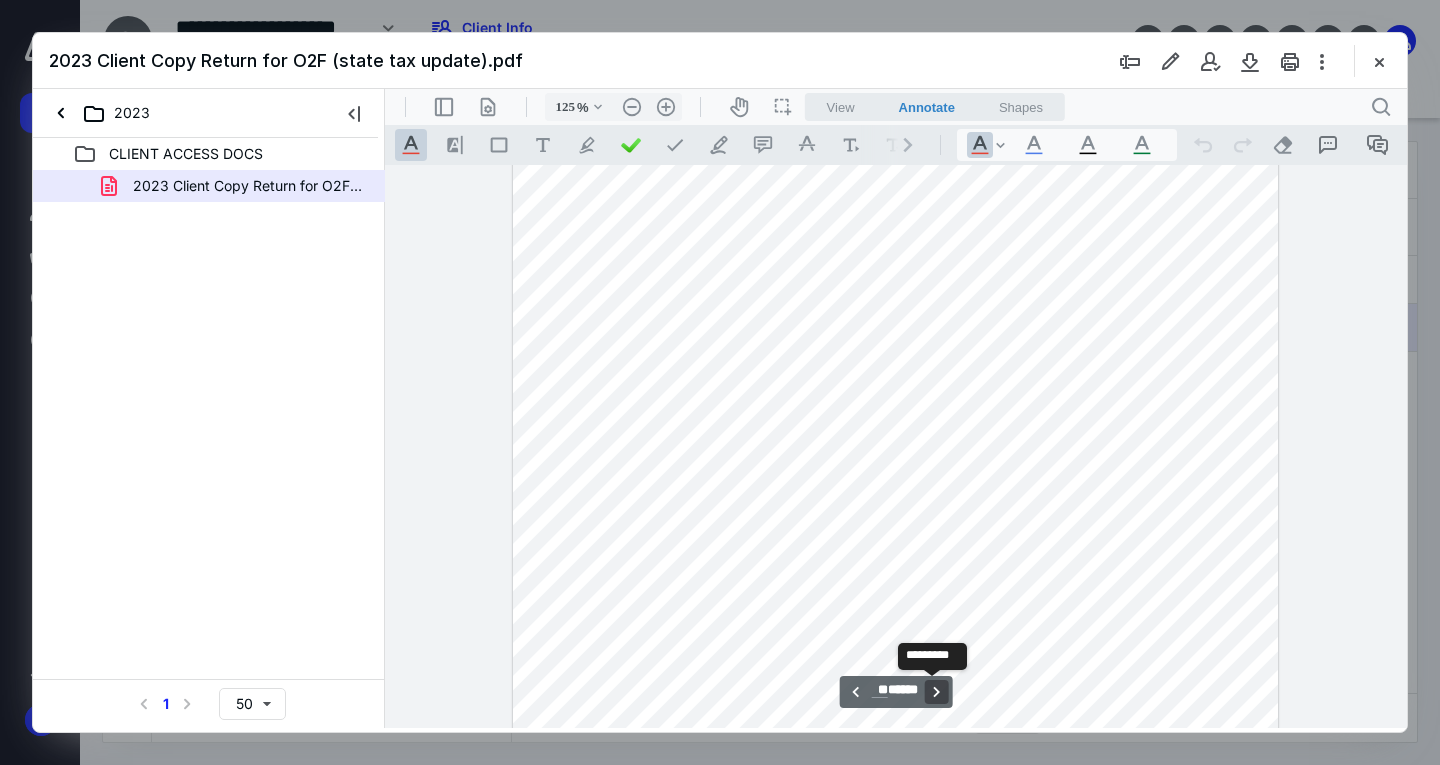 click on "**********" at bounding box center [936, 692] 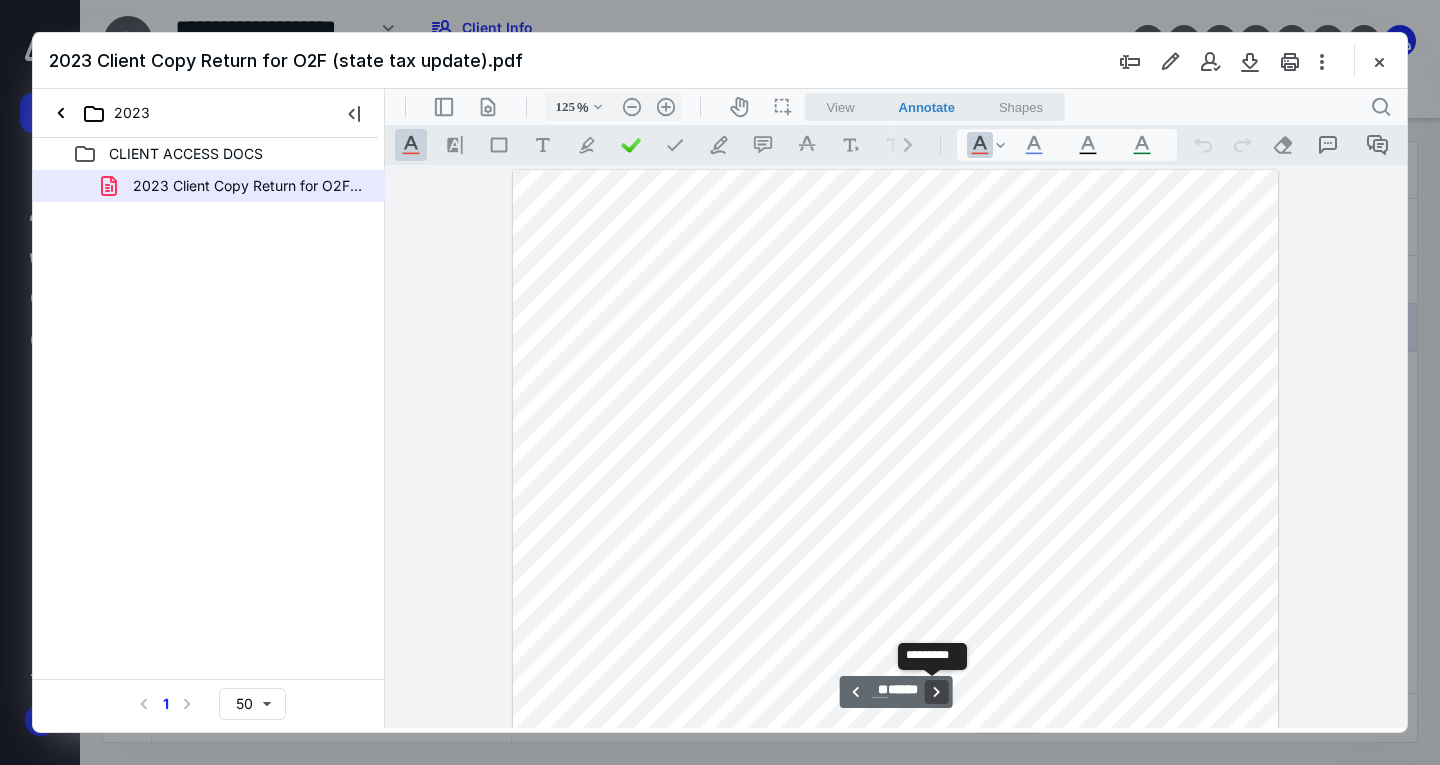 click on "**********" at bounding box center (936, 692) 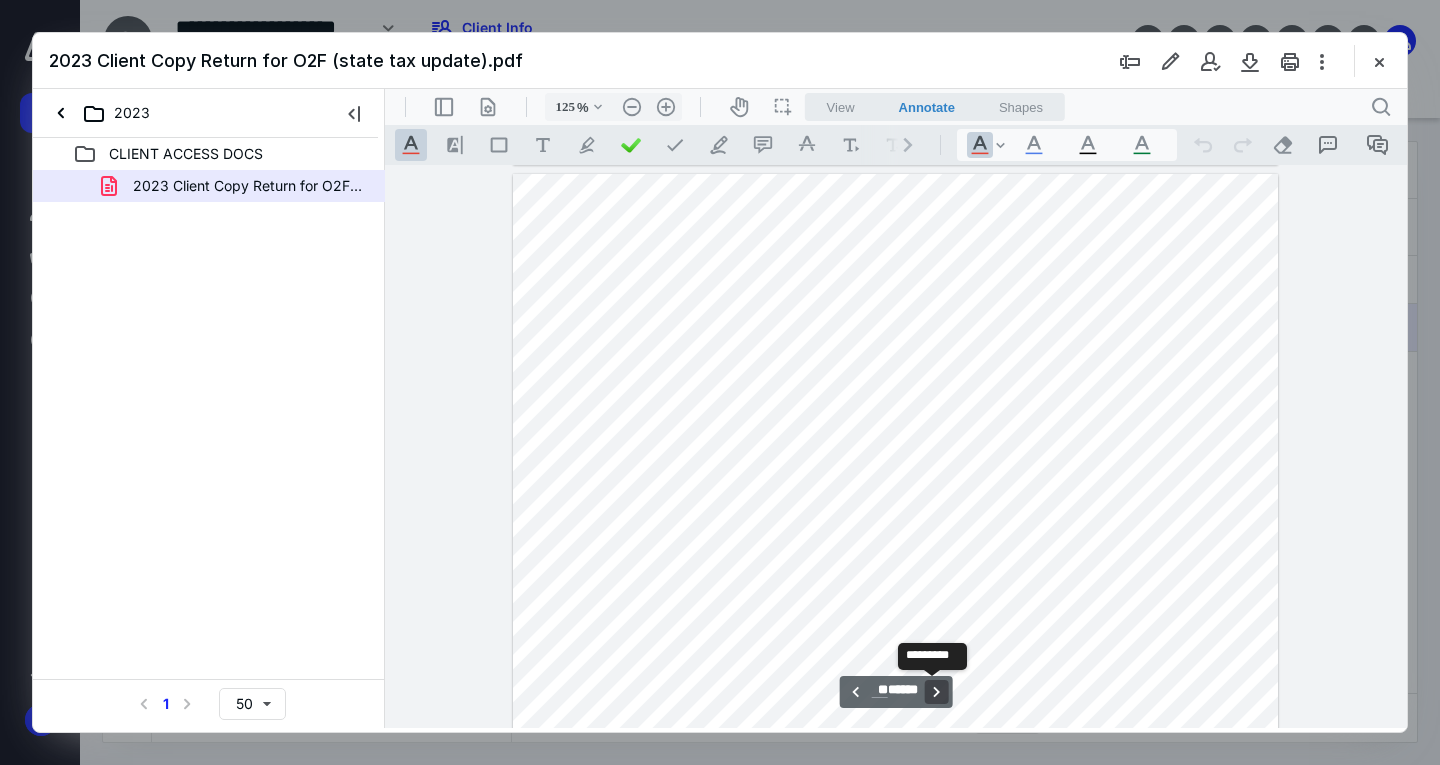 click on "**********" at bounding box center [936, 692] 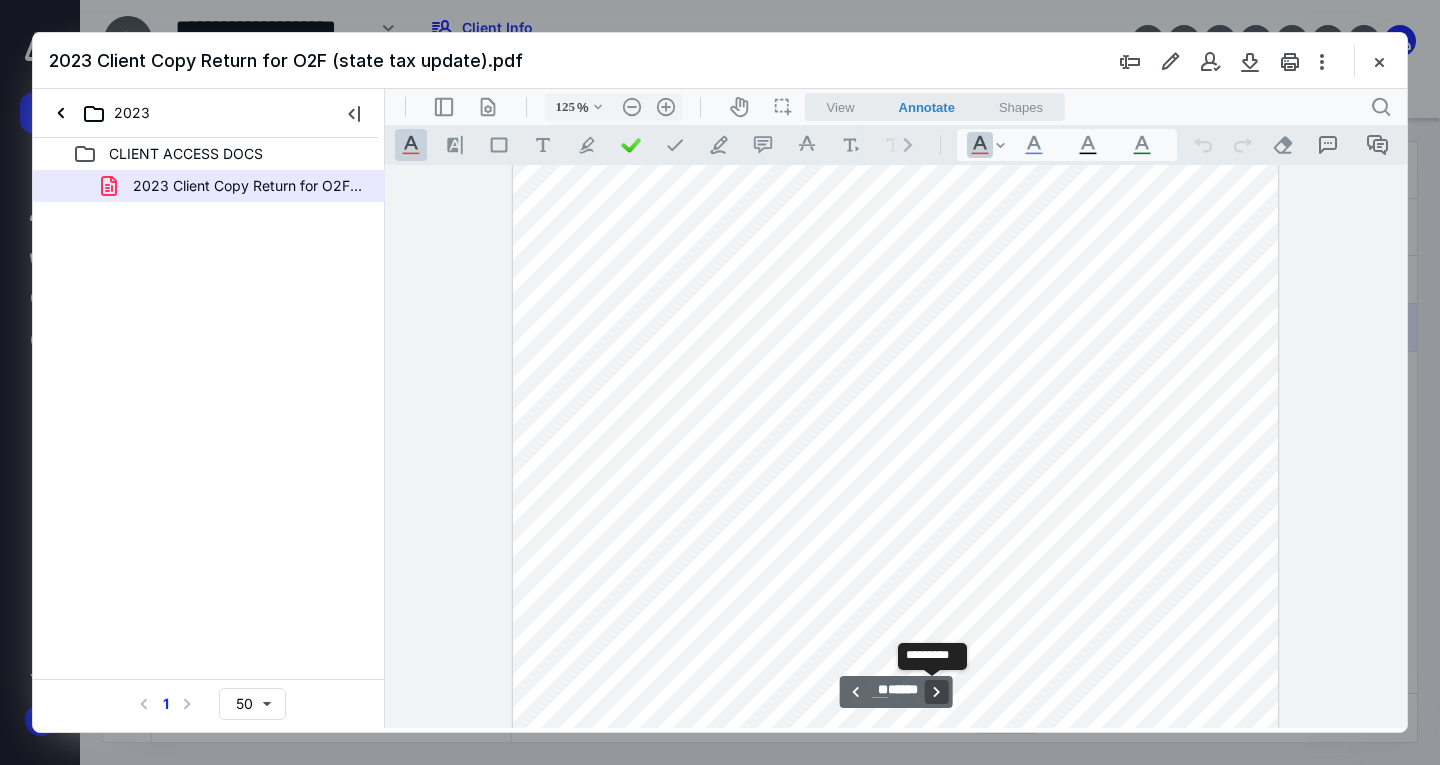 click on "**********" at bounding box center [936, 692] 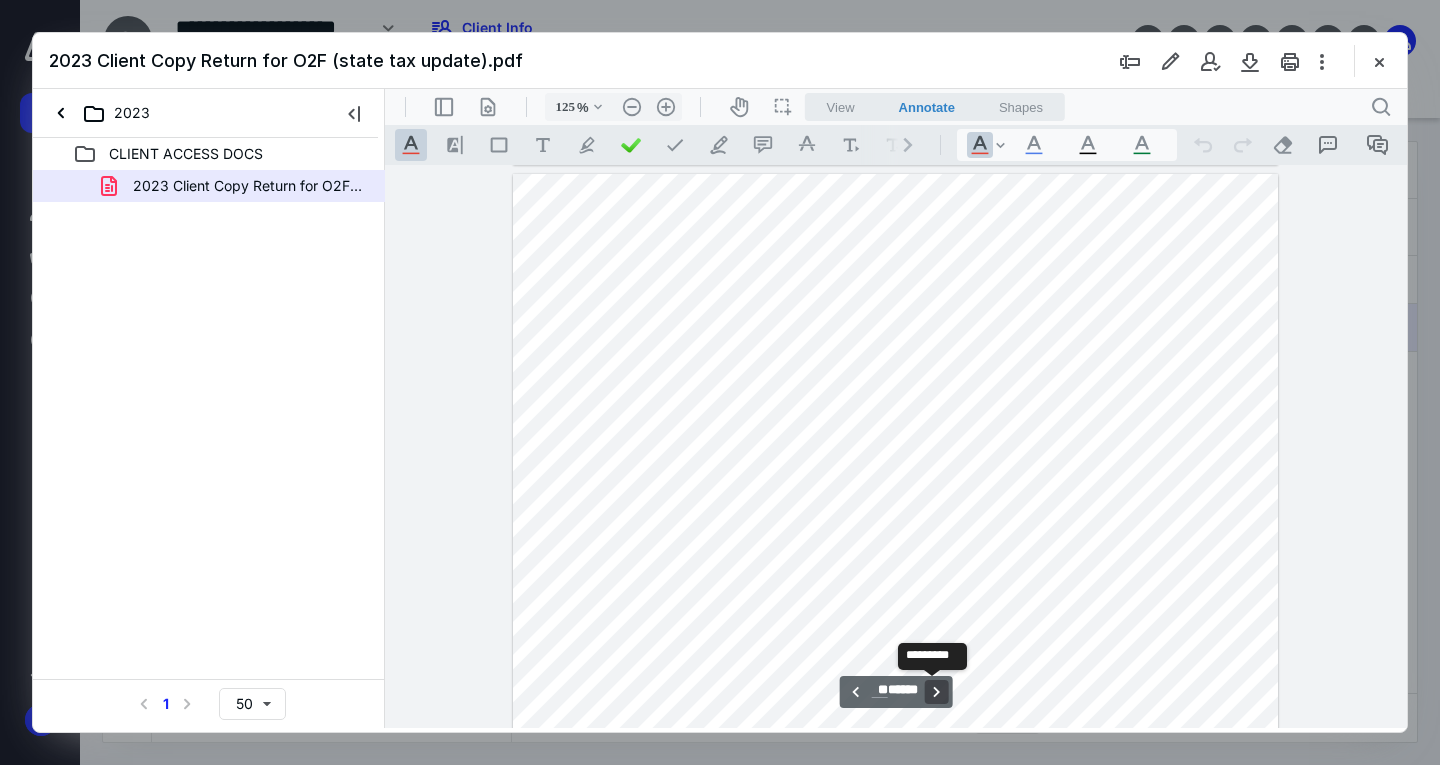 click on "**********" at bounding box center (936, 692) 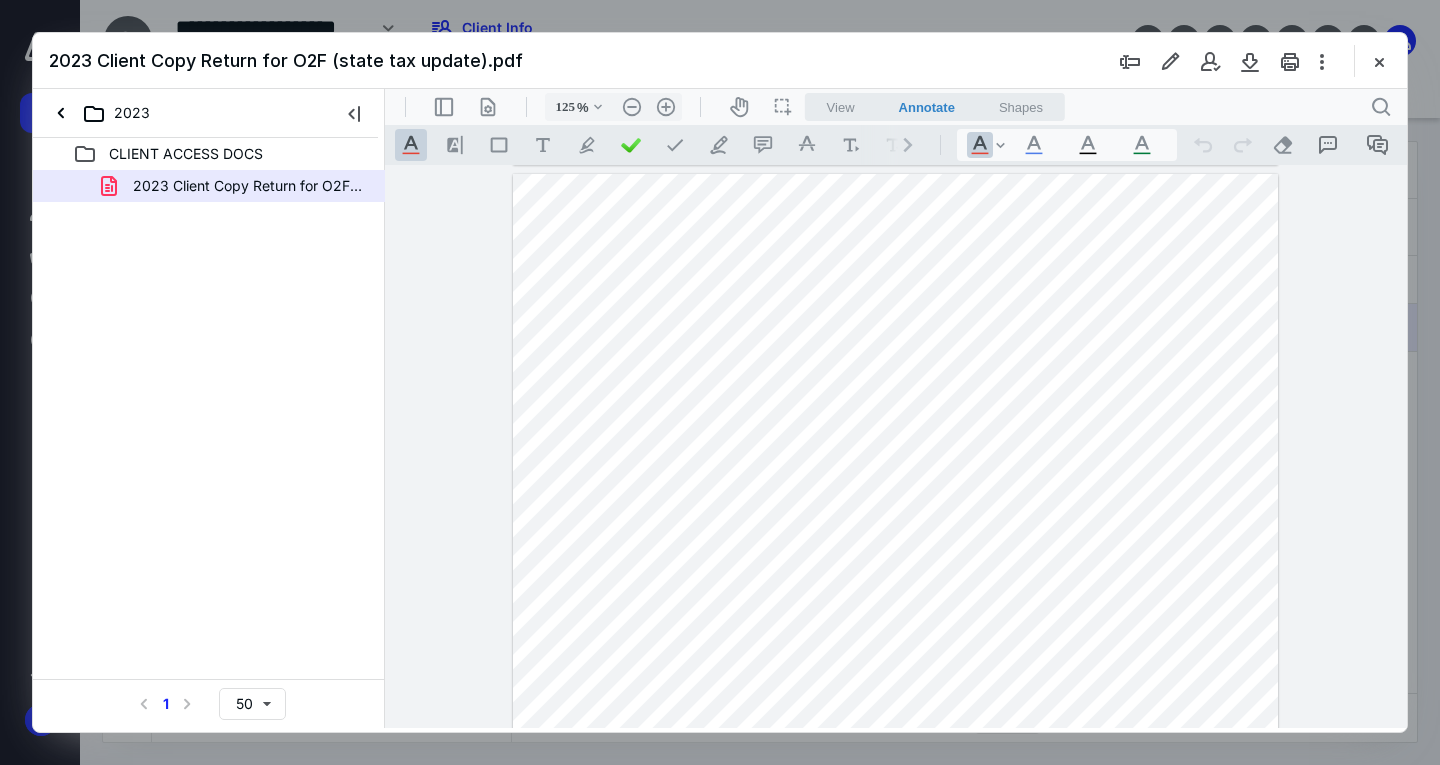 click at bounding box center [1379, 61] 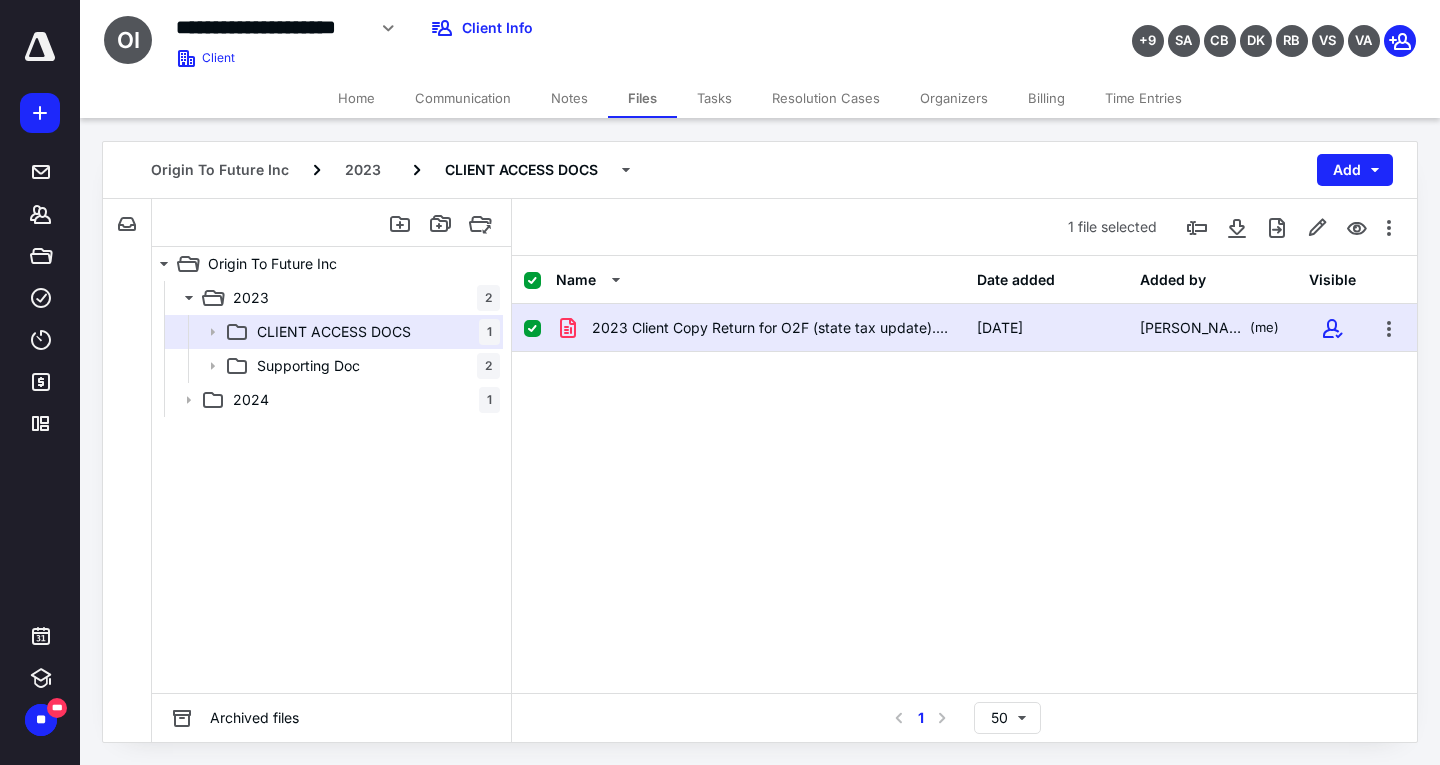 click on "Billing" at bounding box center (1046, 98) 